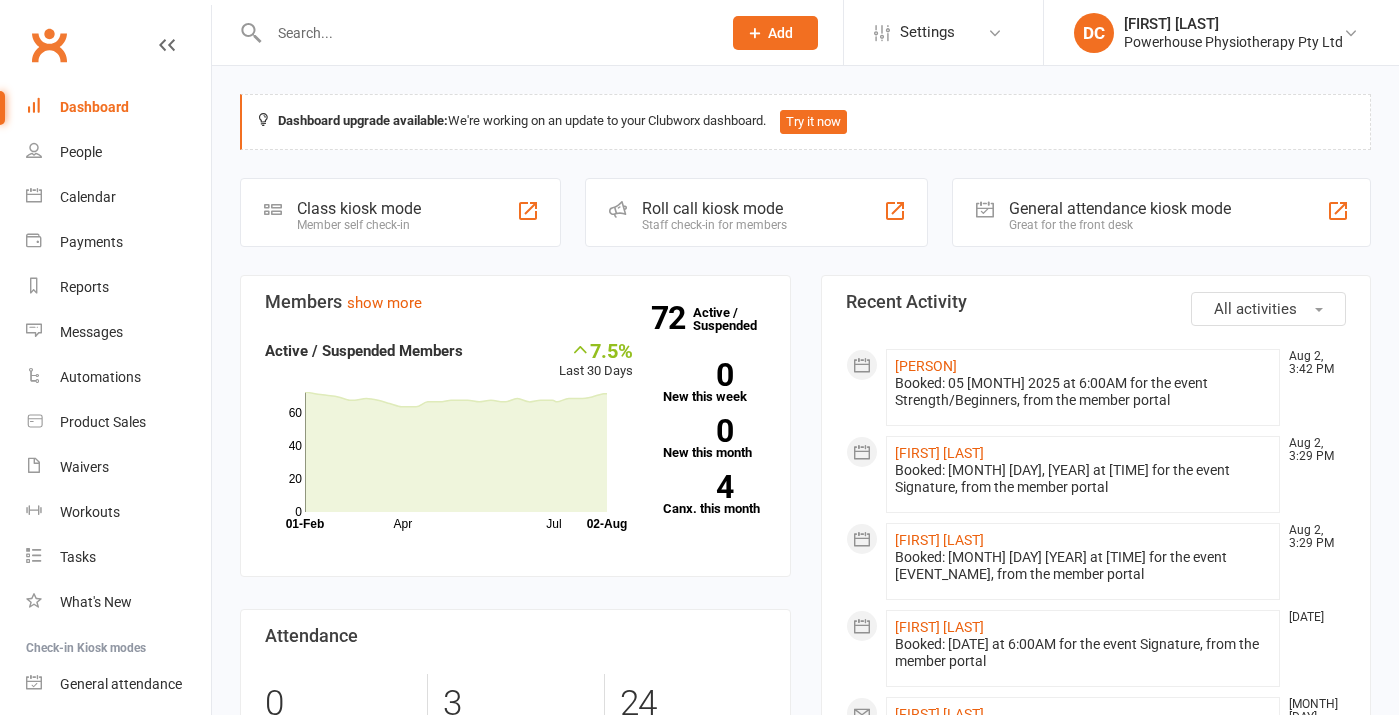 scroll, scrollTop: 0, scrollLeft: 0, axis: both 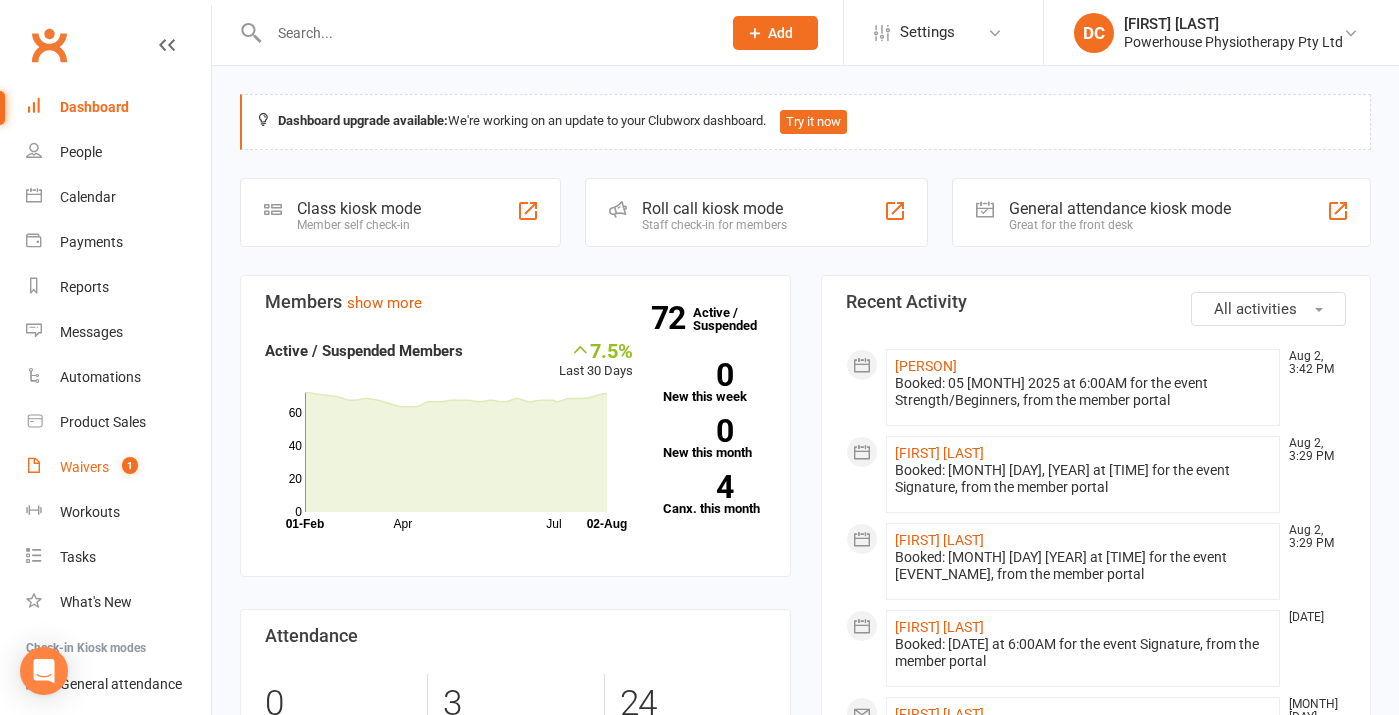 click on "Waivers   1" at bounding box center [118, 467] 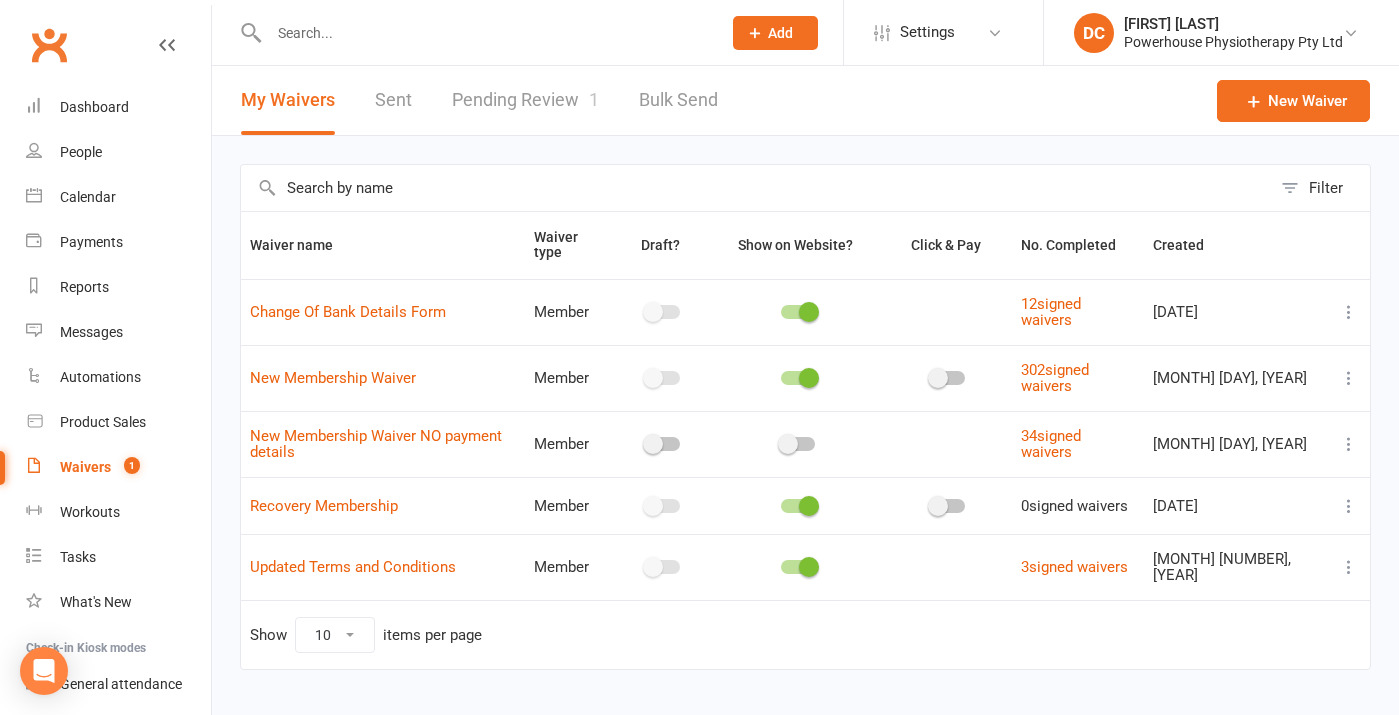 click on "Pending Review 1" at bounding box center (525, 100) 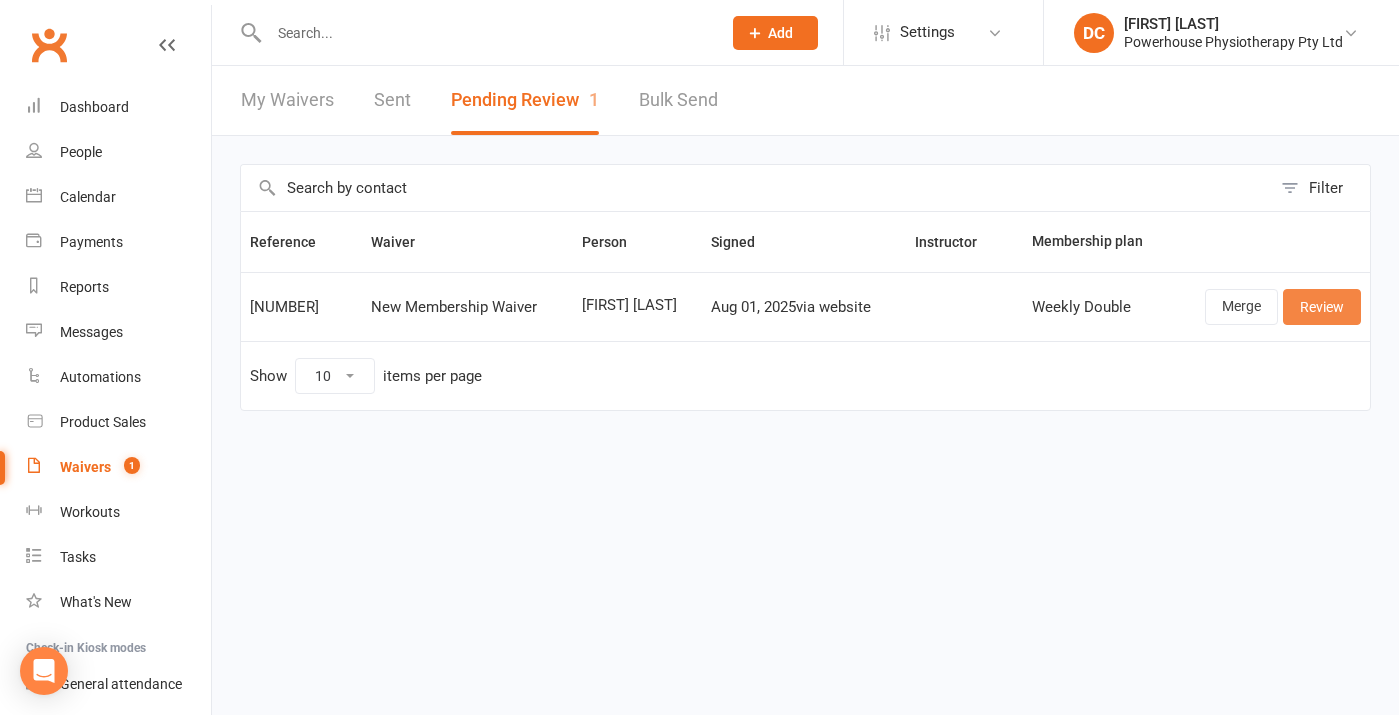 click on "Review" at bounding box center (1322, 307) 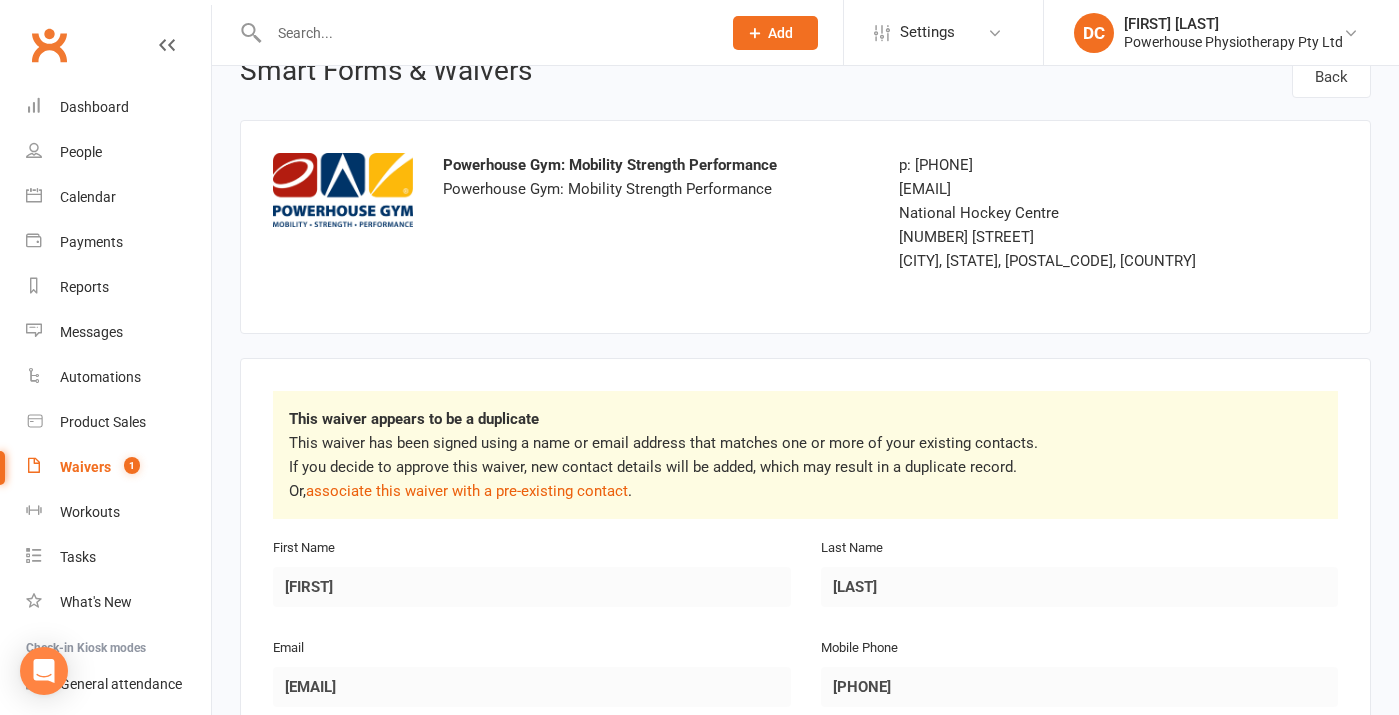 scroll, scrollTop: 0, scrollLeft: 0, axis: both 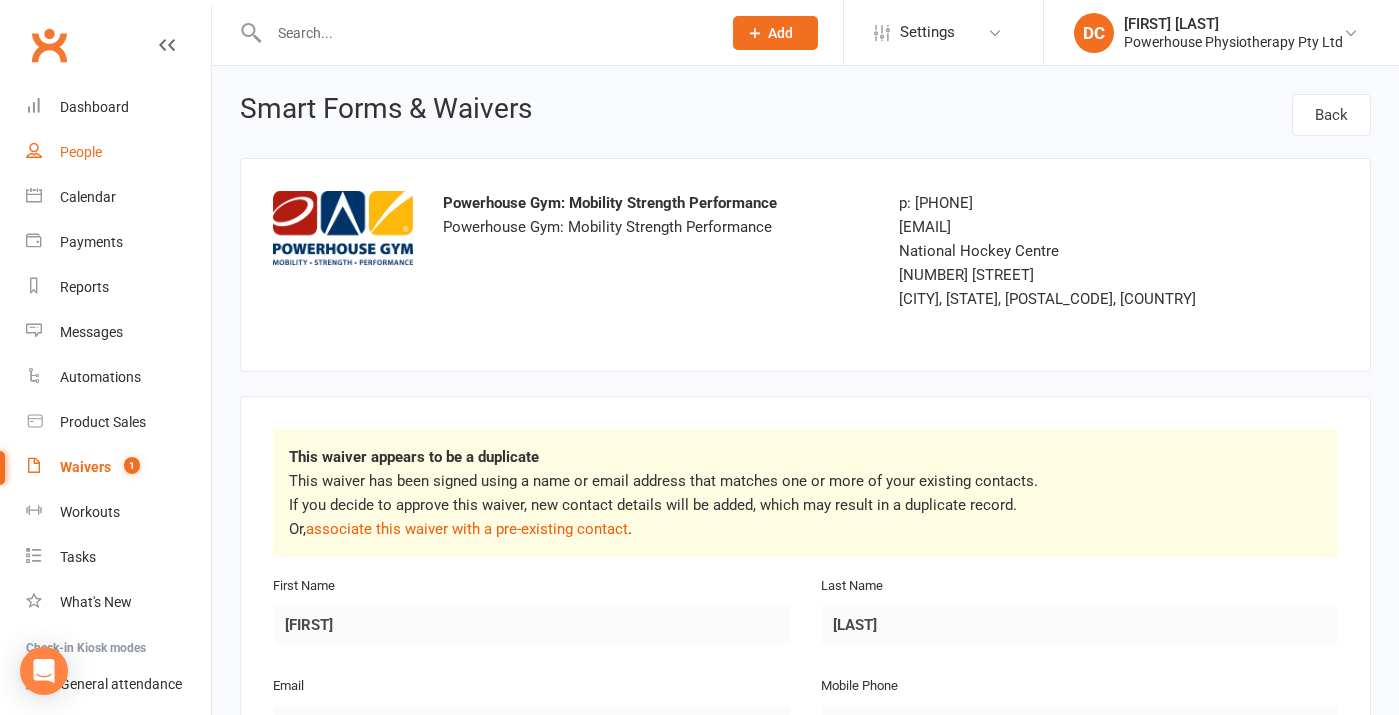 click on "People" at bounding box center [81, 152] 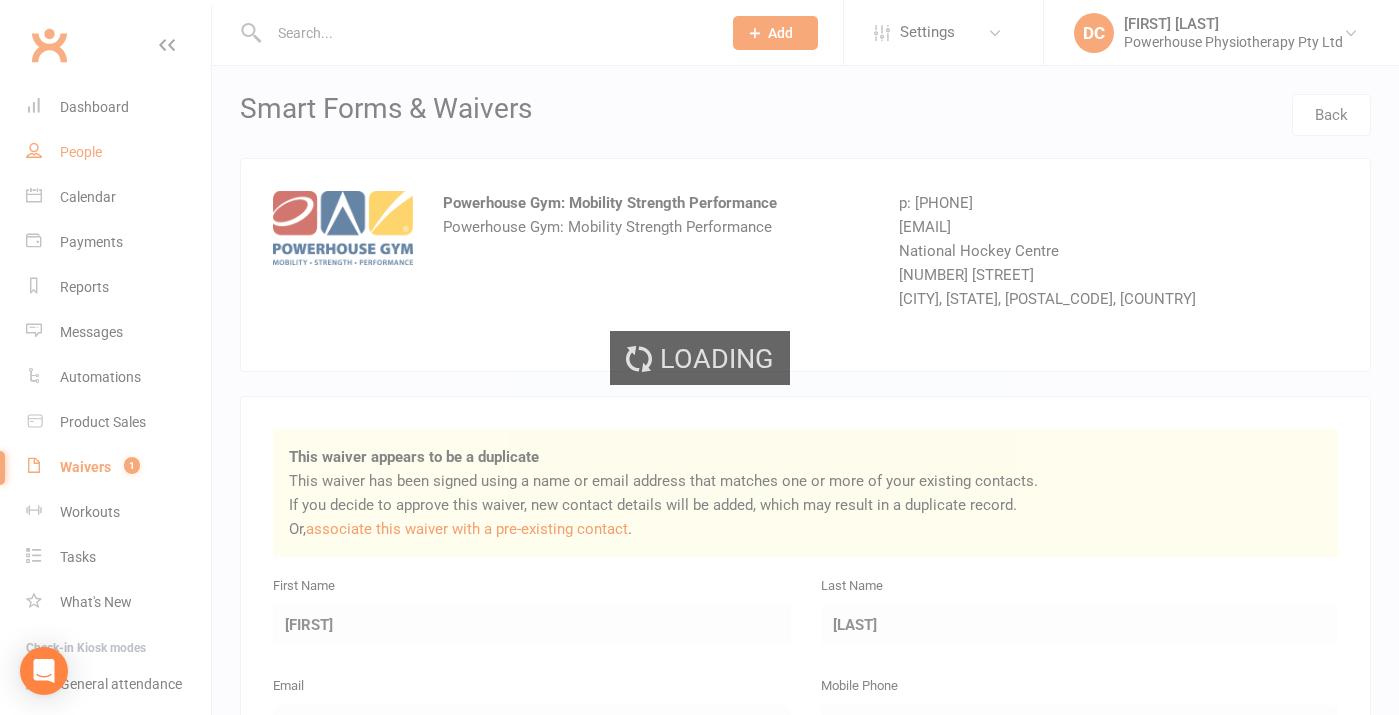 select on "100" 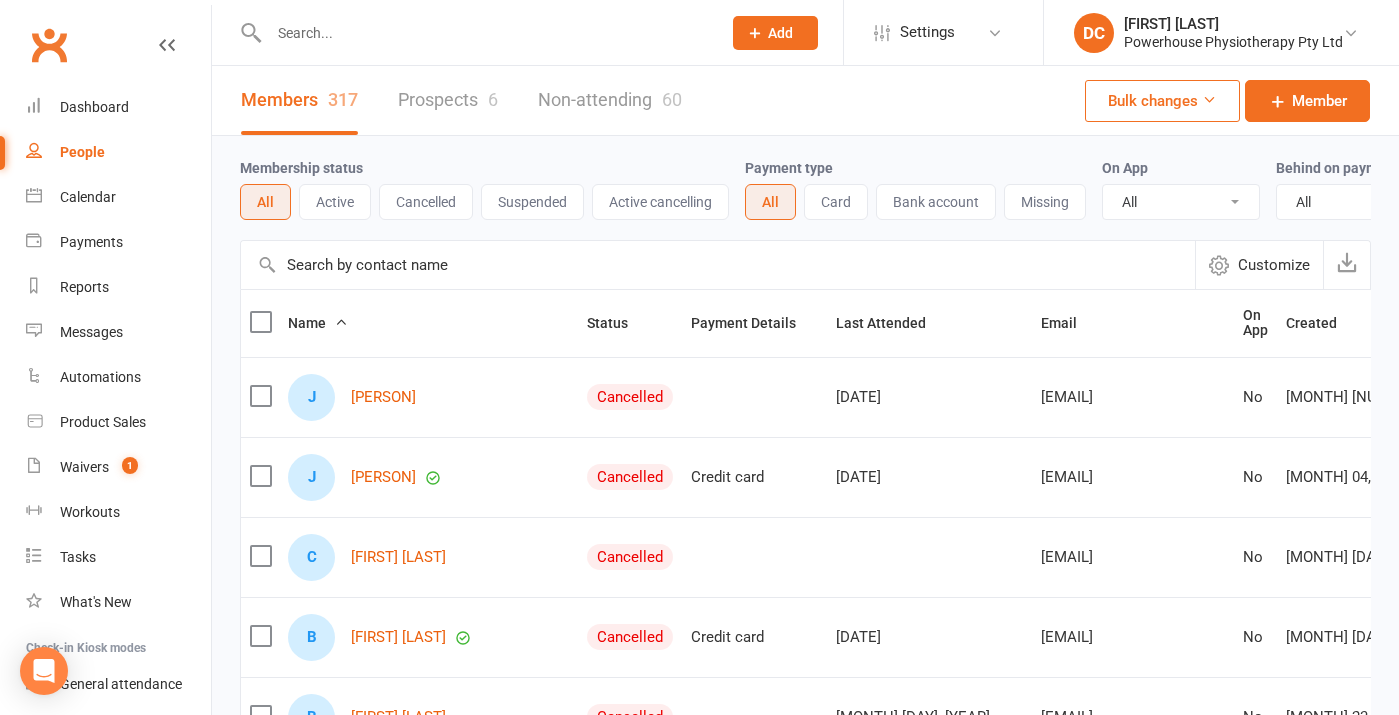 click on "Active" at bounding box center (335, 202) 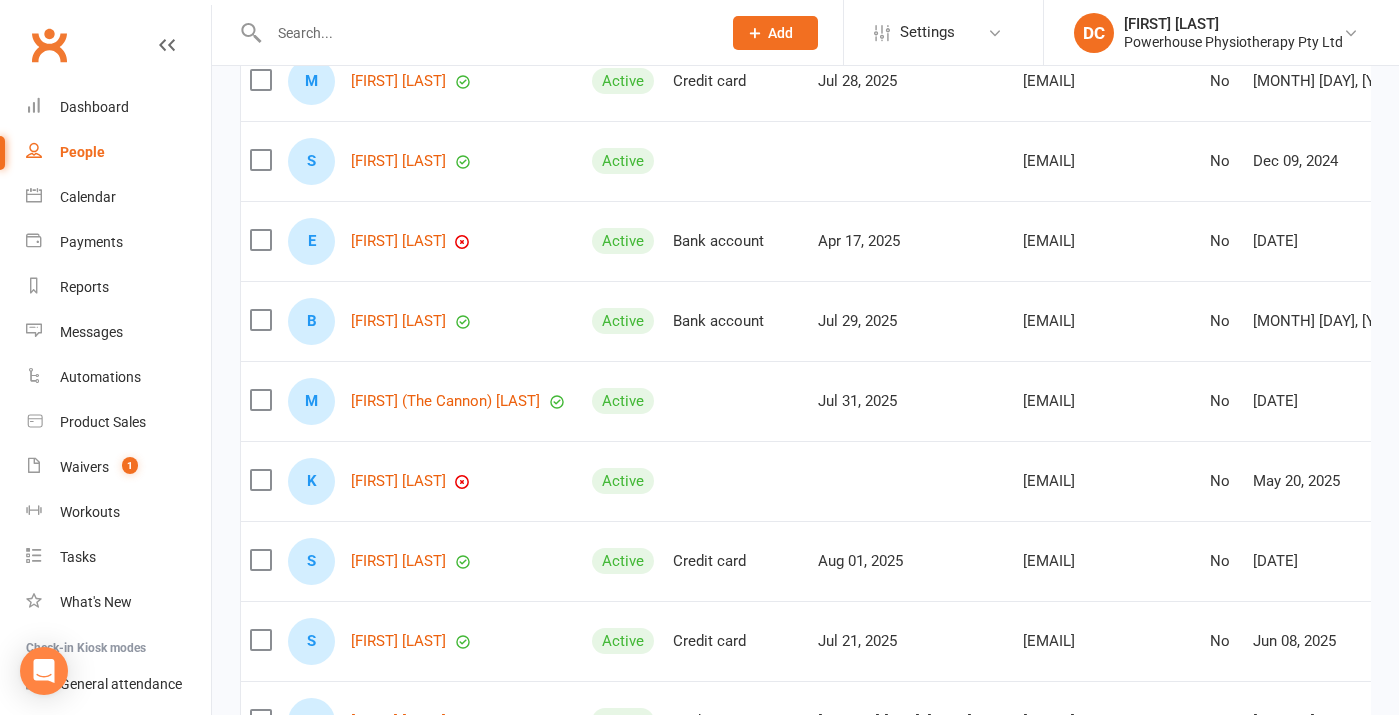 scroll, scrollTop: 718, scrollLeft: 0, axis: vertical 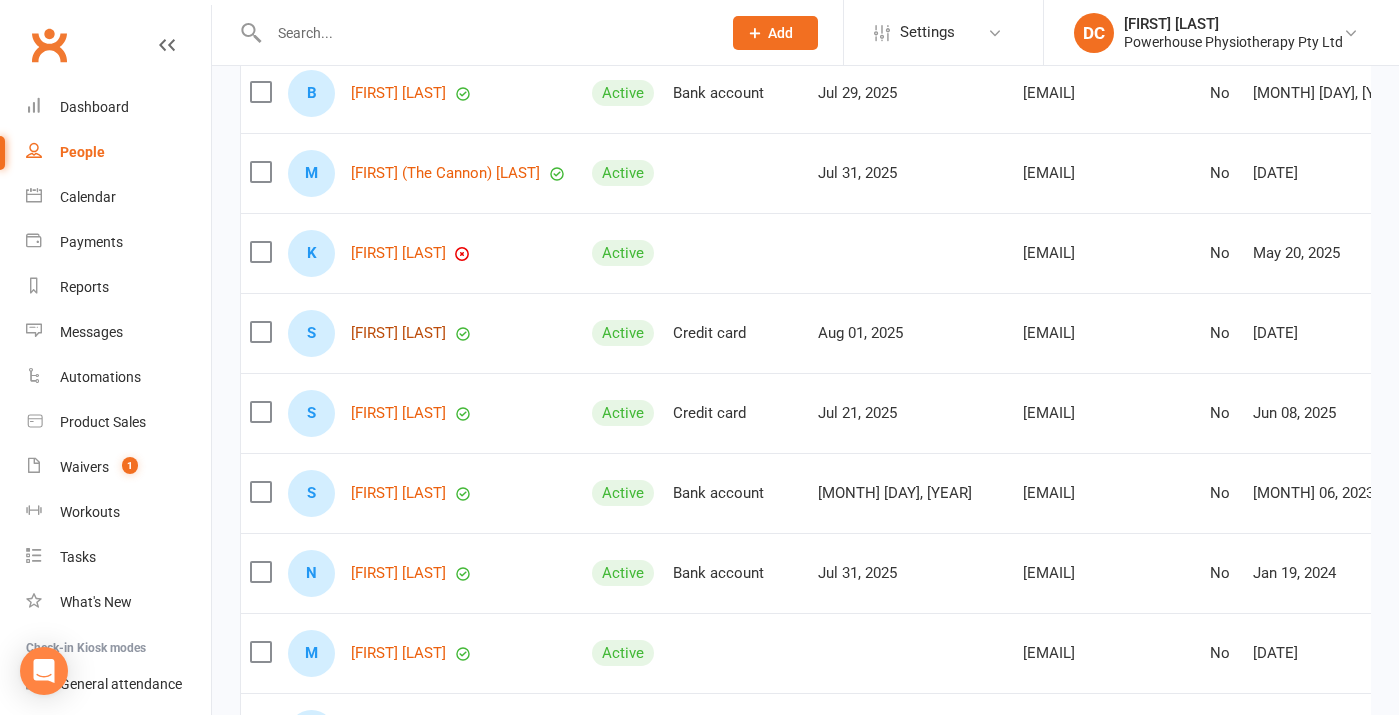 click on "[FIRST] [LAST]" at bounding box center [398, 333] 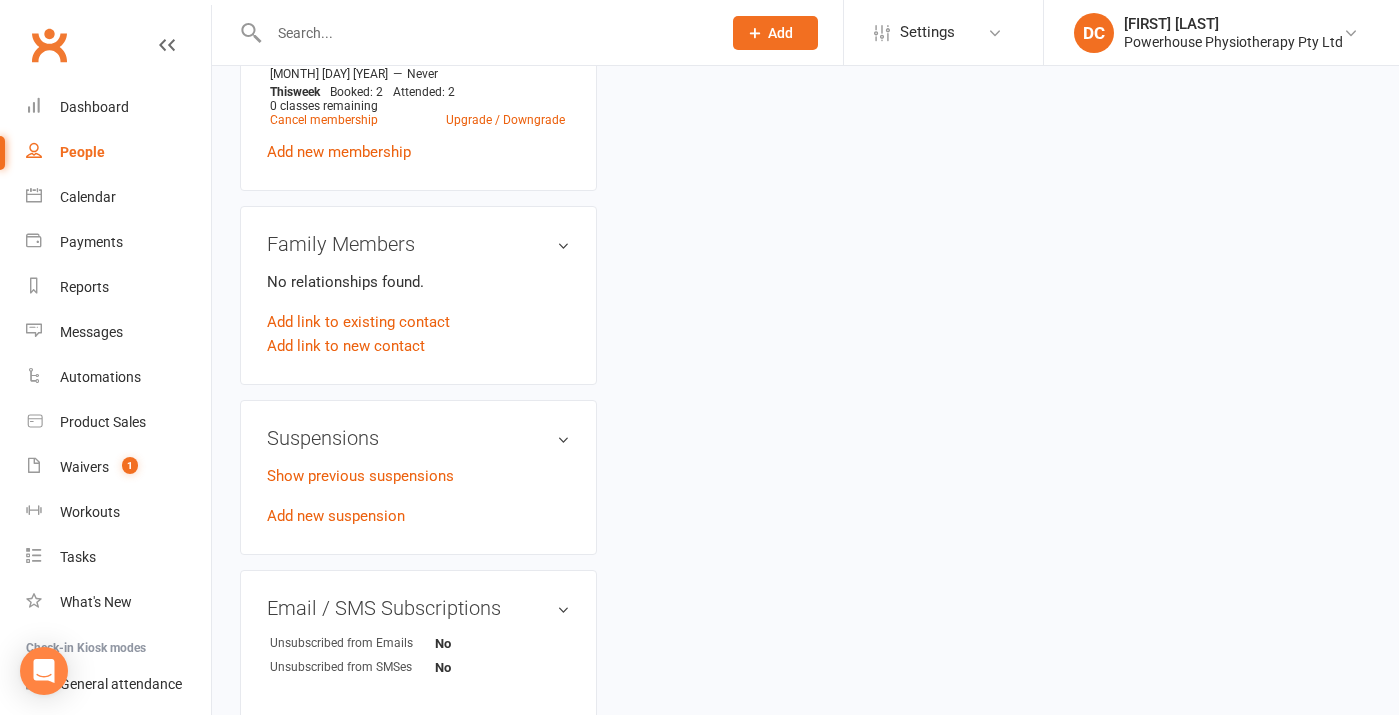 scroll, scrollTop: 0, scrollLeft: 0, axis: both 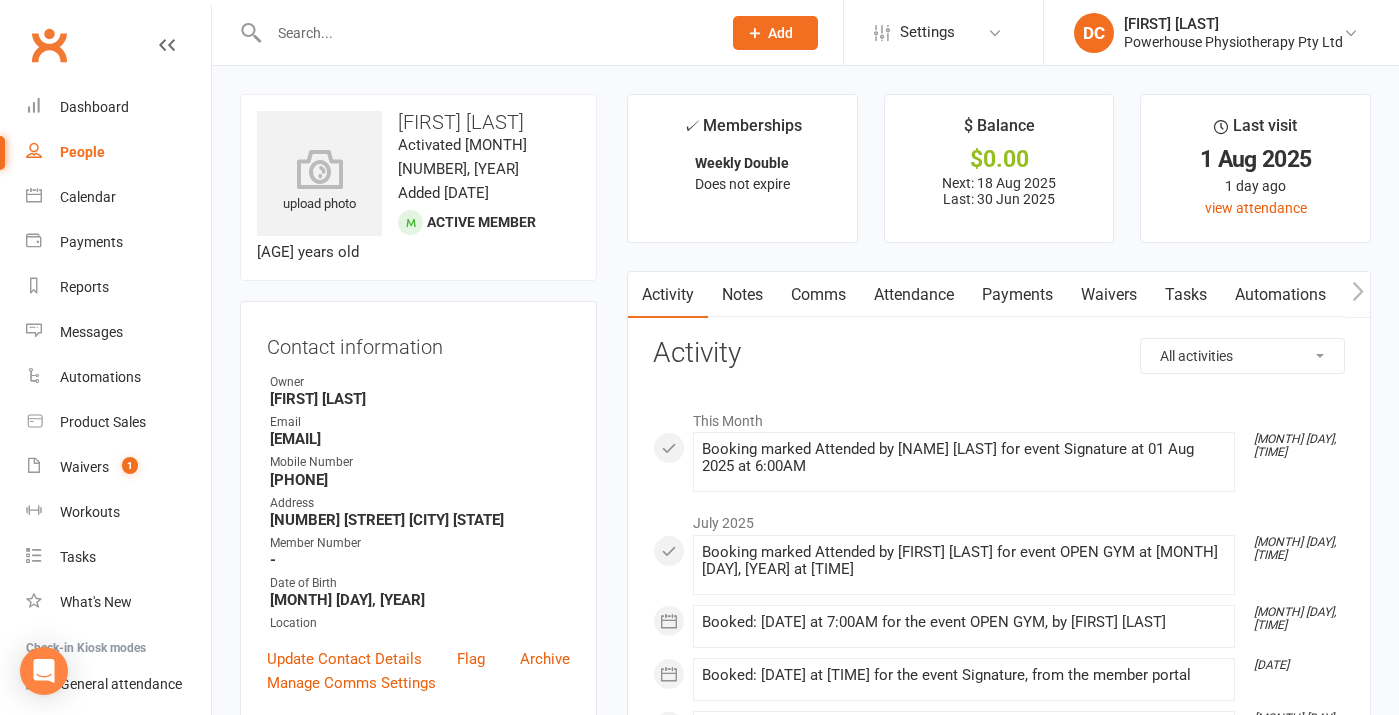 click on "Payments" at bounding box center (1017, 295) 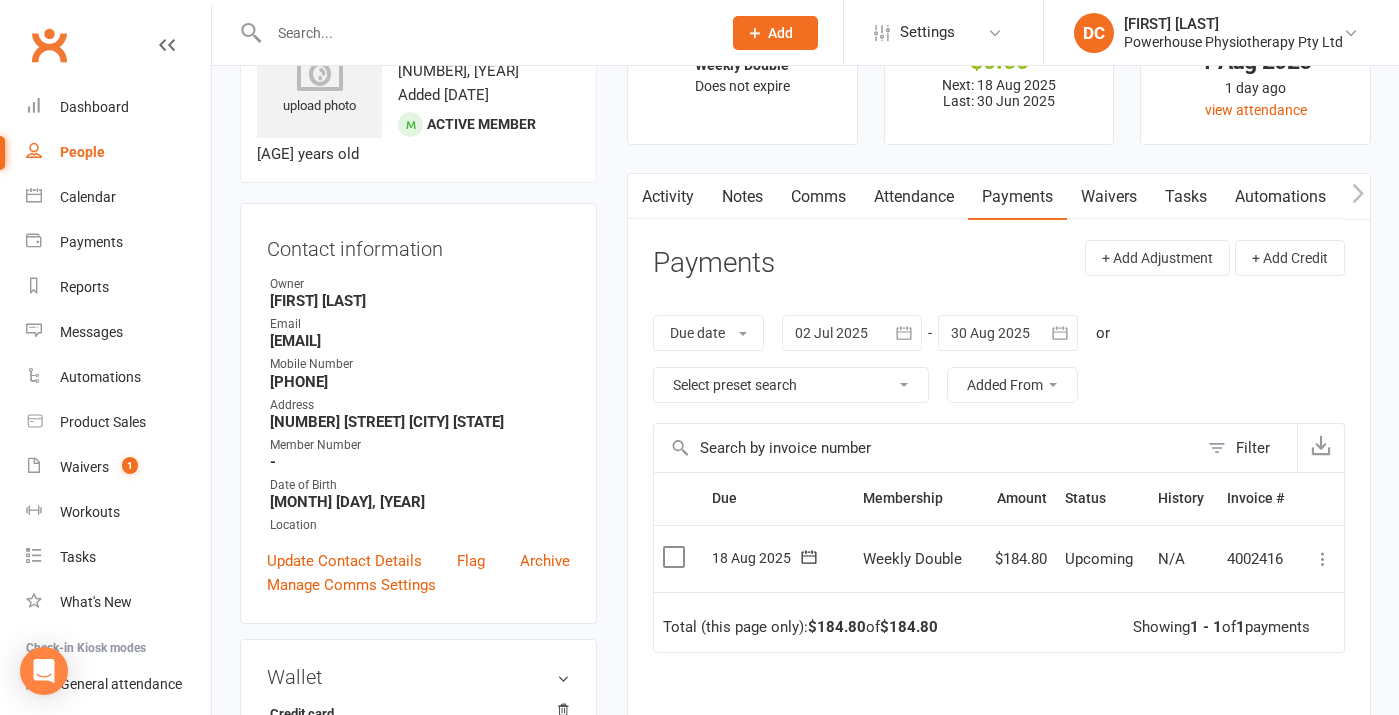scroll, scrollTop: 0, scrollLeft: 0, axis: both 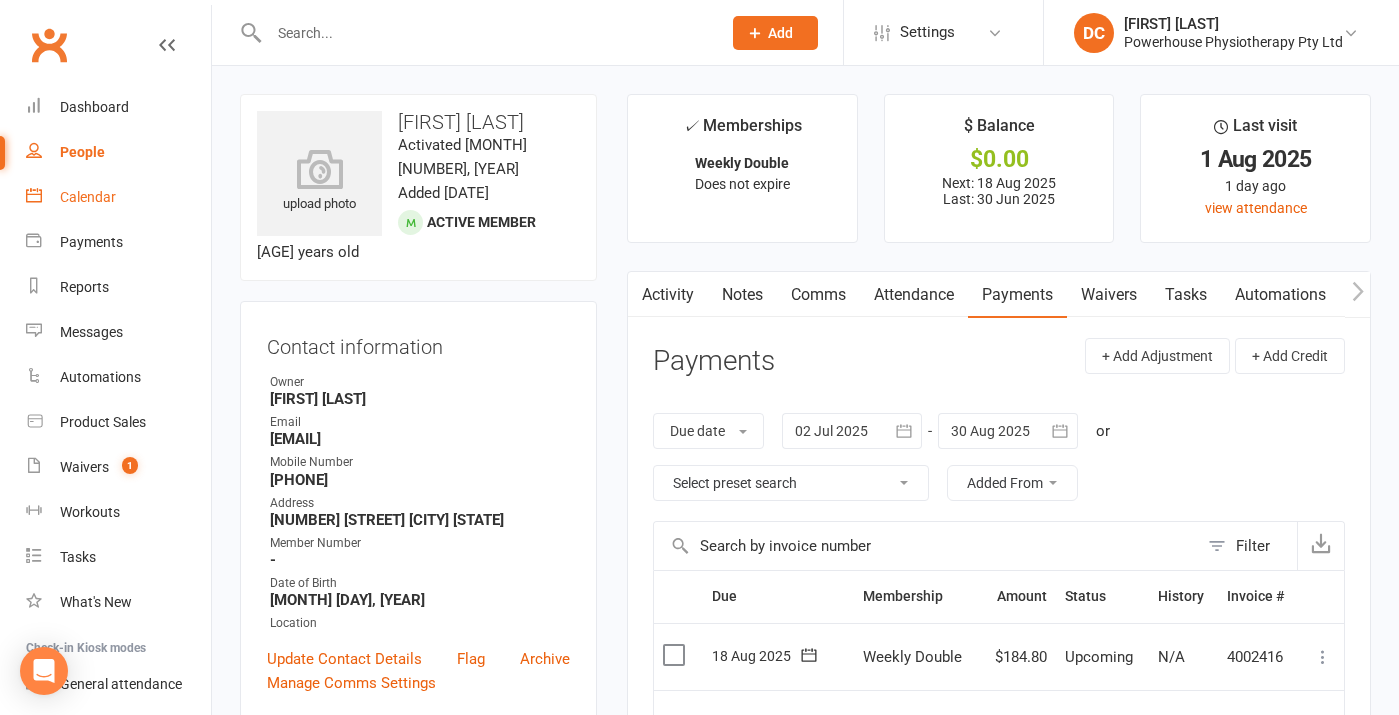 click on "Calendar" at bounding box center (88, 197) 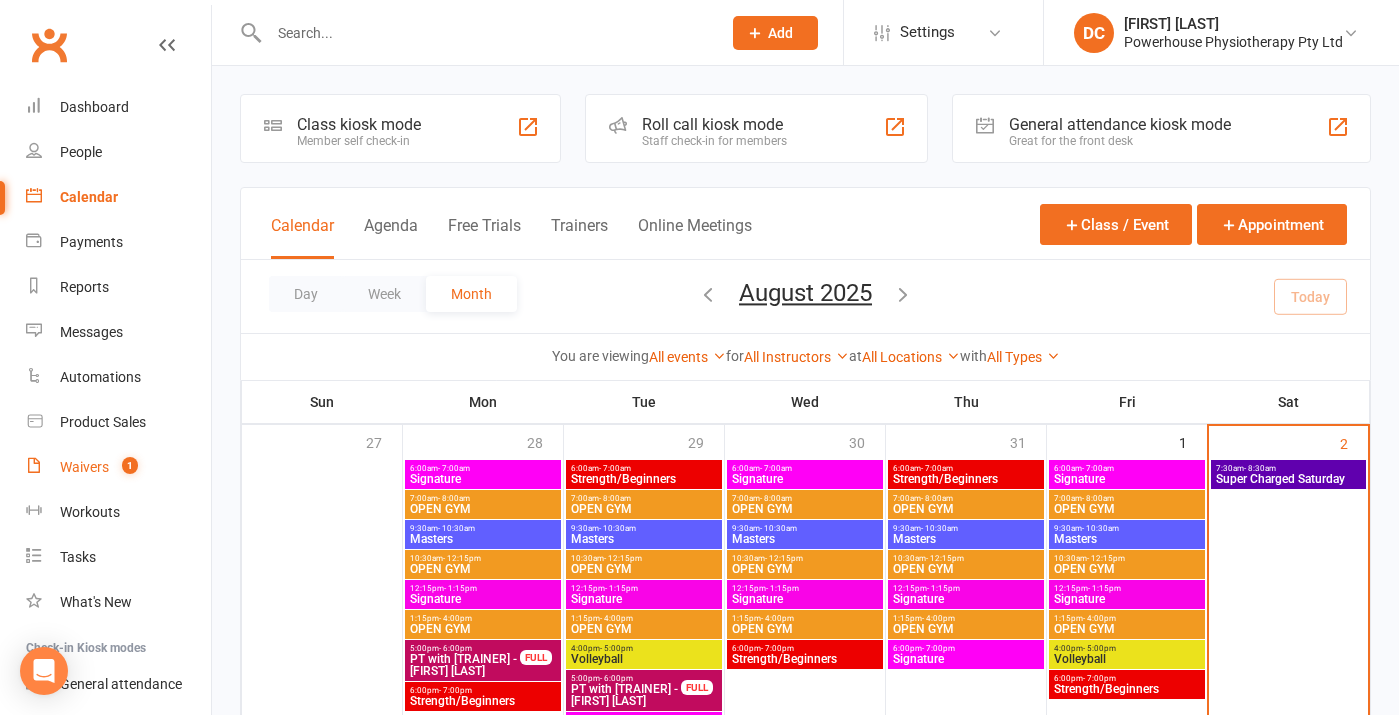 click on "Waivers" at bounding box center (84, 467) 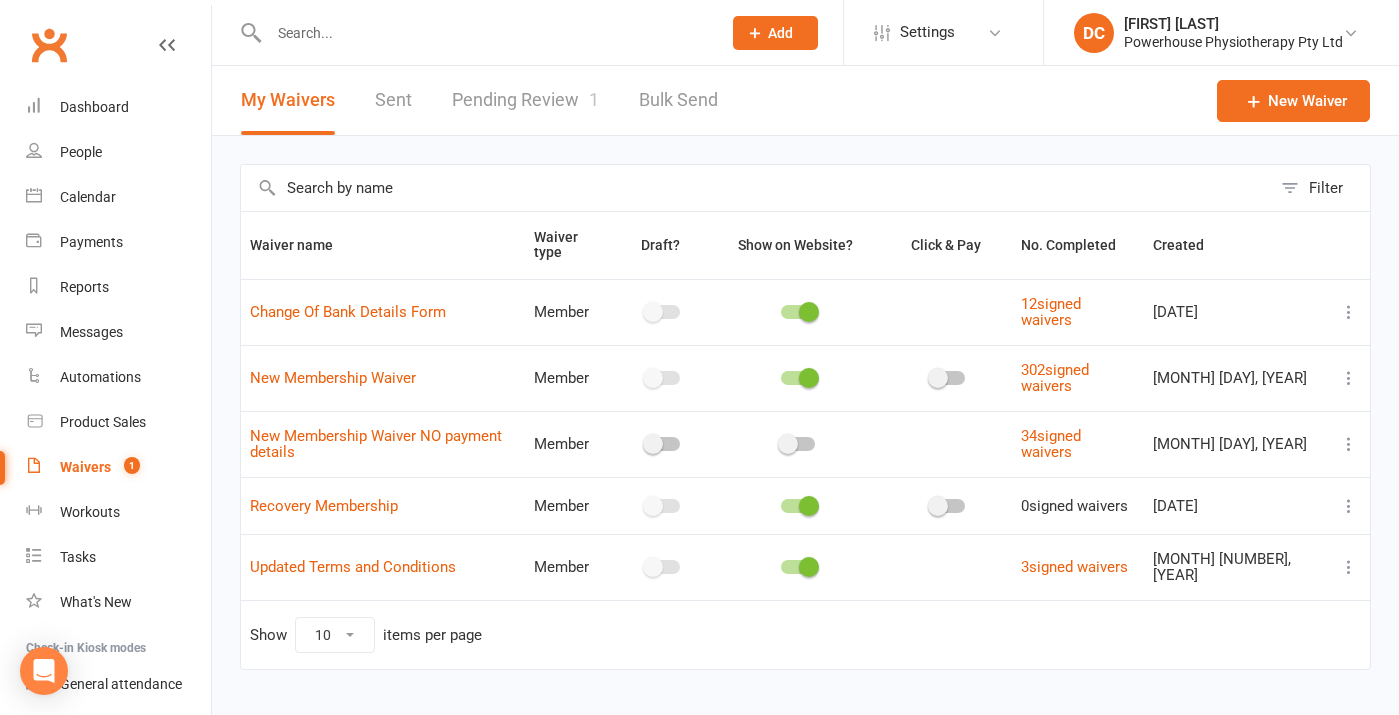 click on "Pending Review 1" at bounding box center [525, 100] 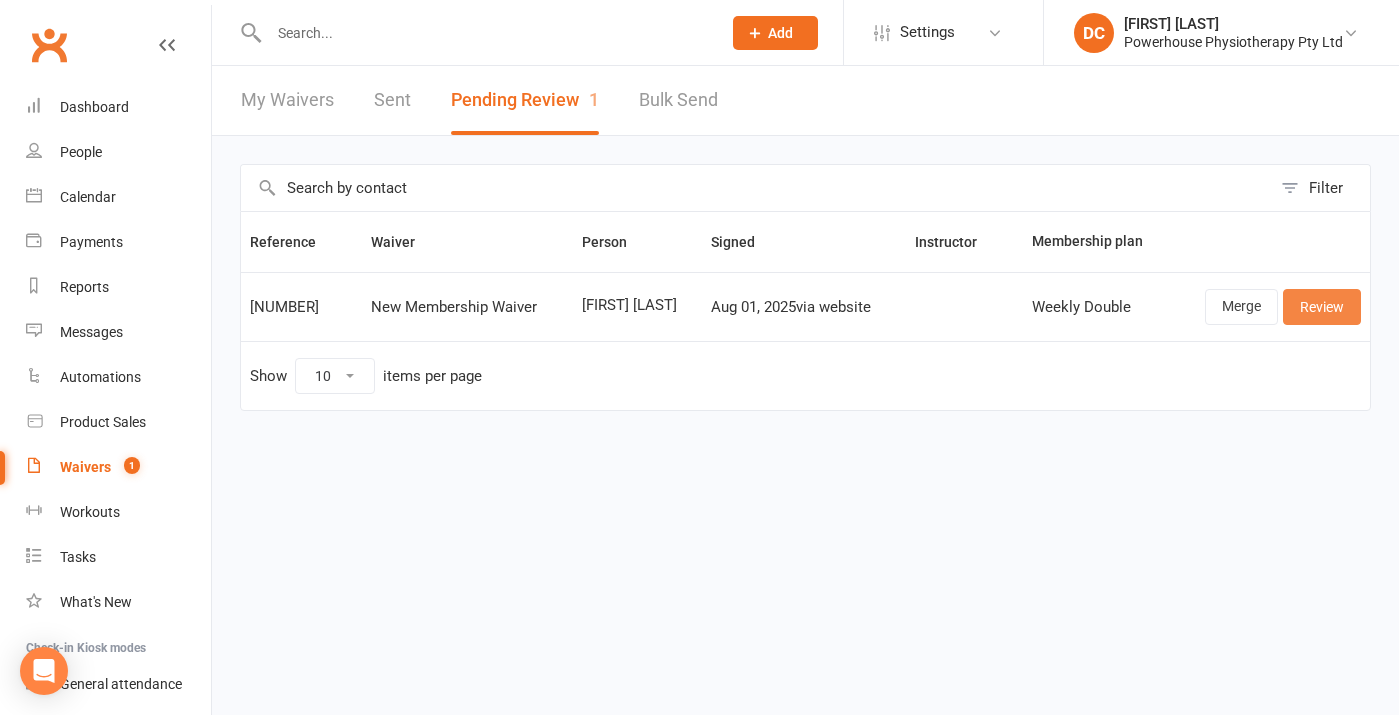 click on "Review" at bounding box center [1322, 307] 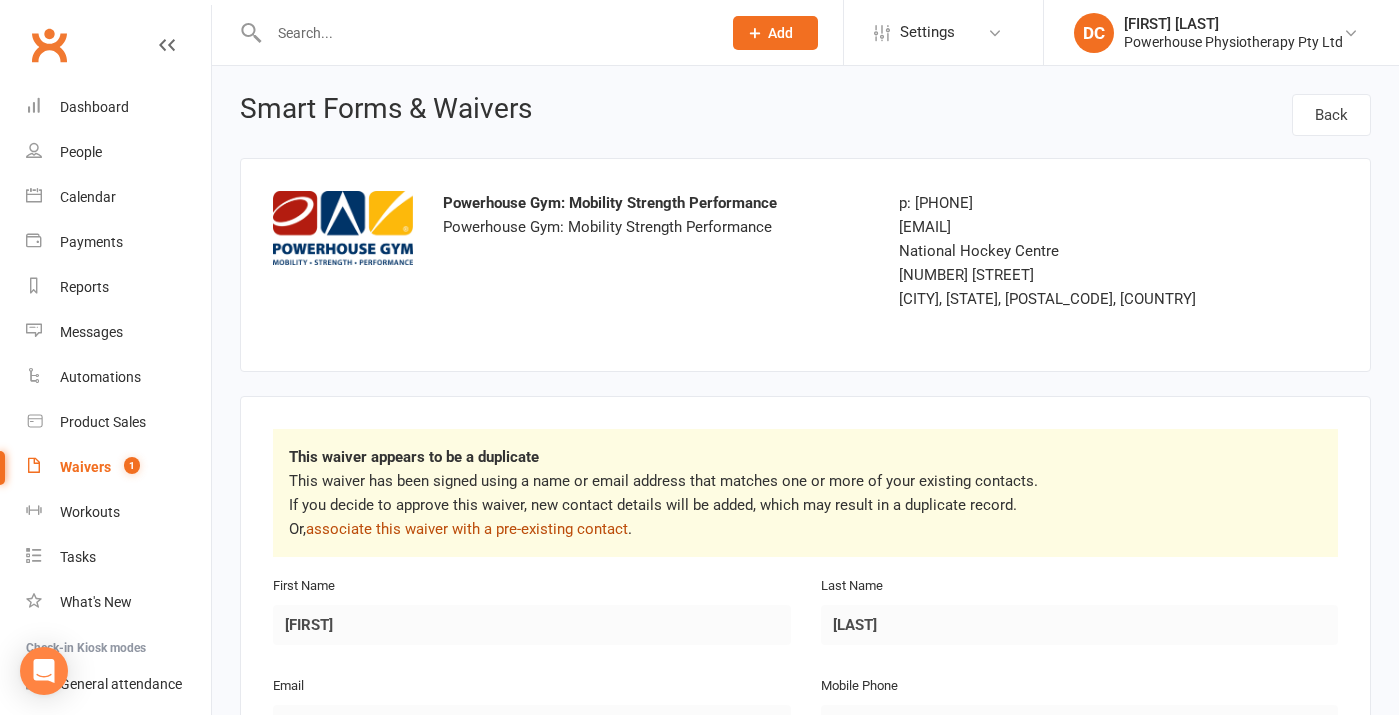 click on "associate this waiver with a pre-existing contact" at bounding box center [467, 529] 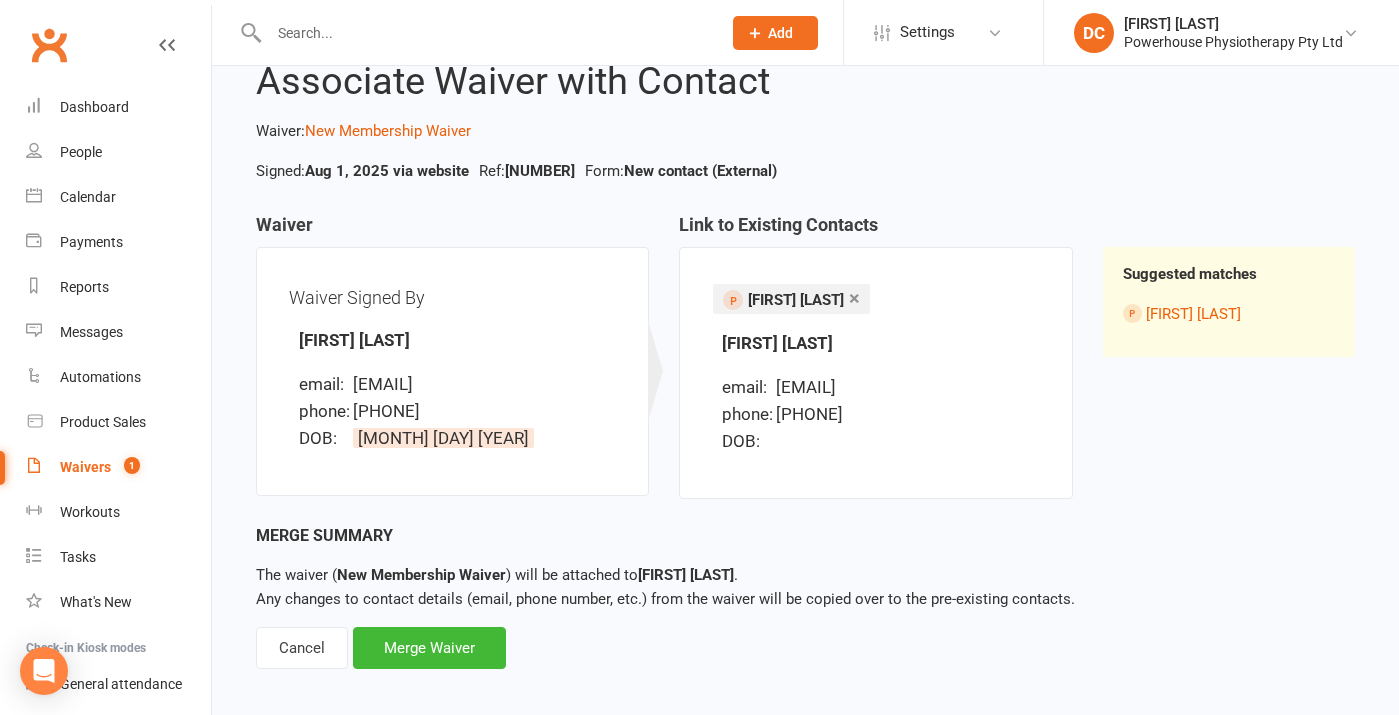 scroll, scrollTop: 80, scrollLeft: 0, axis: vertical 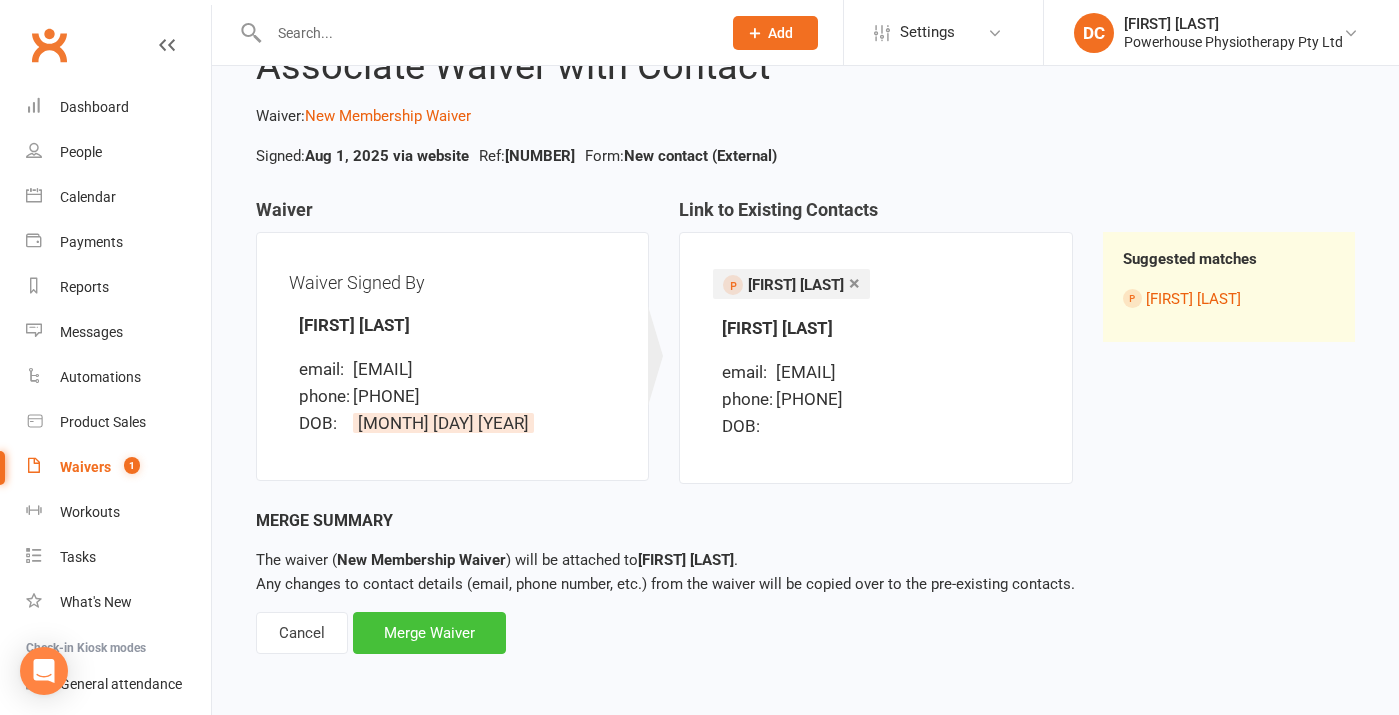 click on "Merge Waiver" at bounding box center [429, 633] 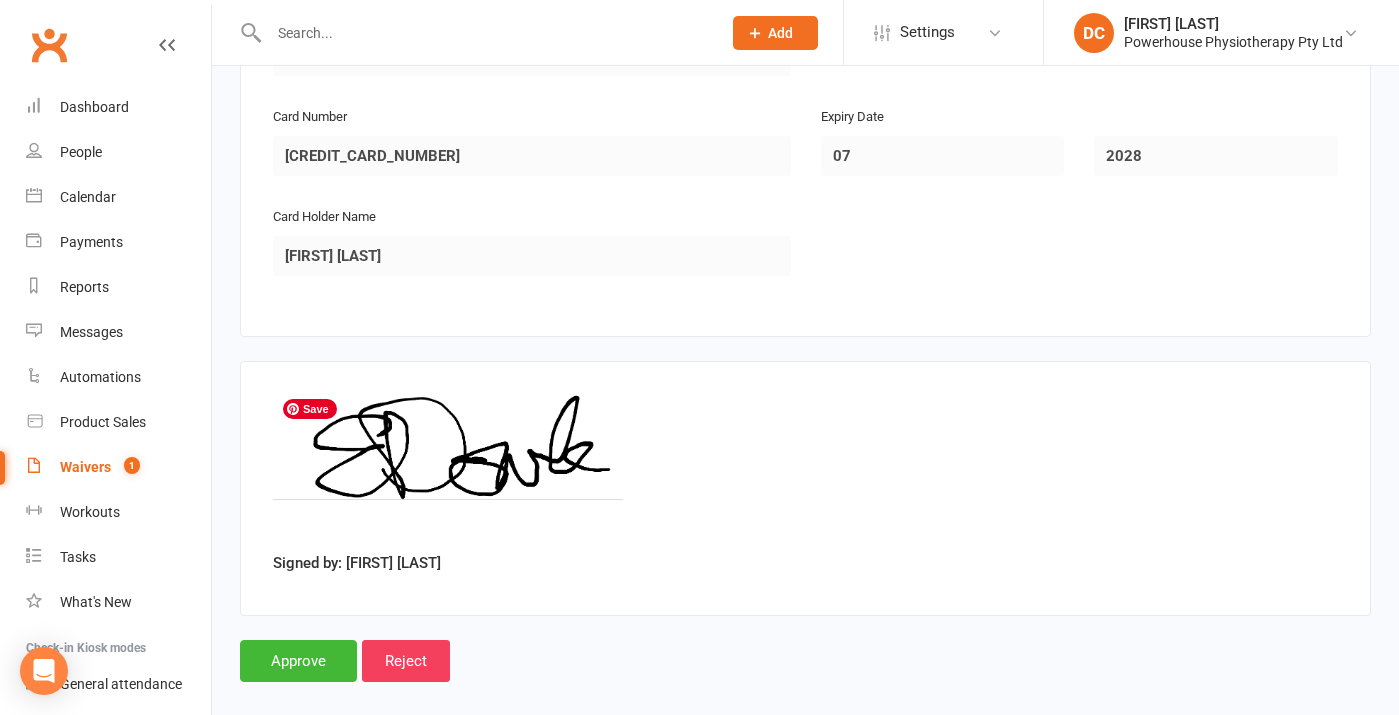 scroll, scrollTop: 3256, scrollLeft: 0, axis: vertical 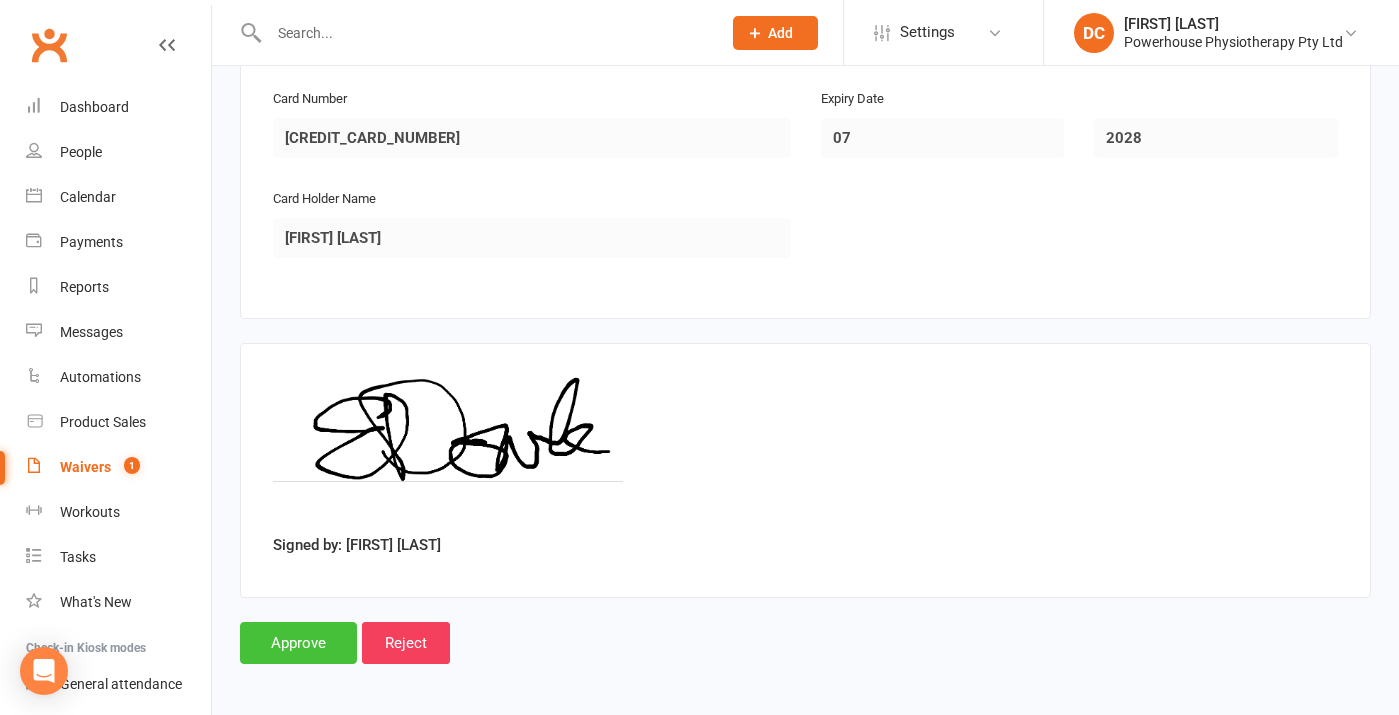 click on "Approve" at bounding box center [298, 643] 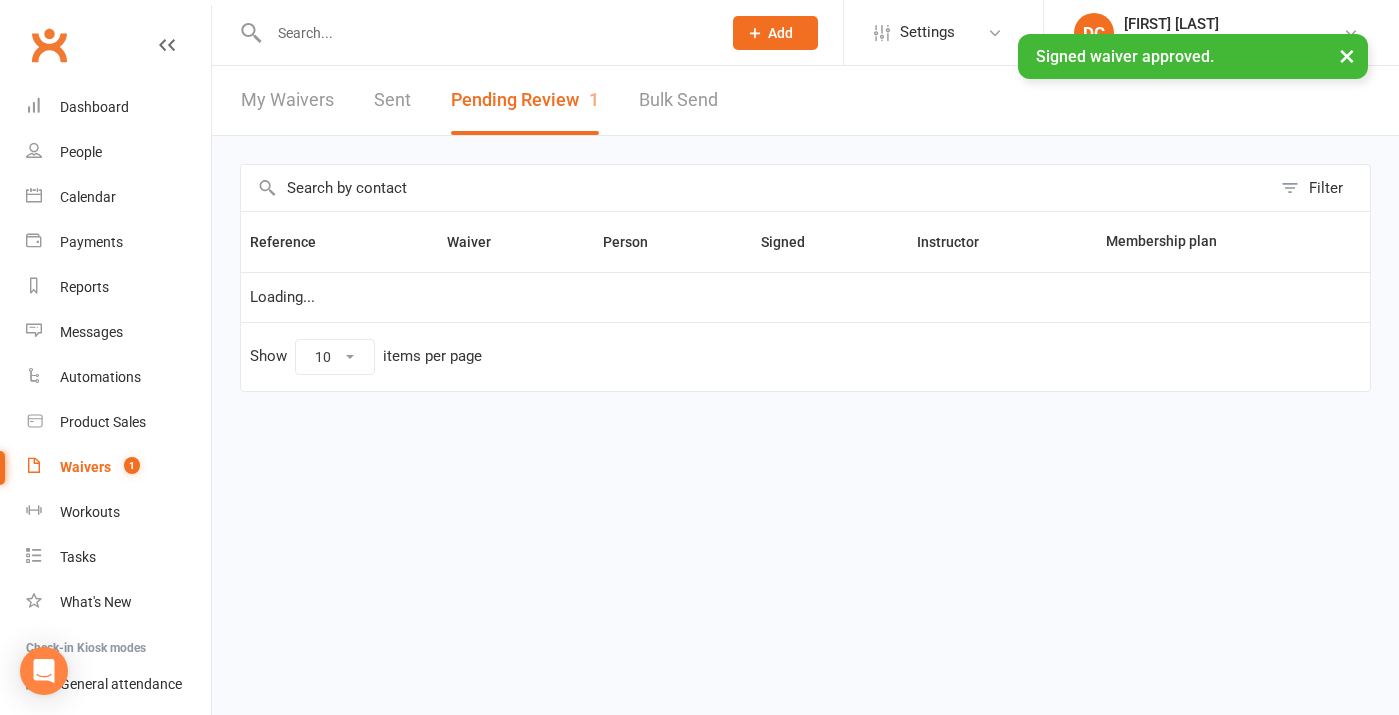 scroll, scrollTop: 0, scrollLeft: 0, axis: both 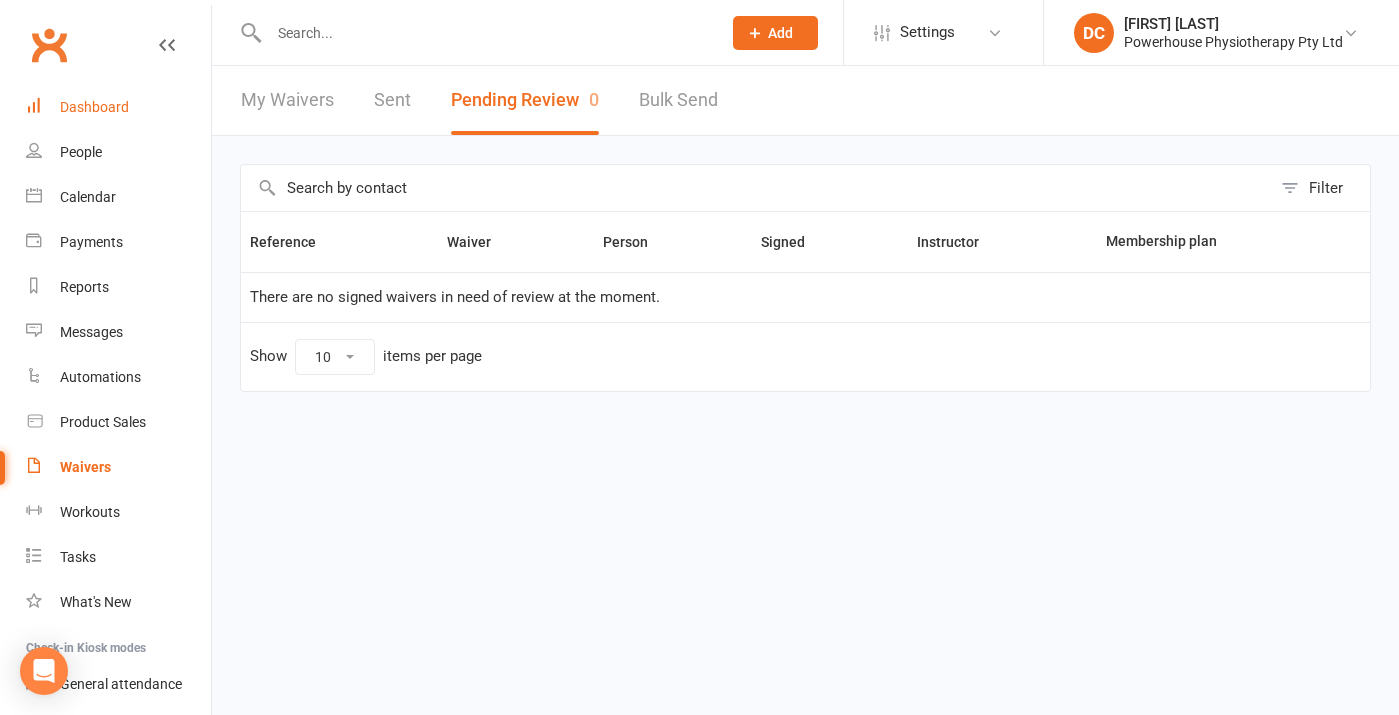 click on "Dashboard" at bounding box center (94, 107) 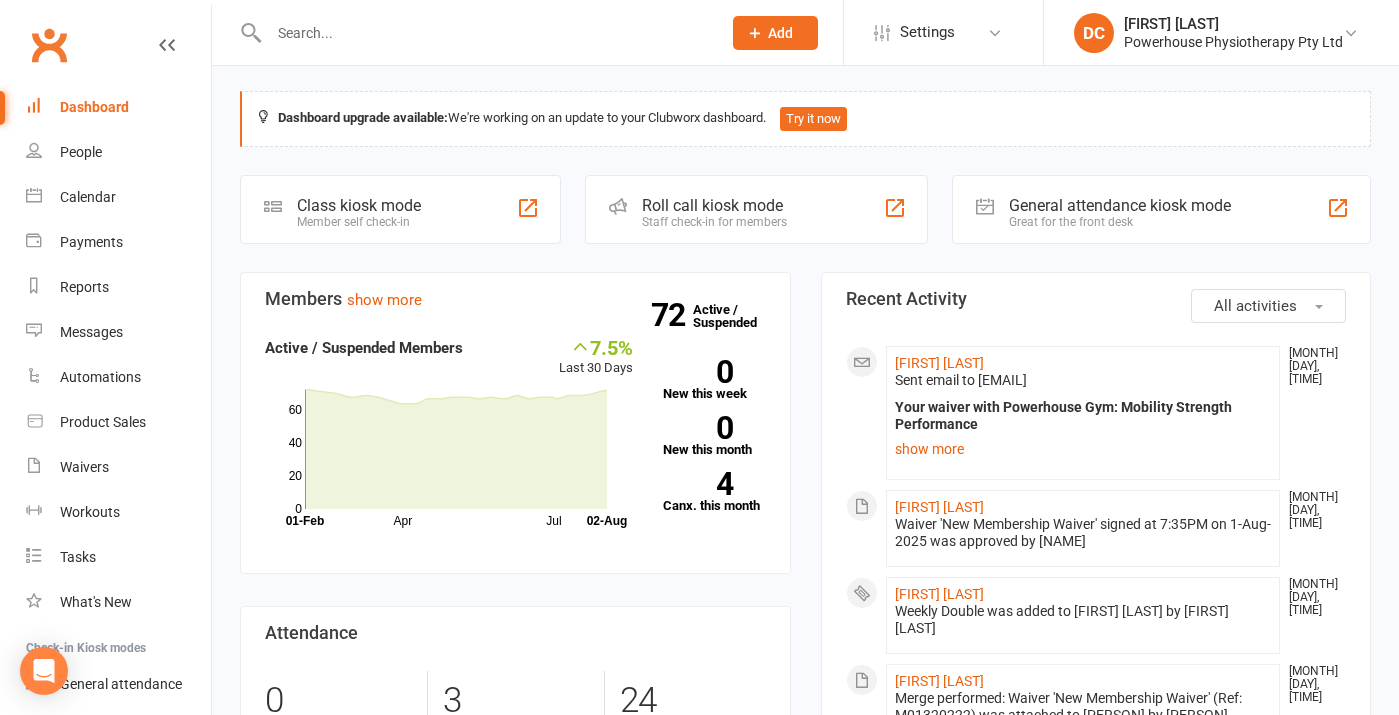 scroll, scrollTop: 0, scrollLeft: 0, axis: both 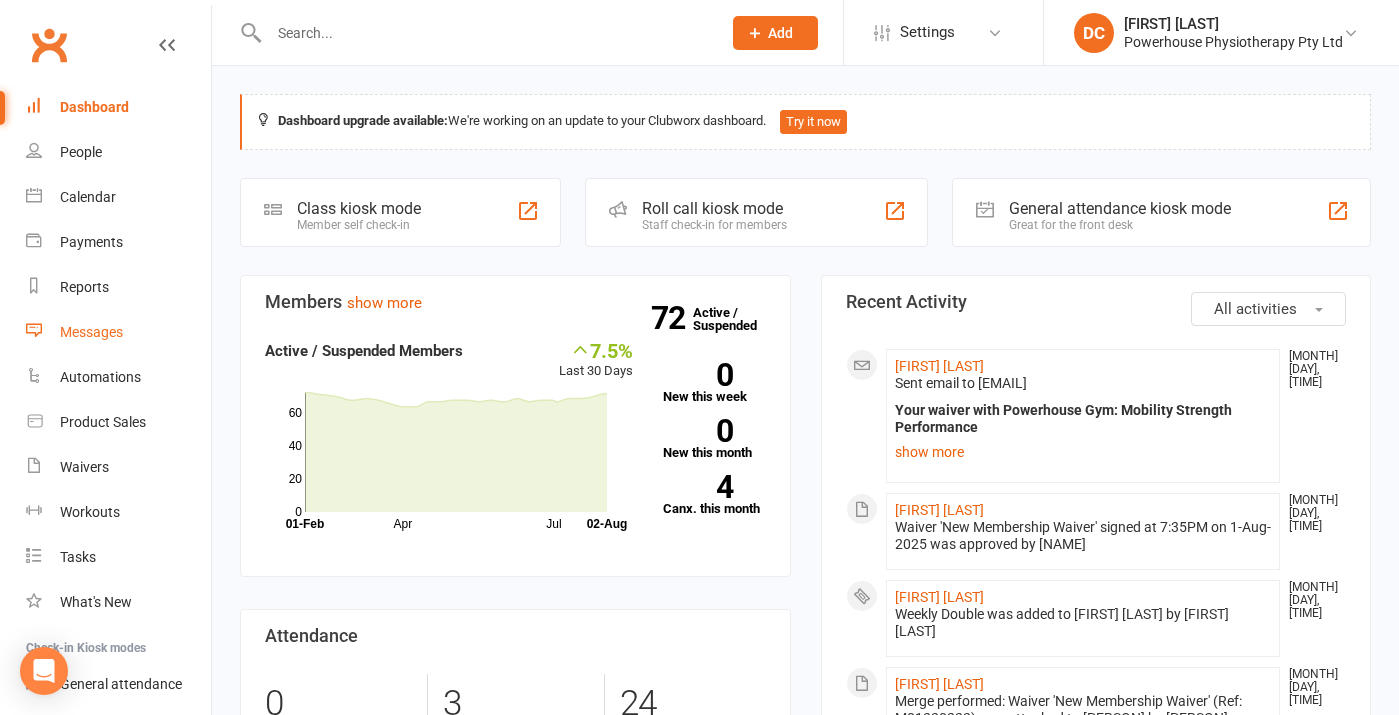 click on "Messages" at bounding box center (91, 332) 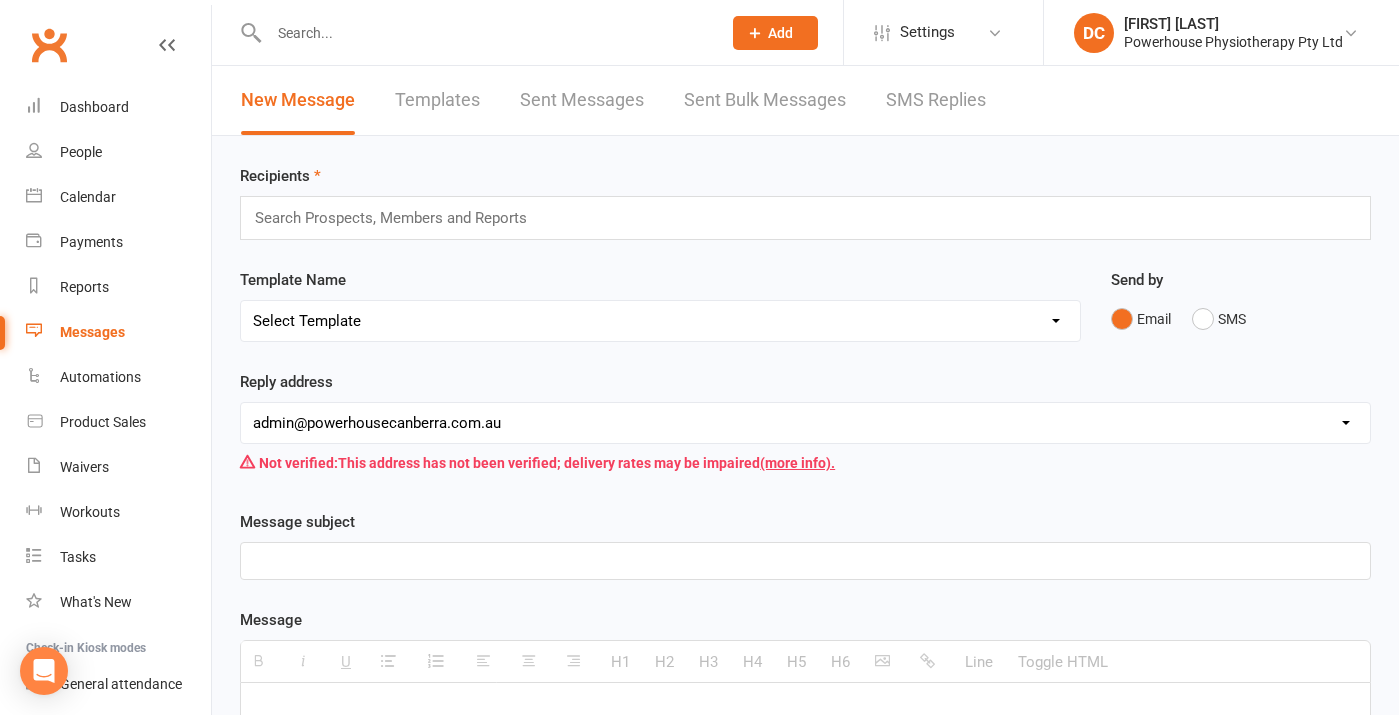 click on "Sent Bulk Messages" at bounding box center [765, 100] 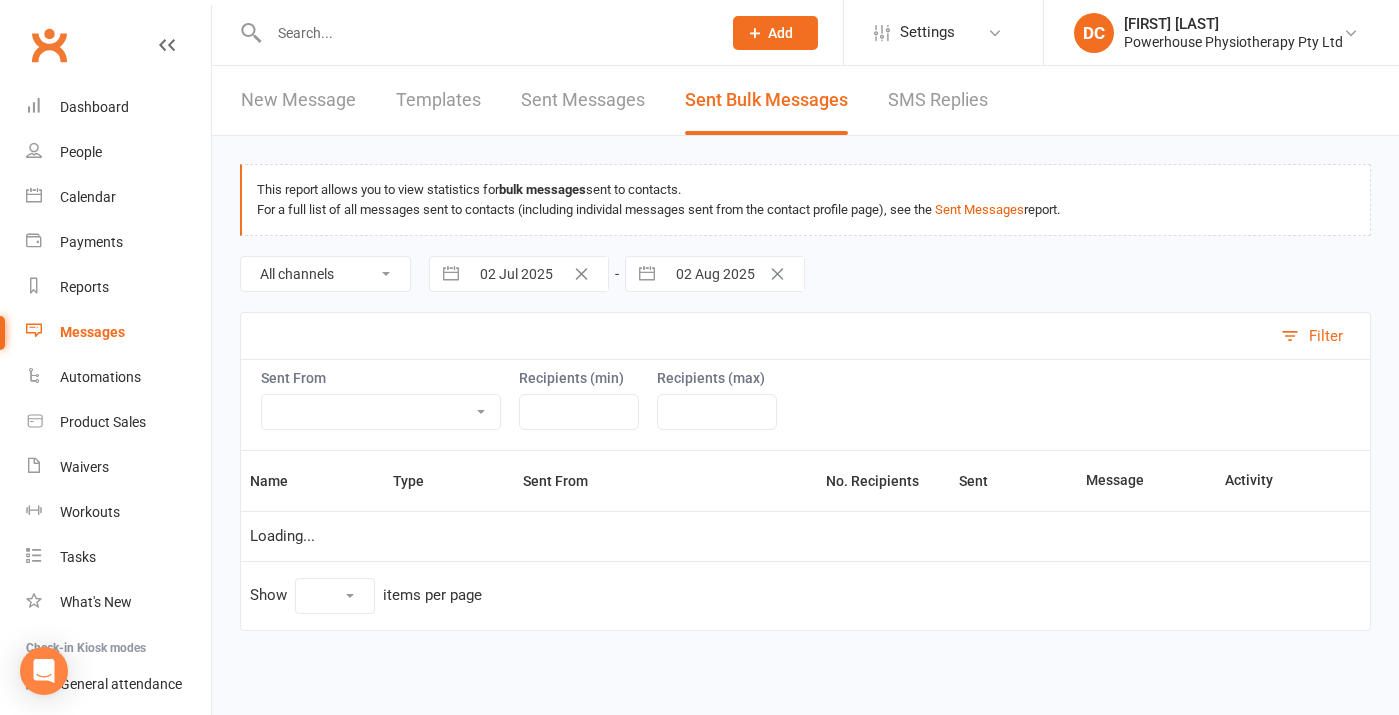 select on "10" 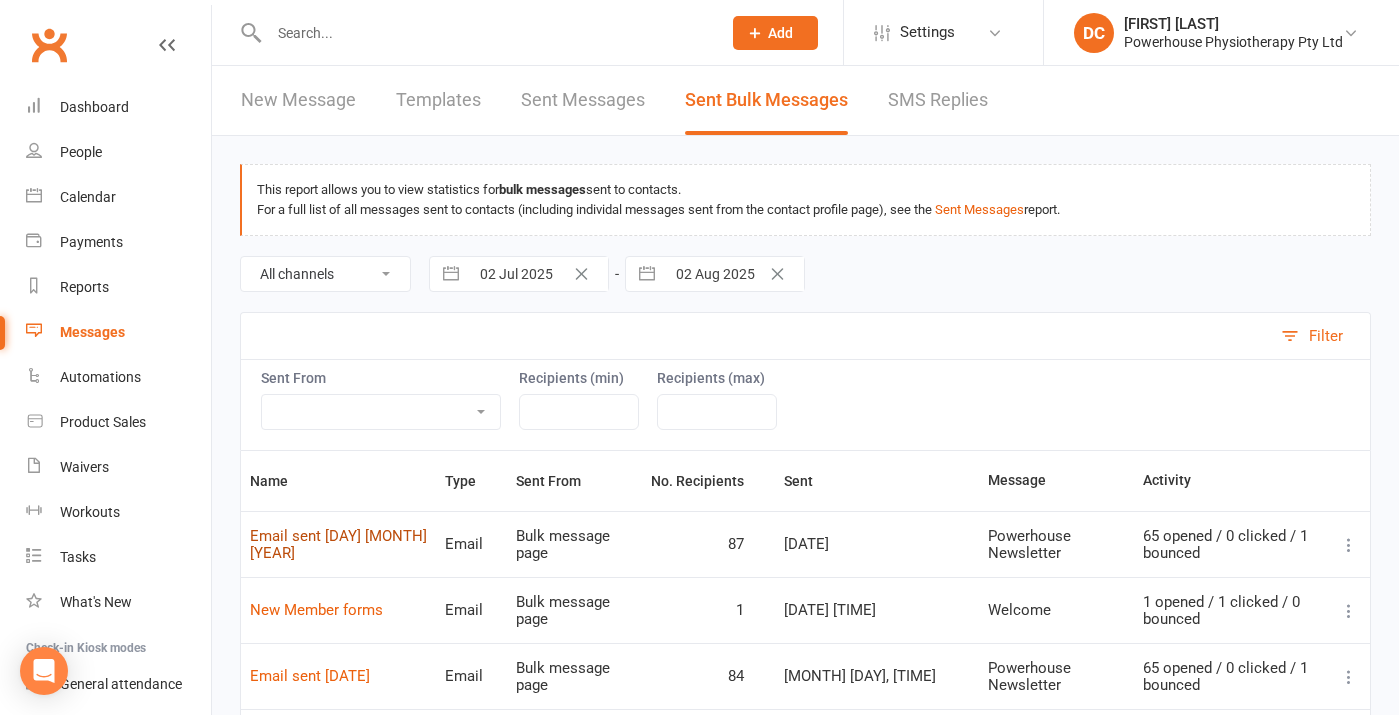 click on "Email sent [DAY] [MONTH] [YEAR]" at bounding box center (338, 544) 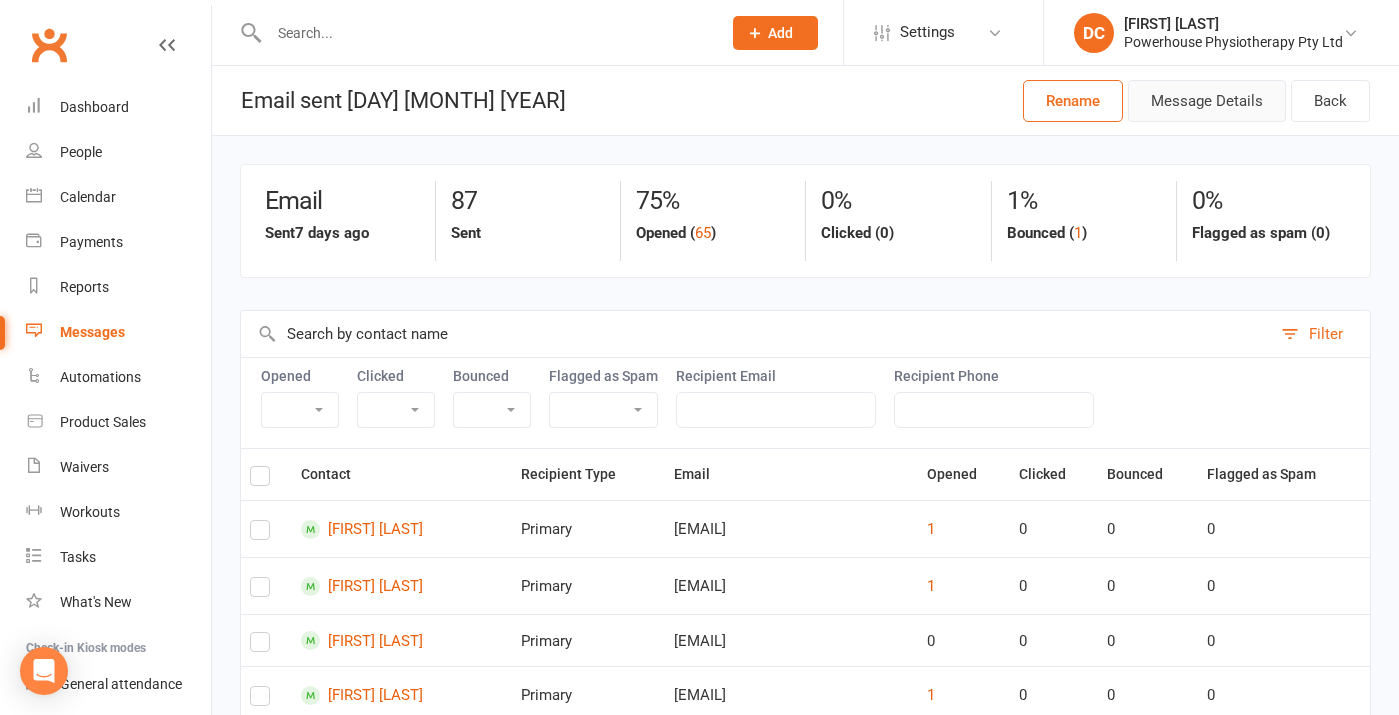 click on "Message Details" at bounding box center (1207, 101) 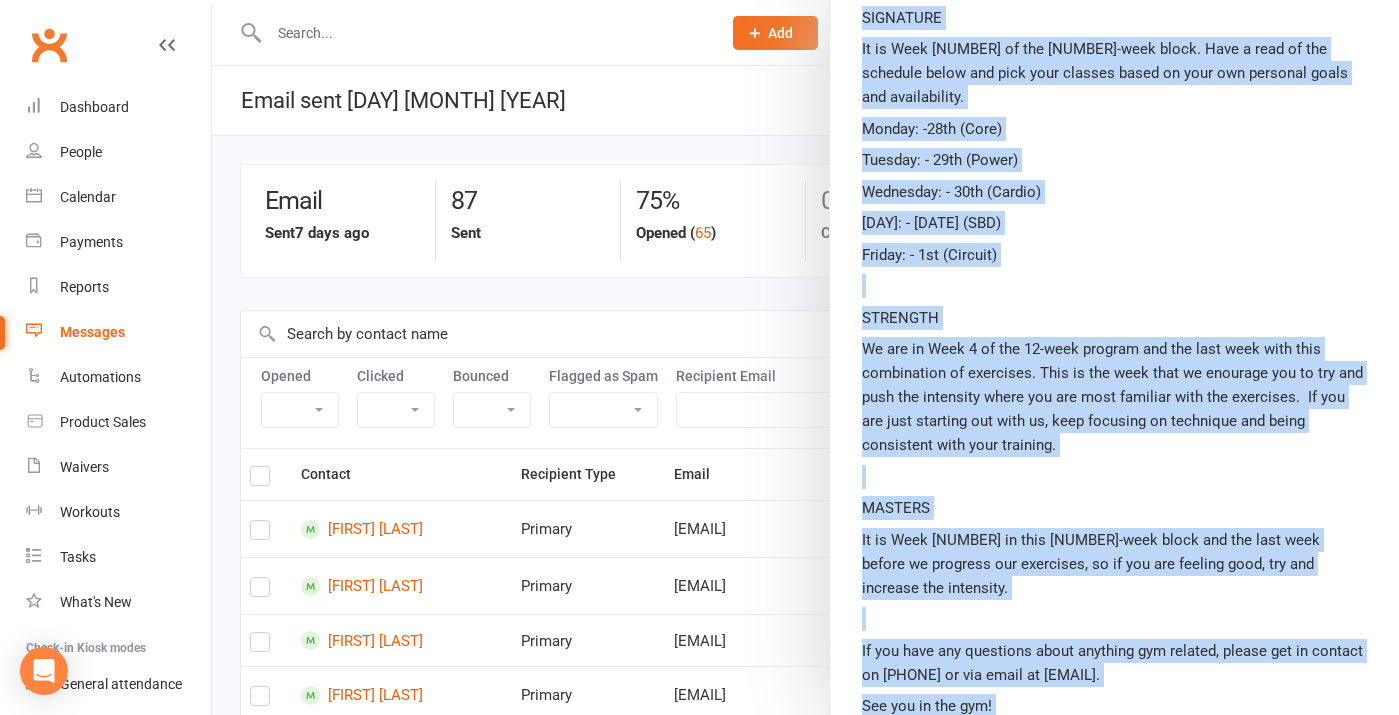 scroll, scrollTop: 479, scrollLeft: 0, axis: vertical 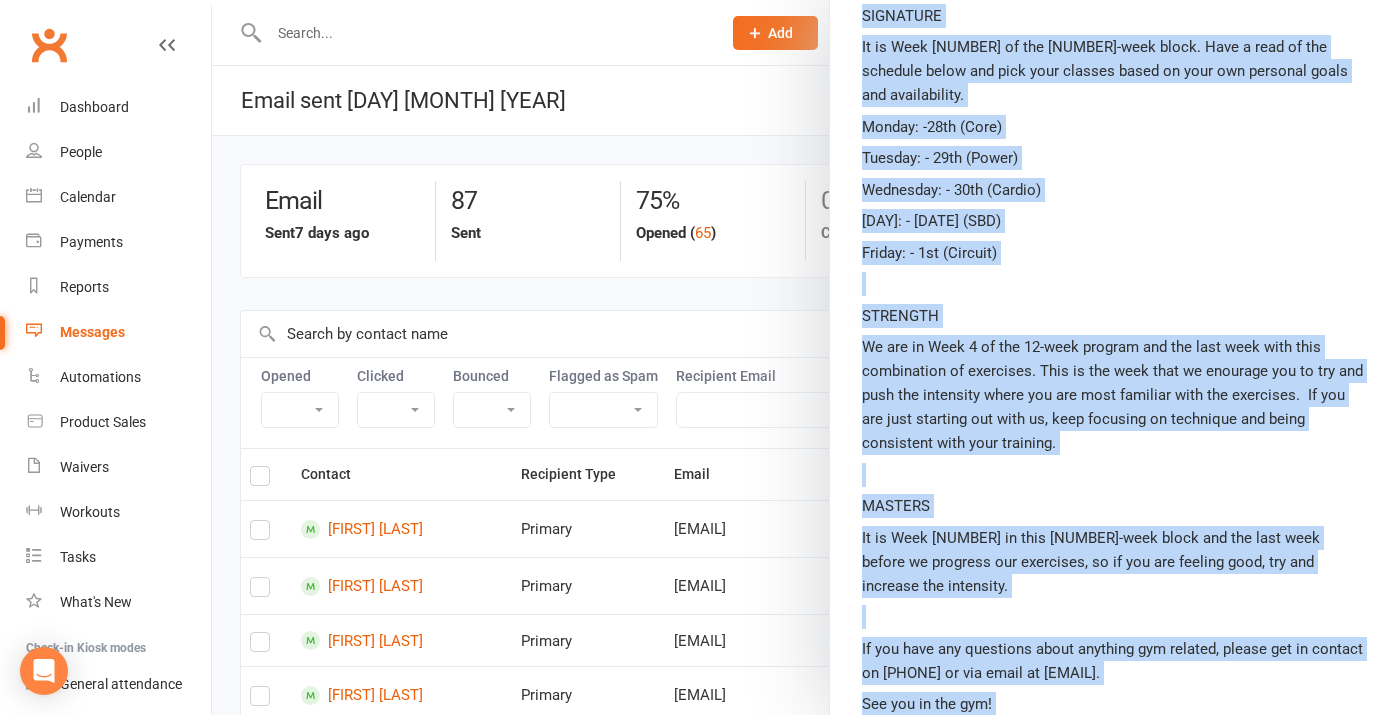 drag, startPoint x: 866, startPoint y: 431, endPoint x: 991, endPoint y: 701, distance: 297.53152 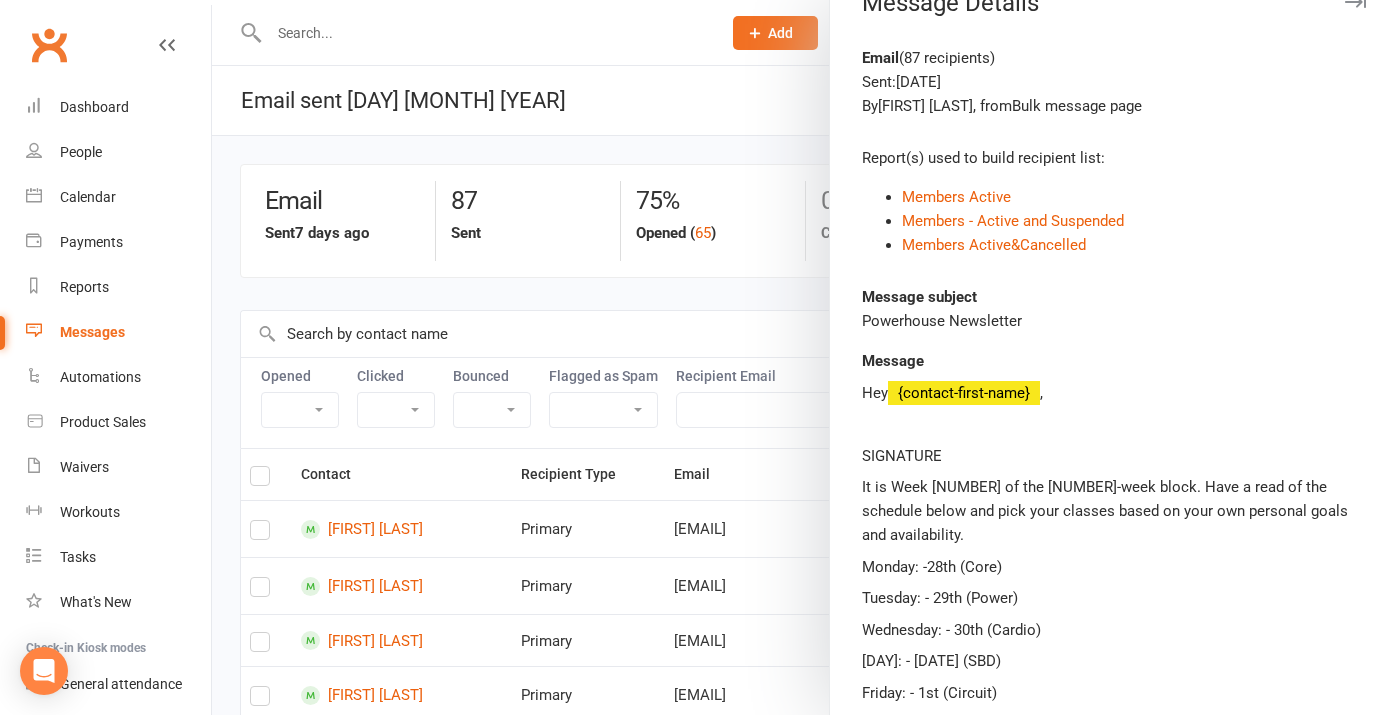 scroll, scrollTop: 0, scrollLeft: 0, axis: both 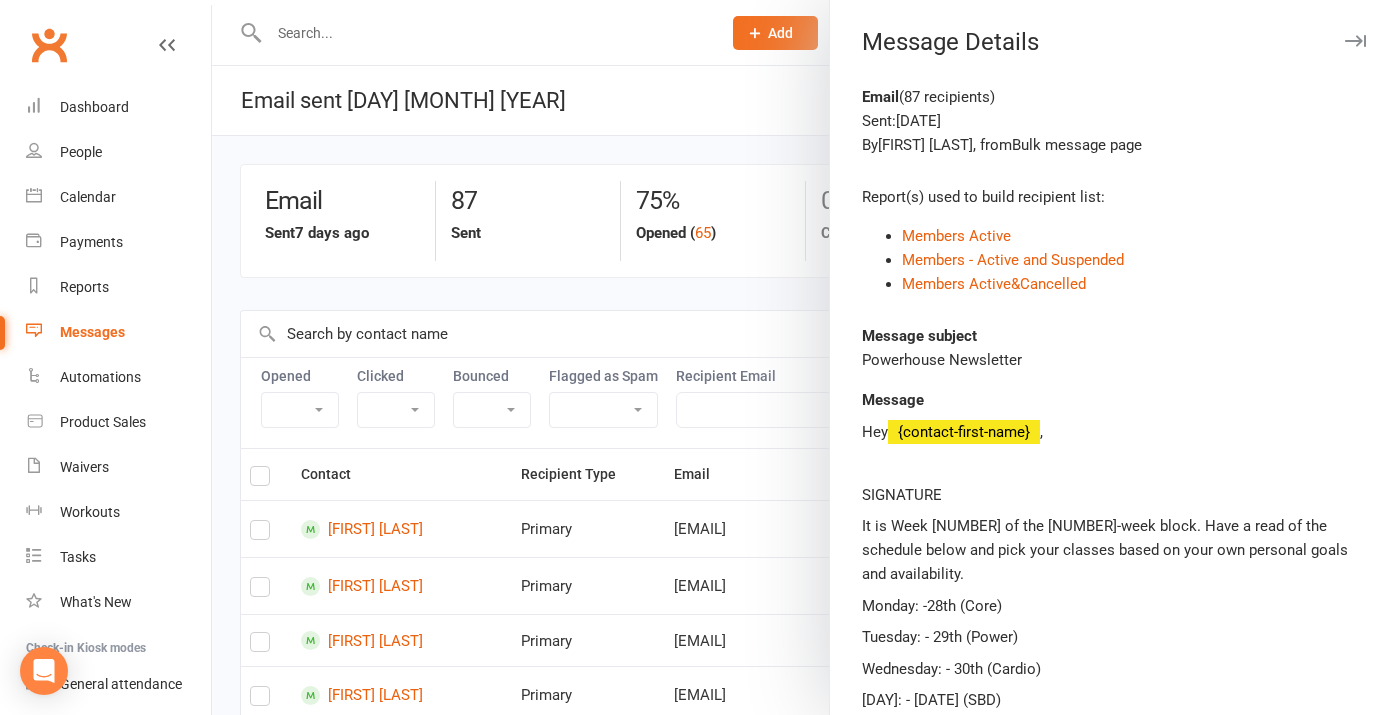 click at bounding box center (1355, 41) 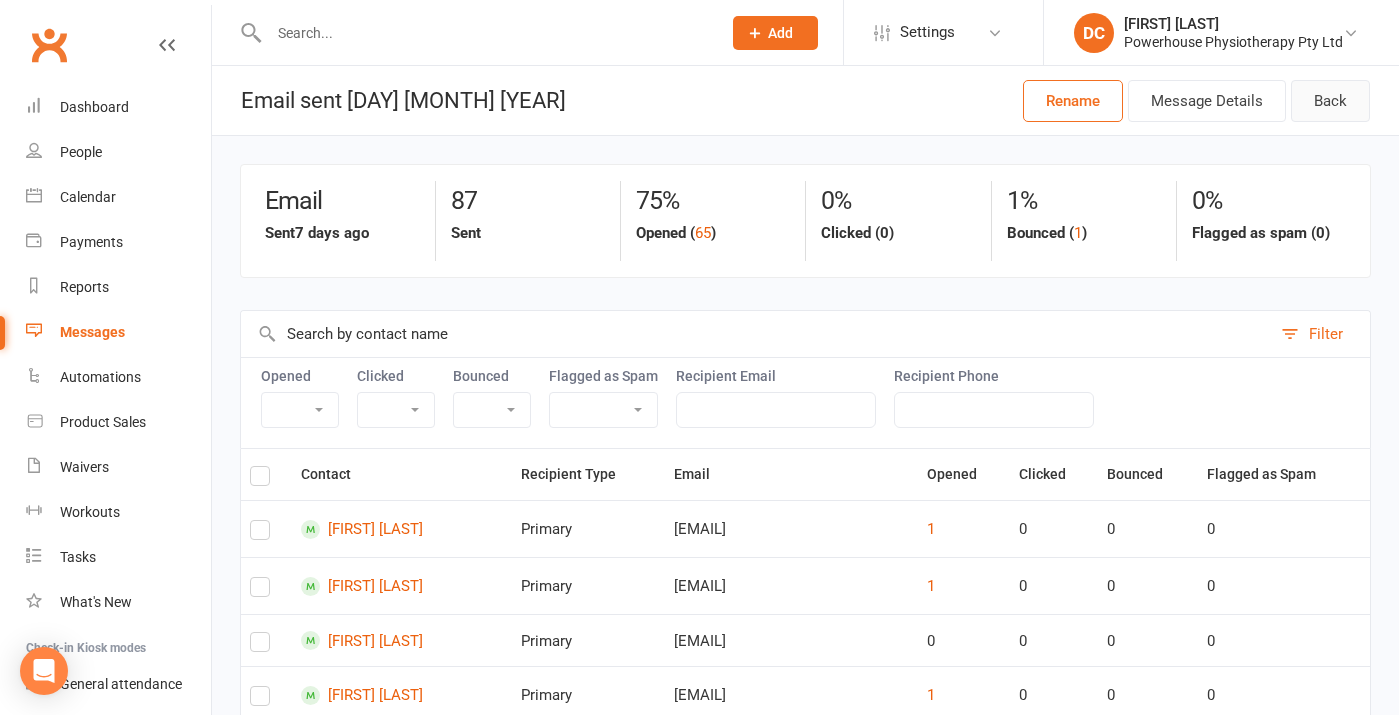 click on "Back" at bounding box center (1330, 101) 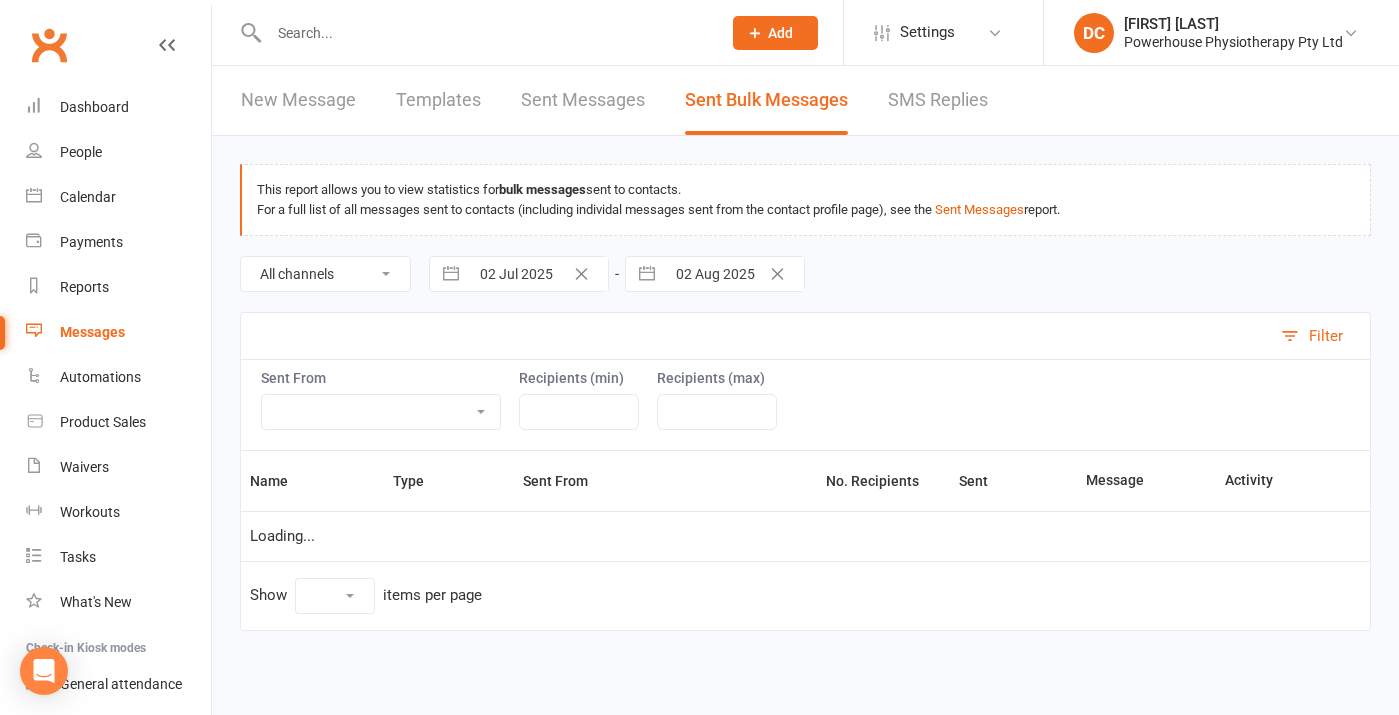 select on "10" 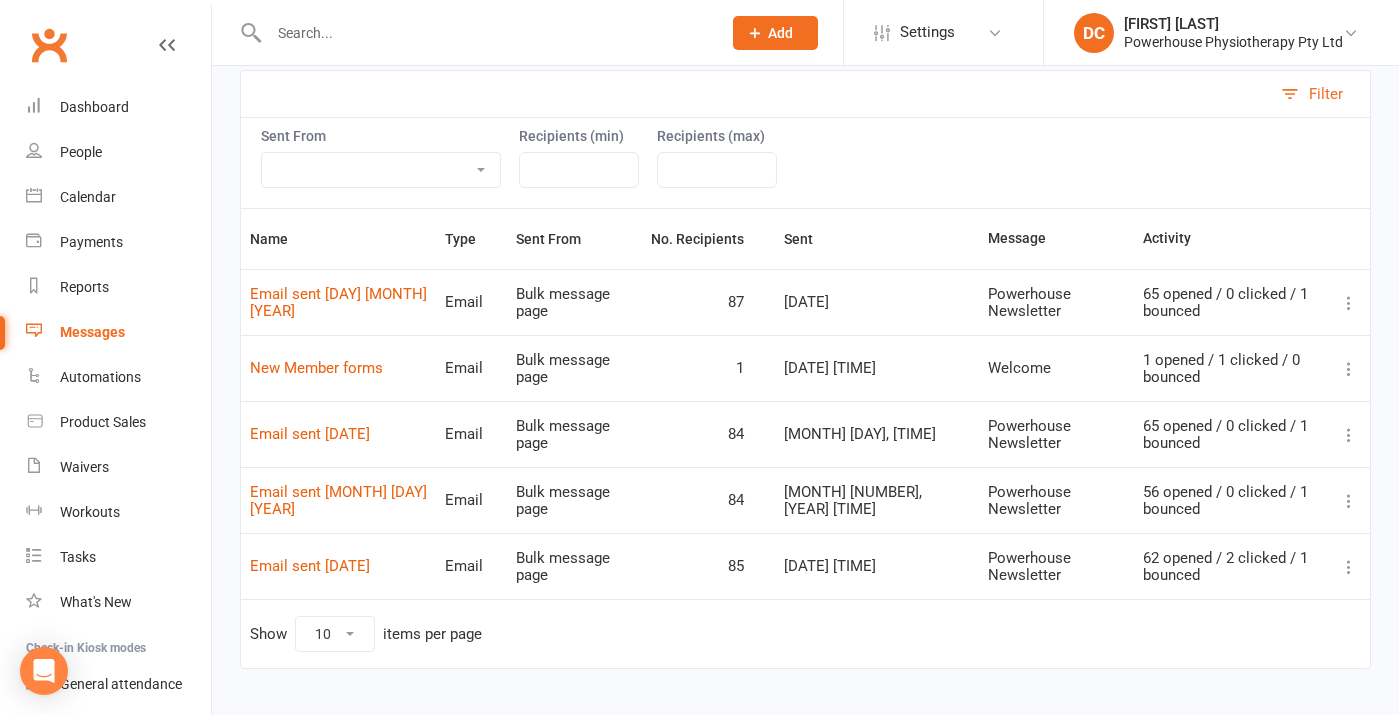 scroll, scrollTop: 281, scrollLeft: 0, axis: vertical 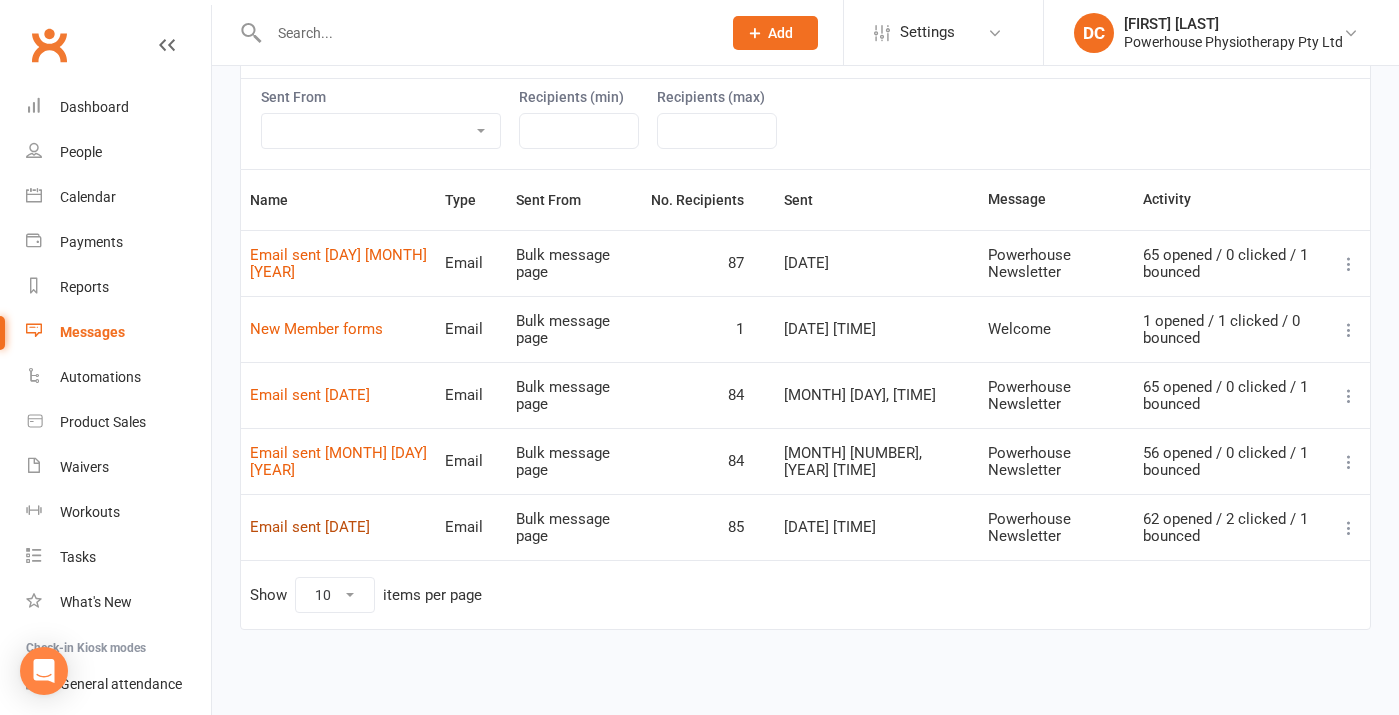 click on "Email sent [DATE]" at bounding box center [310, 527] 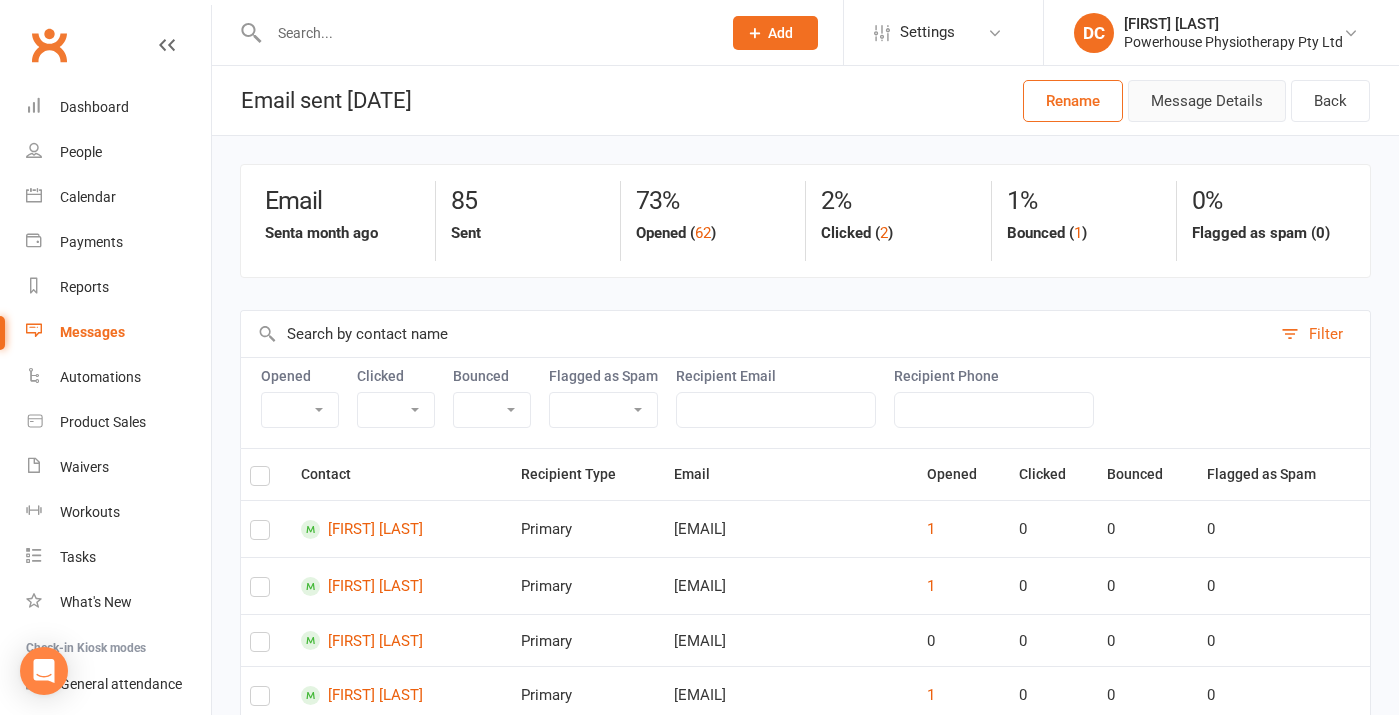 click on "Message Details" at bounding box center [1207, 101] 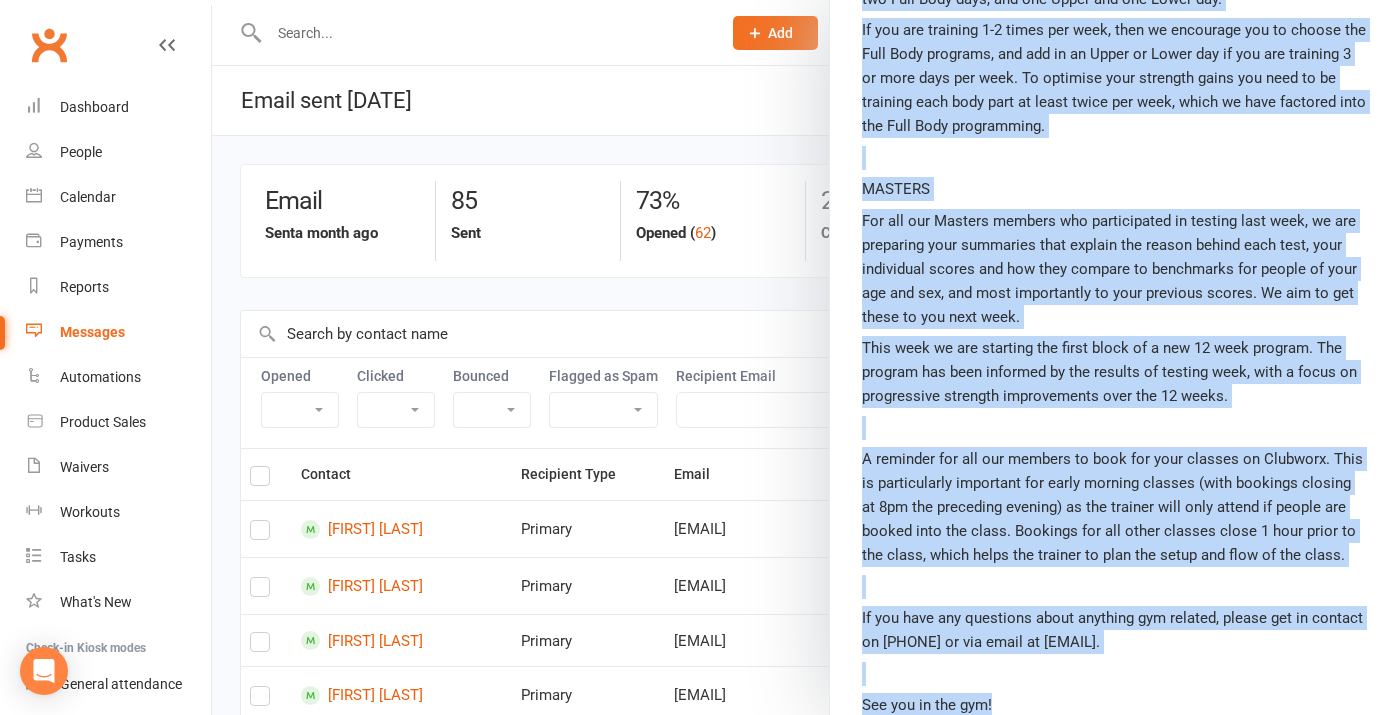 scroll, scrollTop: 1163, scrollLeft: 0, axis: vertical 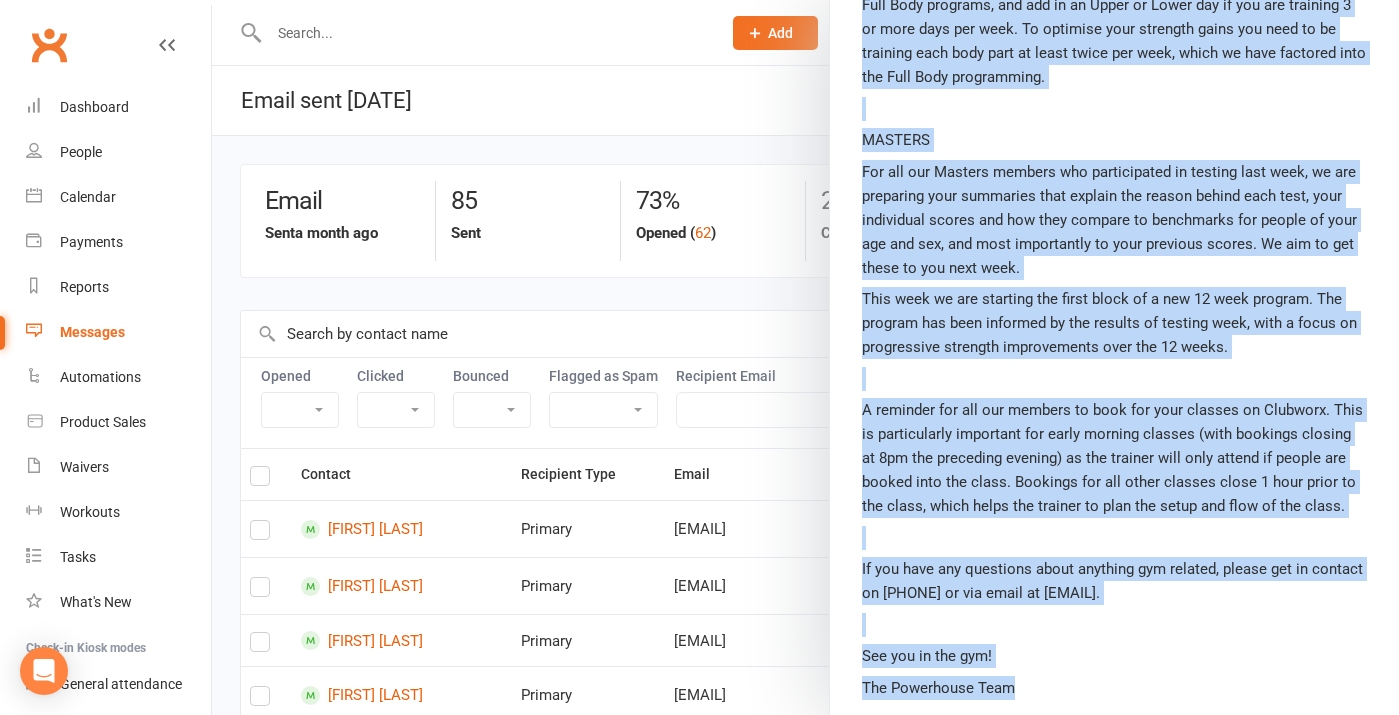 drag, startPoint x: 862, startPoint y: 427, endPoint x: 1114, endPoint y: 689, distance: 363.52167 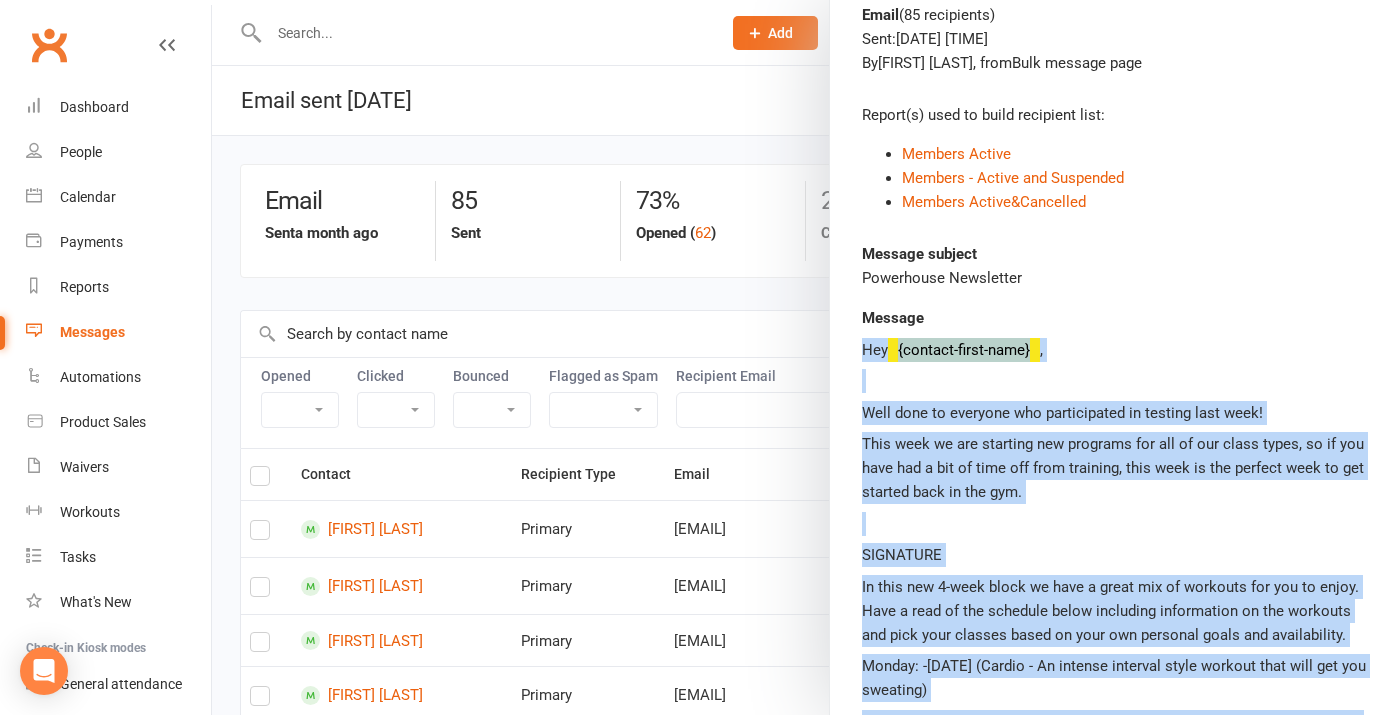 scroll, scrollTop: 0, scrollLeft: 0, axis: both 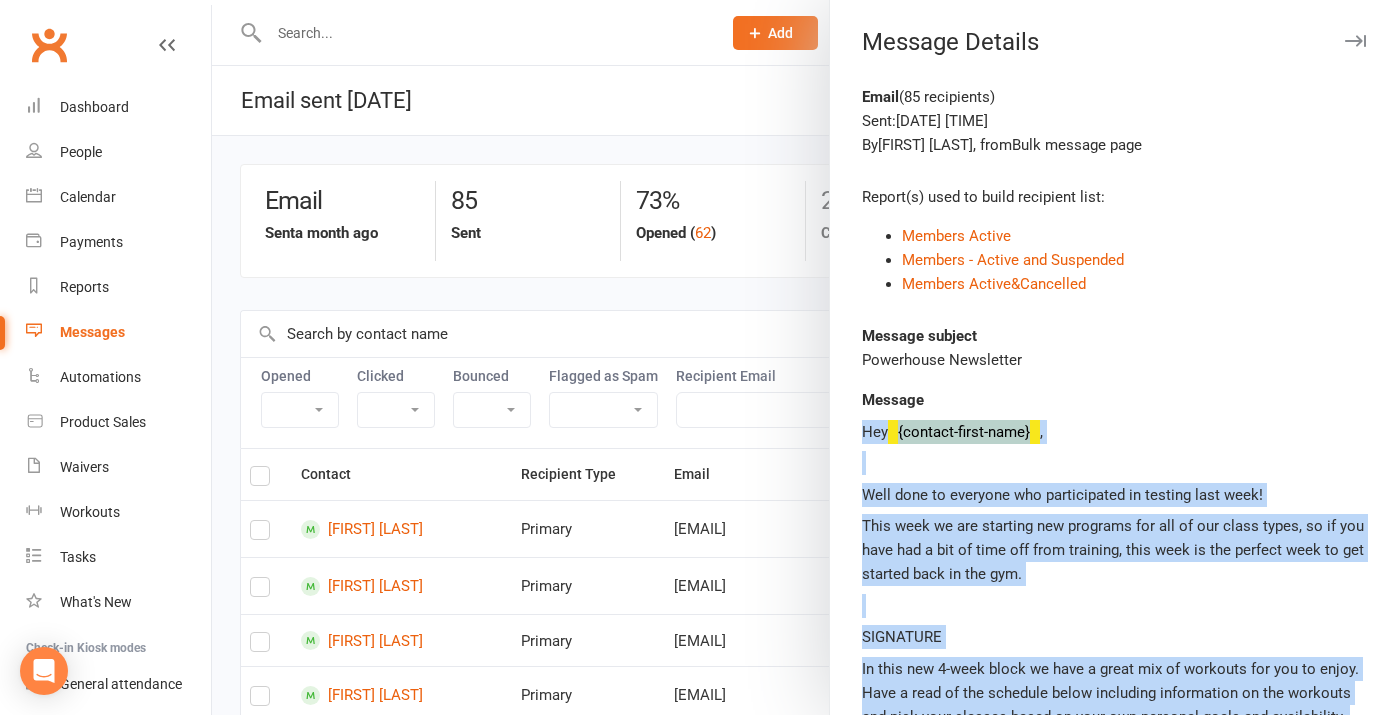 click at bounding box center (1355, 41) 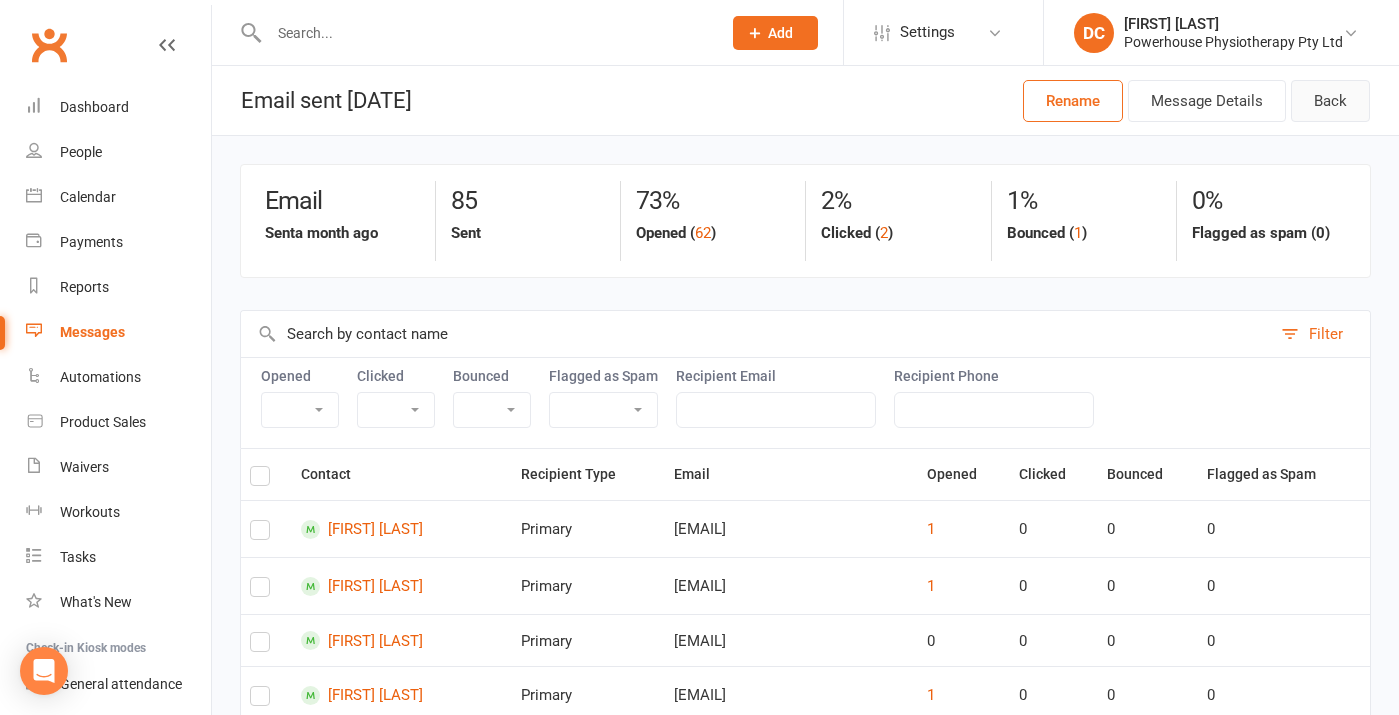 click on "Back" at bounding box center [1330, 101] 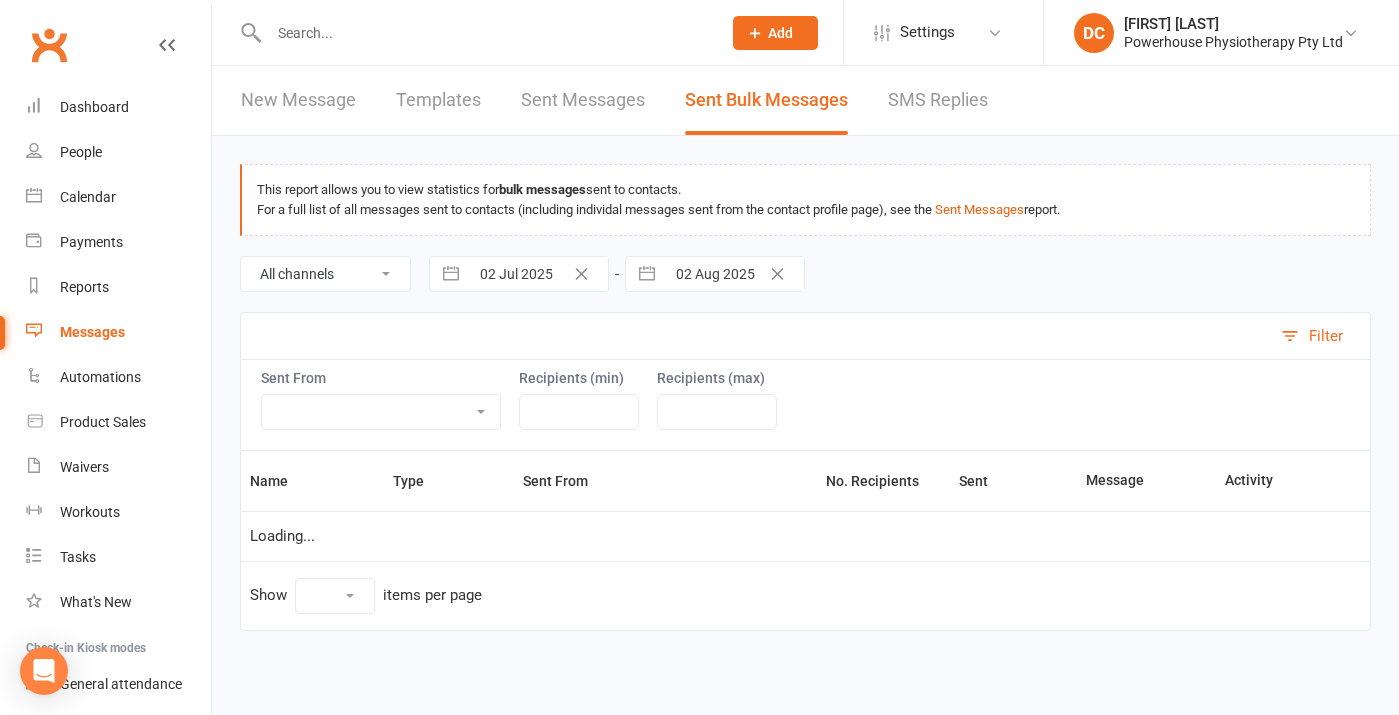 select on "10" 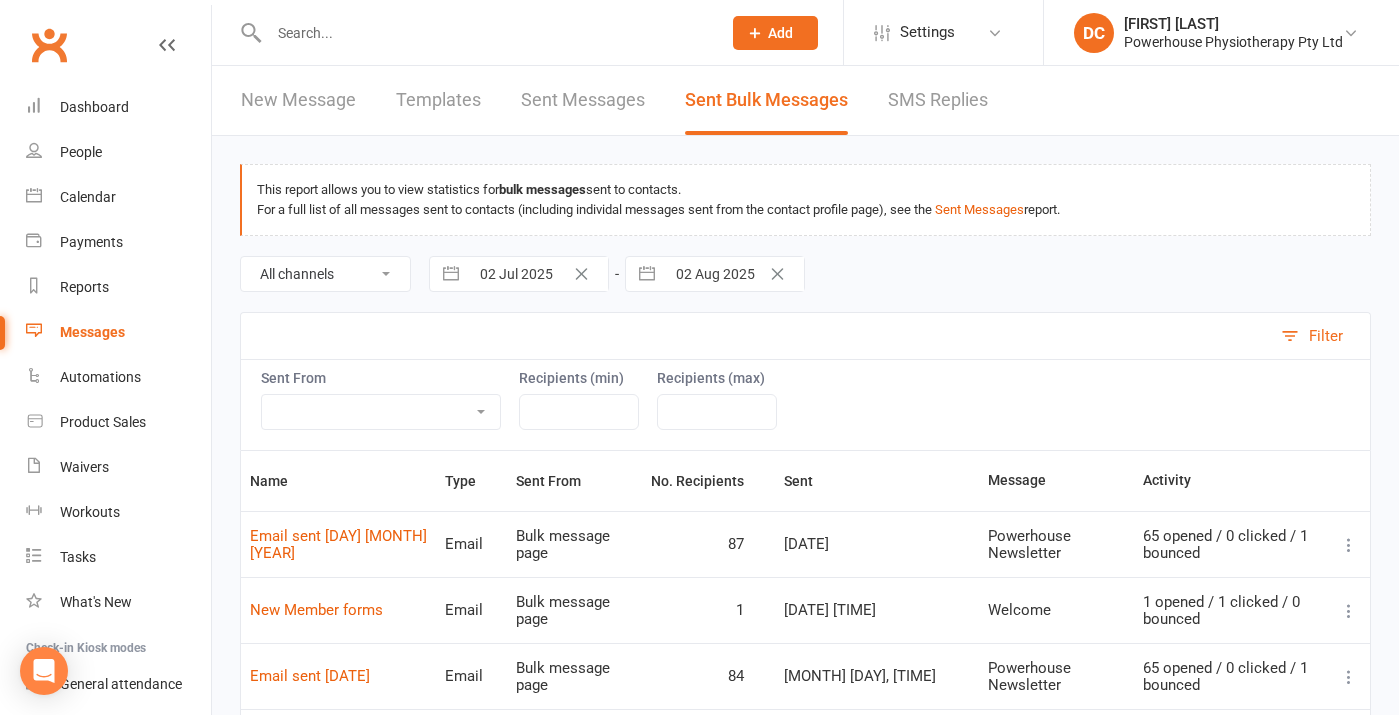 click on "New Message" at bounding box center (298, 100) 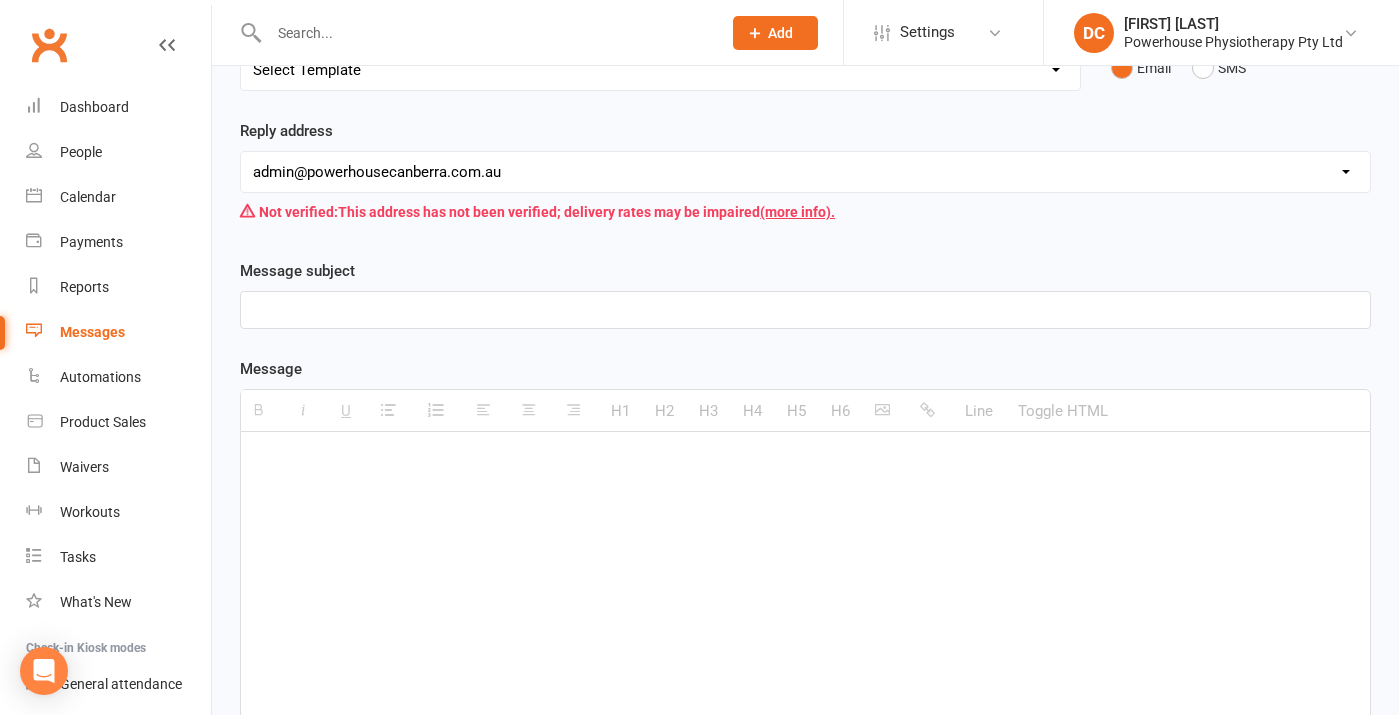 scroll, scrollTop: 256, scrollLeft: 0, axis: vertical 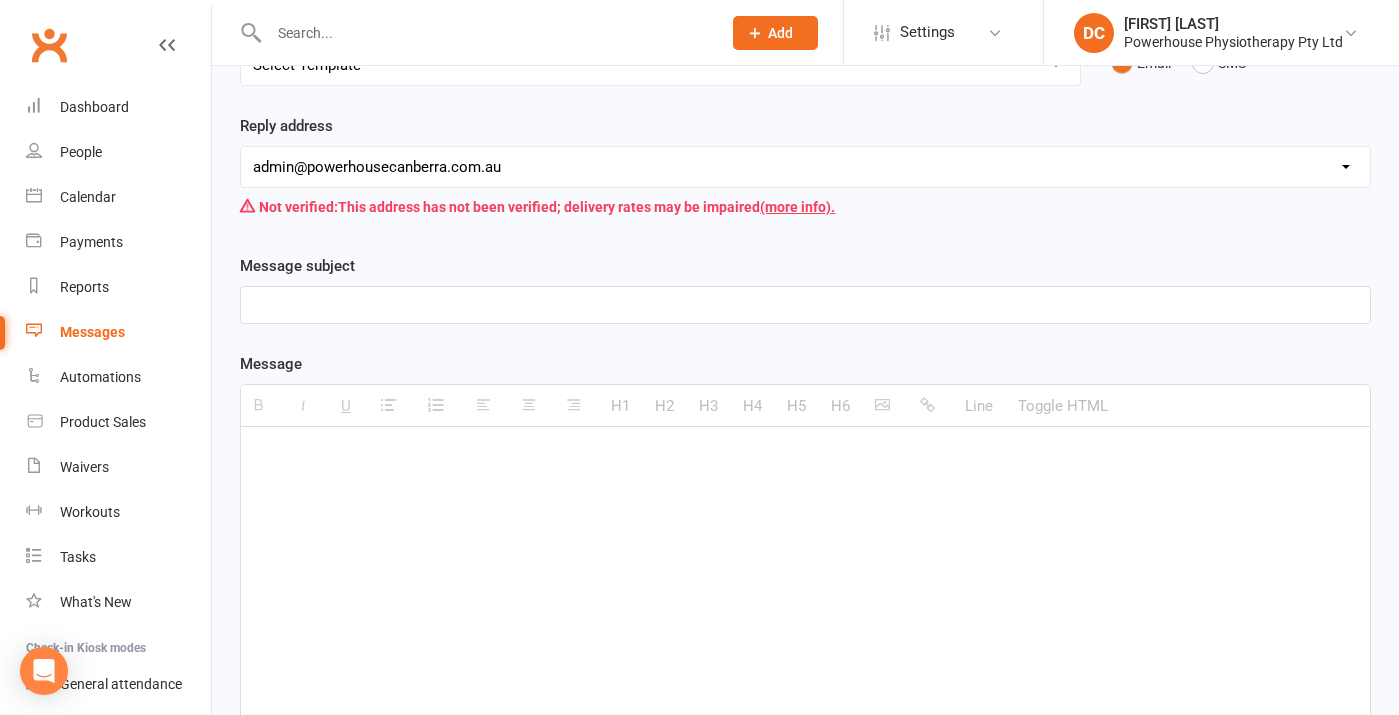 click at bounding box center [805, 577] 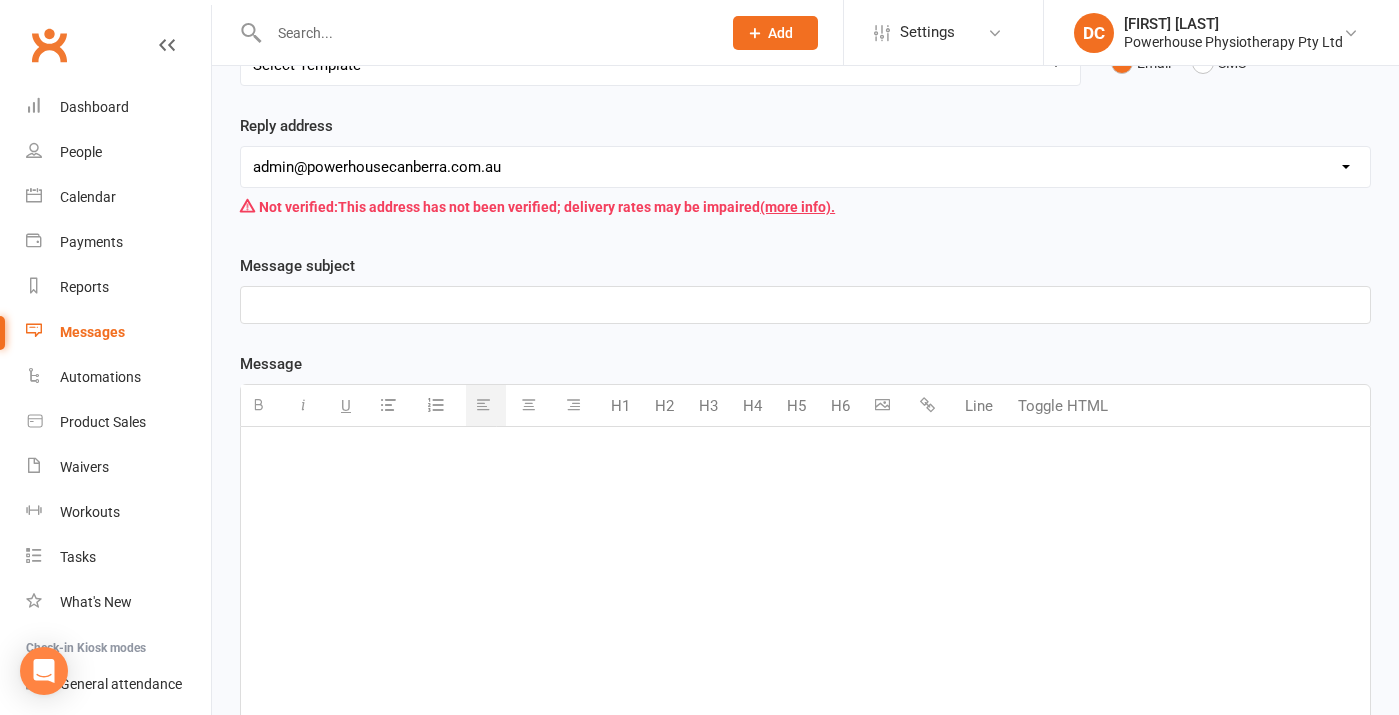paste 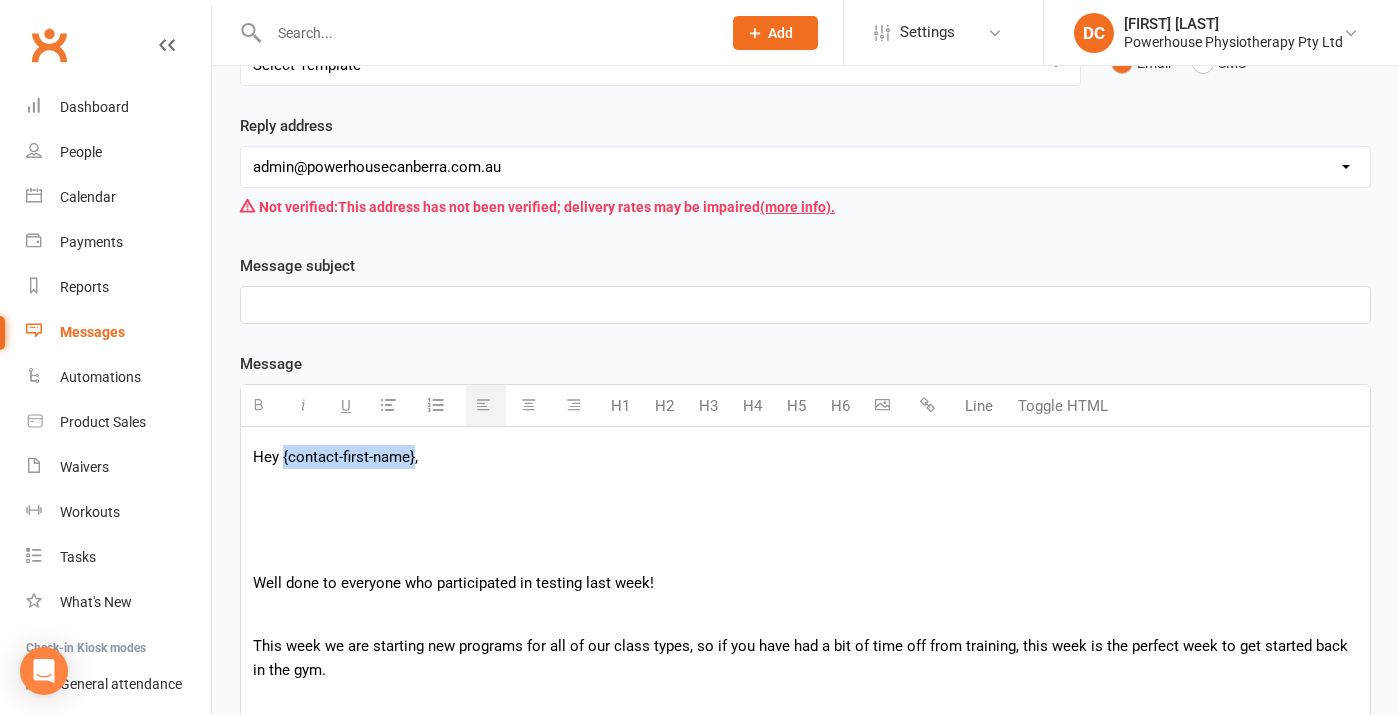 drag, startPoint x: 283, startPoint y: 457, endPoint x: 412, endPoint y: 467, distance: 129.38702 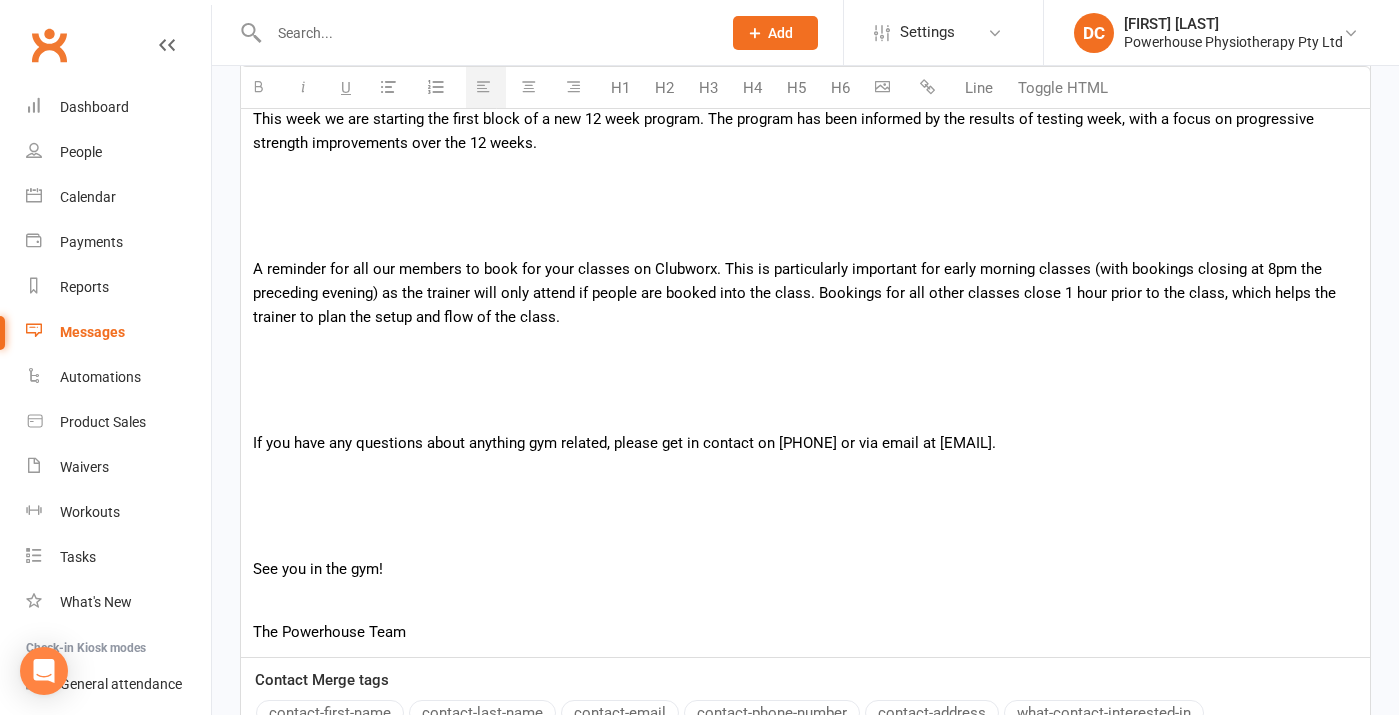 scroll, scrollTop: 2161, scrollLeft: 0, axis: vertical 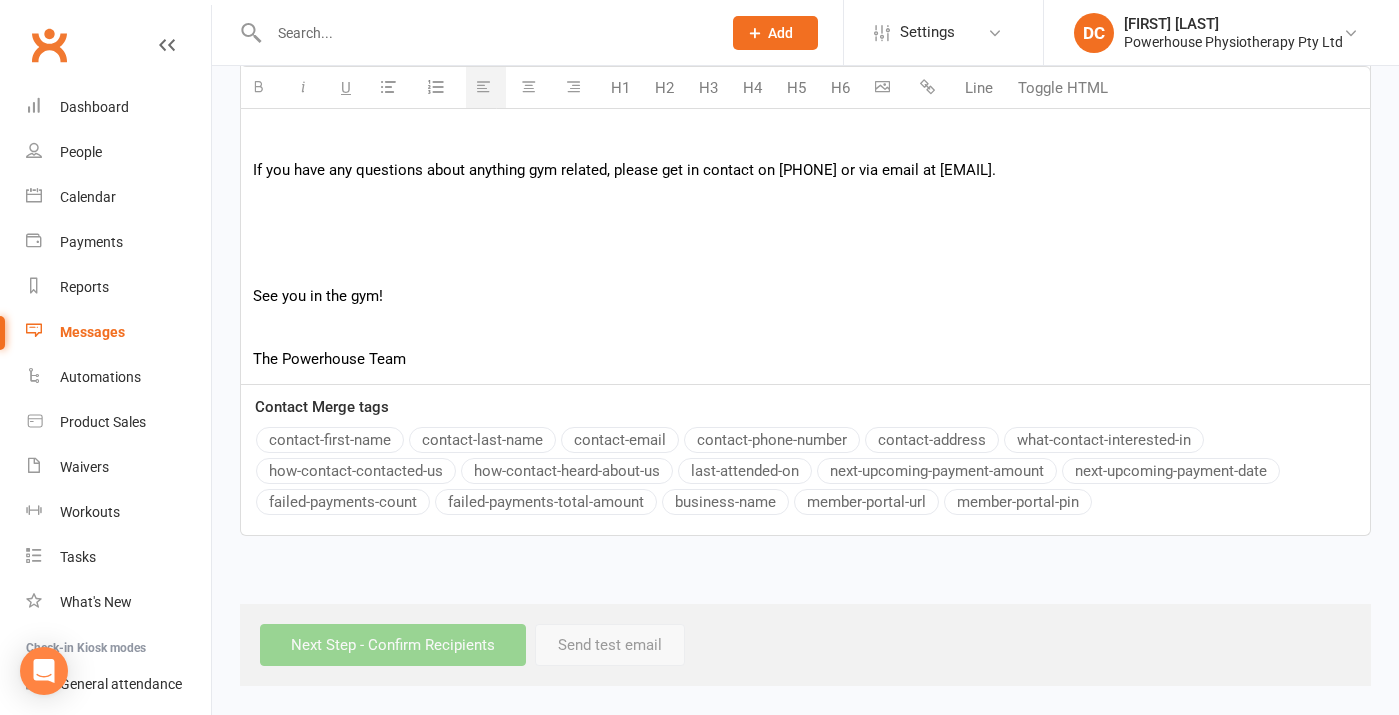click on "contact-first-name" at bounding box center (330, 440) 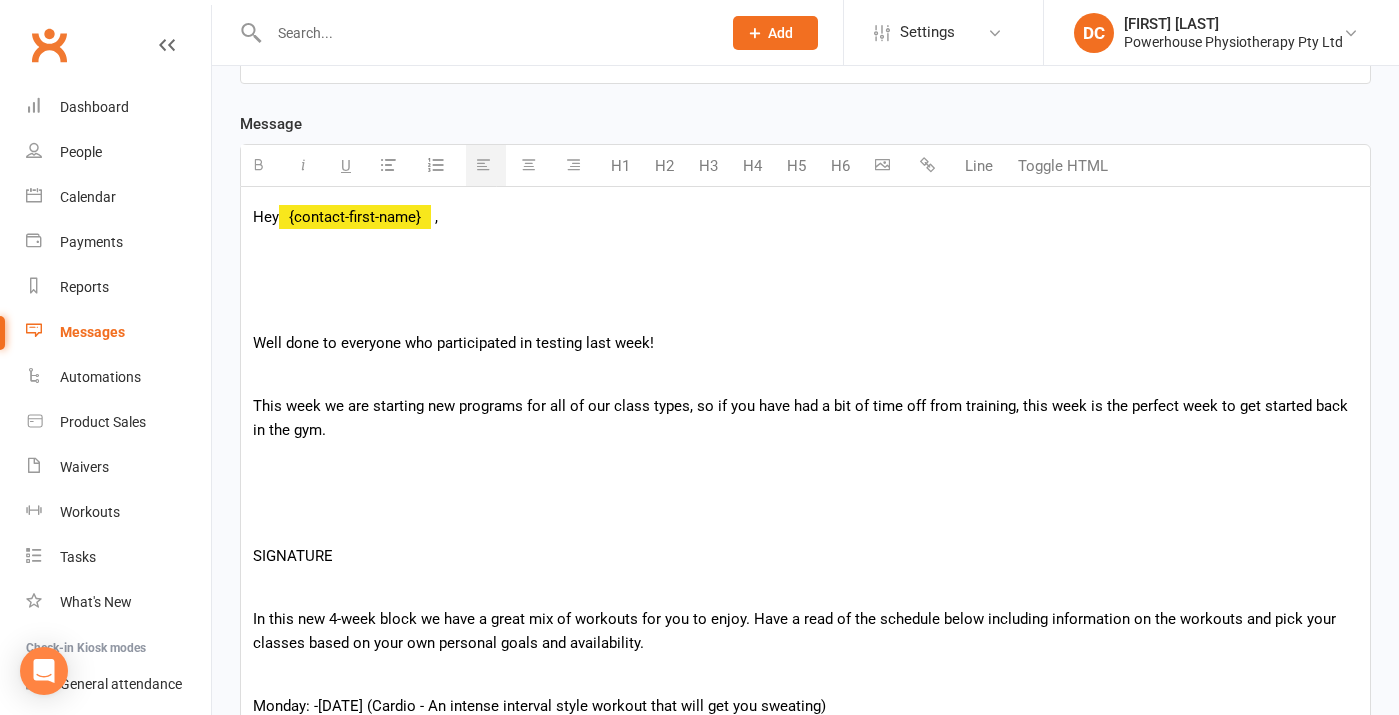 scroll, scrollTop: 489, scrollLeft: 0, axis: vertical 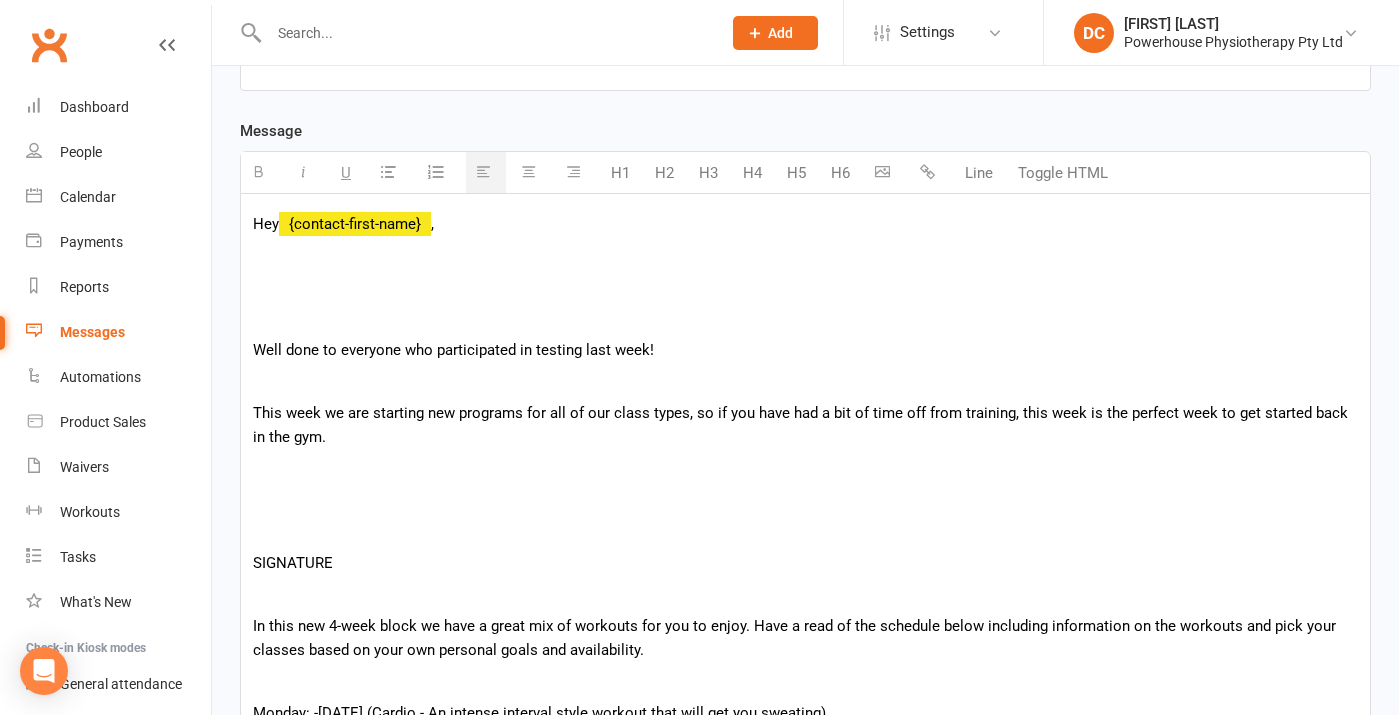 click at bounding box center [805, 318] 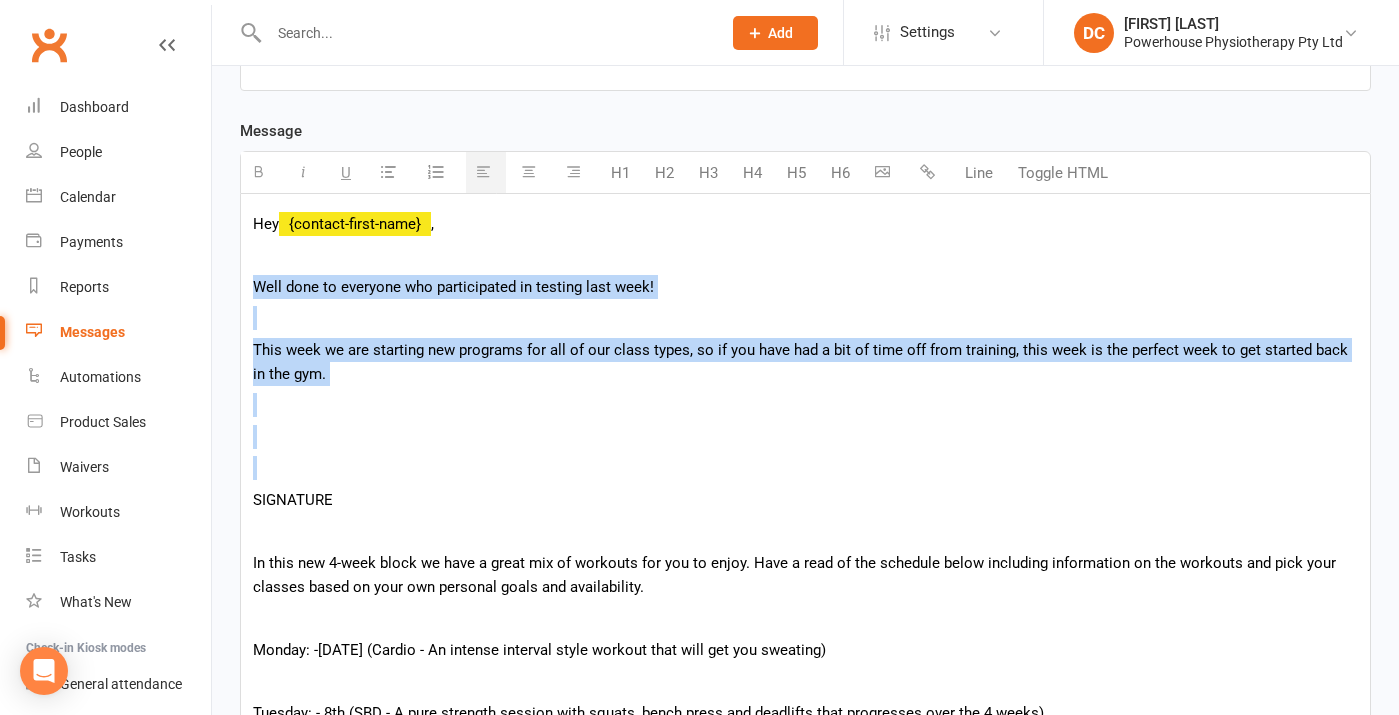 drag, startPoint x: 253, startPoint y: 286, endPoint x: 321, endPoint y: 459, distance: 185.88437 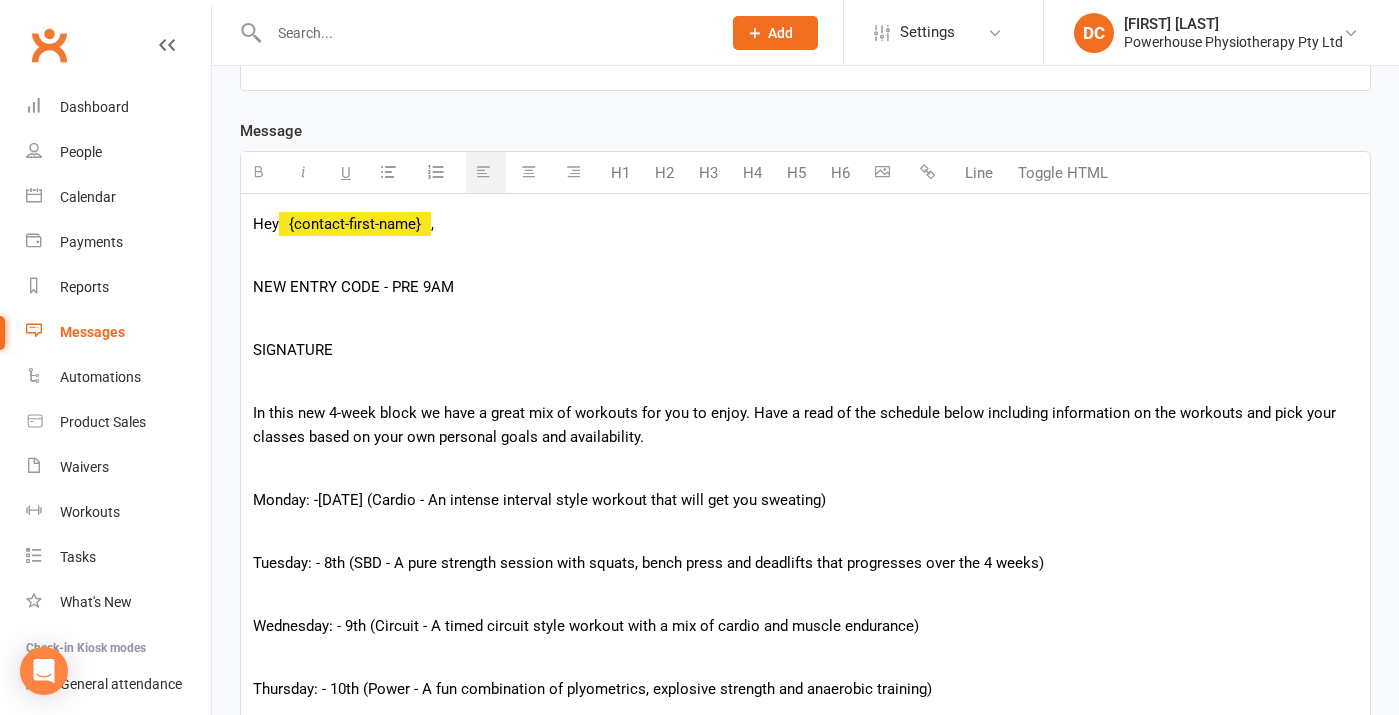 click on "Hey [CONTACT-FIRST-NAME] , NEW ENTRY CODE - PRE 9AM SIGNATURE In this new 4-week block we have a great mix of workouts for you to enjoy. Have a read of the schedule below including information on the workouts and pick your classes based on your own personal goals and availability. Monday: -7th (Cardio - An intense interval style workout that will get you sweating) Tuesday: - 8th (SBD - A pure strength session with squats, bench press and deadlifts that progresses over the 4 weeks) Wednesday: - 9th (Circuit - A timed circuit style workout with a mix of cardio and muscle endurance) Thursday: - 10th (Power - A fun combination of plyometrics, explosive strength and anaerobic training) Friday: - 11th (Core - A challenging mix of strength and conditioning focussed on the core) STRENGTH We are in Week 1 of the new 12 week program. We will continue to have two Full Body days, and one Upper and one Lower day. MASTERS See you in the gym! The Powerhouse Team" at bounding box center (805, 1018) 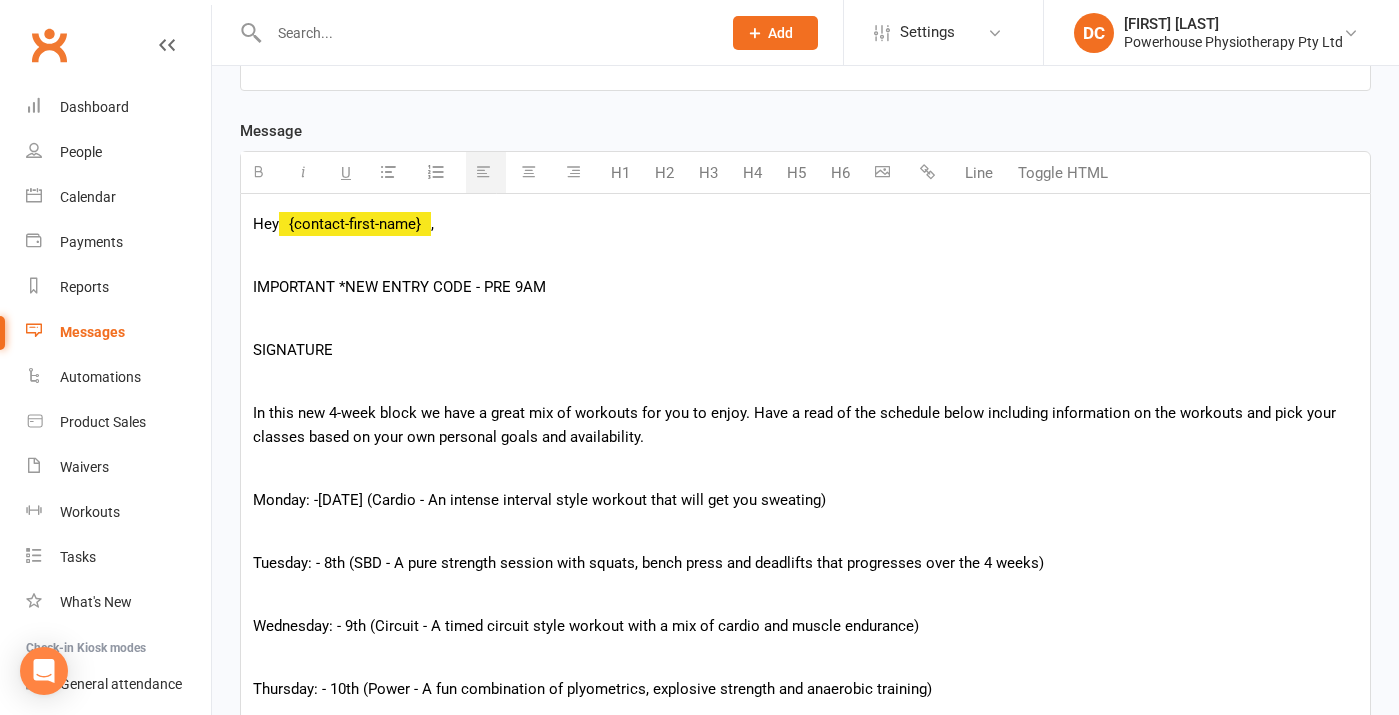 click on "Hey {[FIRST] } , IMPORTANT *NEW ENTRY CODE - PRE 9AM SIGNATURE In this new 4-week block we have a great mix of workouts for you to enjoy. Have a read of the schedule below including information on the workouts and pick your classes based on your own personal goals and availability. Monday: -7th (Cardio - An intense interval style workout that will get you sweating) Tuesday: - 8th (SBD - A pure strength session with squats, bench press and deadlifts that progresses over the 4 weeks) Wednesday: - 9th (Circuit - A timed circuit style workout with a mix of cardio and muscle endurance) Thursday: - 10th (Power - A fun combination of plyometrics, explosive strength and anaerobic training) Friday: - 11th (Core - A challenging mix of strength and conditioning focussed on the core) STRENGTH We are in Week 1 of the new 12 week program. We will continue to have two Full Body days, and one Upper and one Lower day. MASTERS See you in the gym! The Powerhouse Team" at bounding box center (805, 1018) 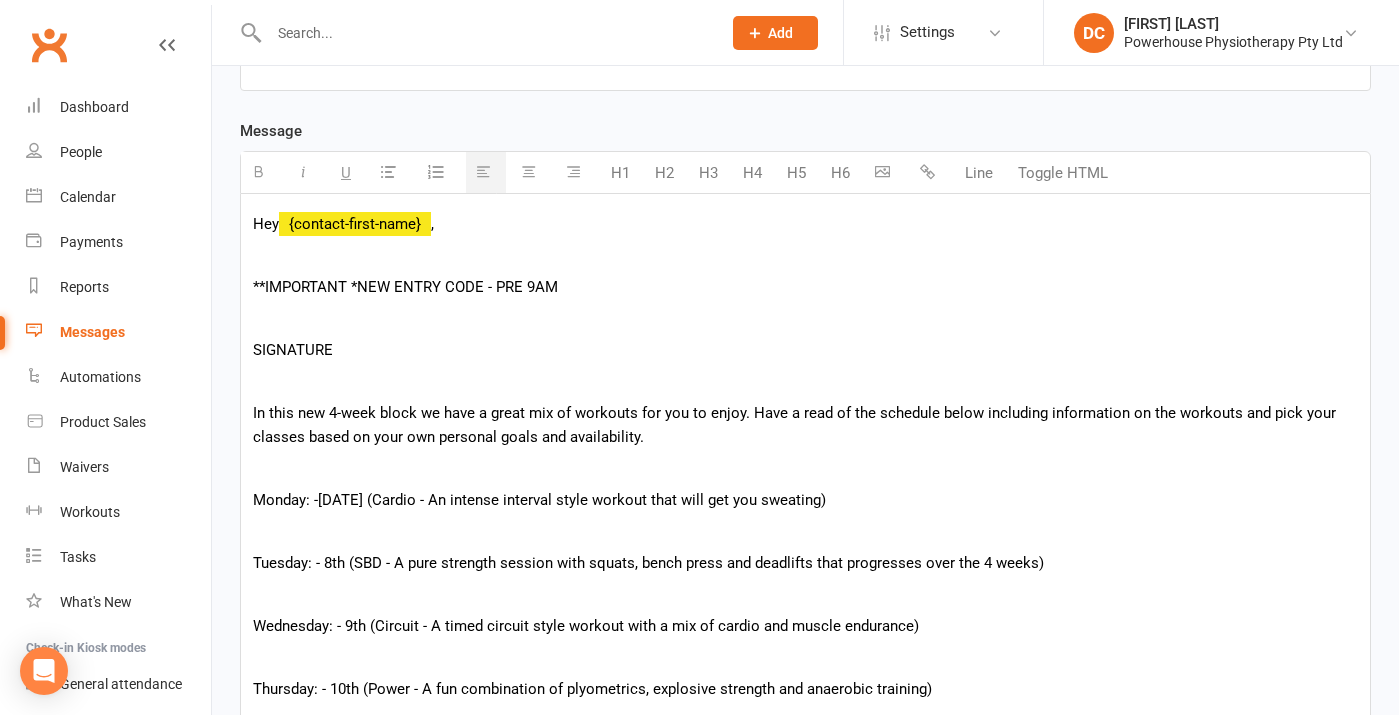 click on "**IMPORTANT *NEW ENTRY CODE - PRE 9AM" at bounding box center (805, 287) 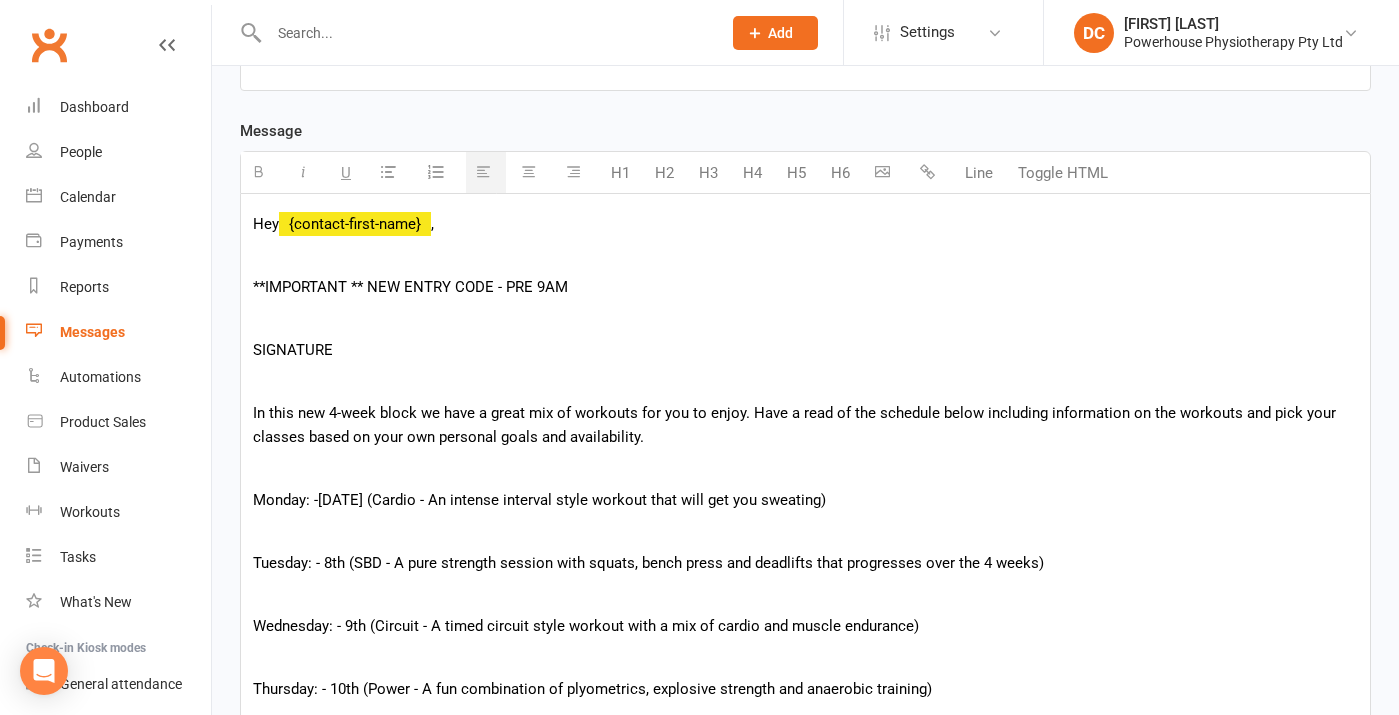 click on "Hey [FIRST] , **IMPORTANT ** NEW ENTRY CODE - PRE 9AM SIGNATURE In this new 4-week block we have a great mix of workouts for you to enjoy. Have a read of the schedule below including information on the workouts and pick your classes based on your own personal goals and availability. Monday: -7th (Cardio - An intense interval style workout that will get you sweating) Tuesday: - 8th (SBD - A pure strength session with squats, bench press and deadlifts that progresses over the 4 weeks) Wednesday: - 9th (Circuit - A timed circuit style workout with a mix of cardio and muscle endurance) Thursday: - 10th (Power - A fun combination of plyometrics, explosive strength and anaerobic training) Friday: - 11th (Core - A challenging mix of strength and conditioning focussed on the core) STRENGTH We are in Week 1 of the new 12 week program. We will continue to have two Full Body days, and one Upper and one Lower day. MASTERS See you in the gym! The Powerhouse Team" at bounding box center (805, 1018) 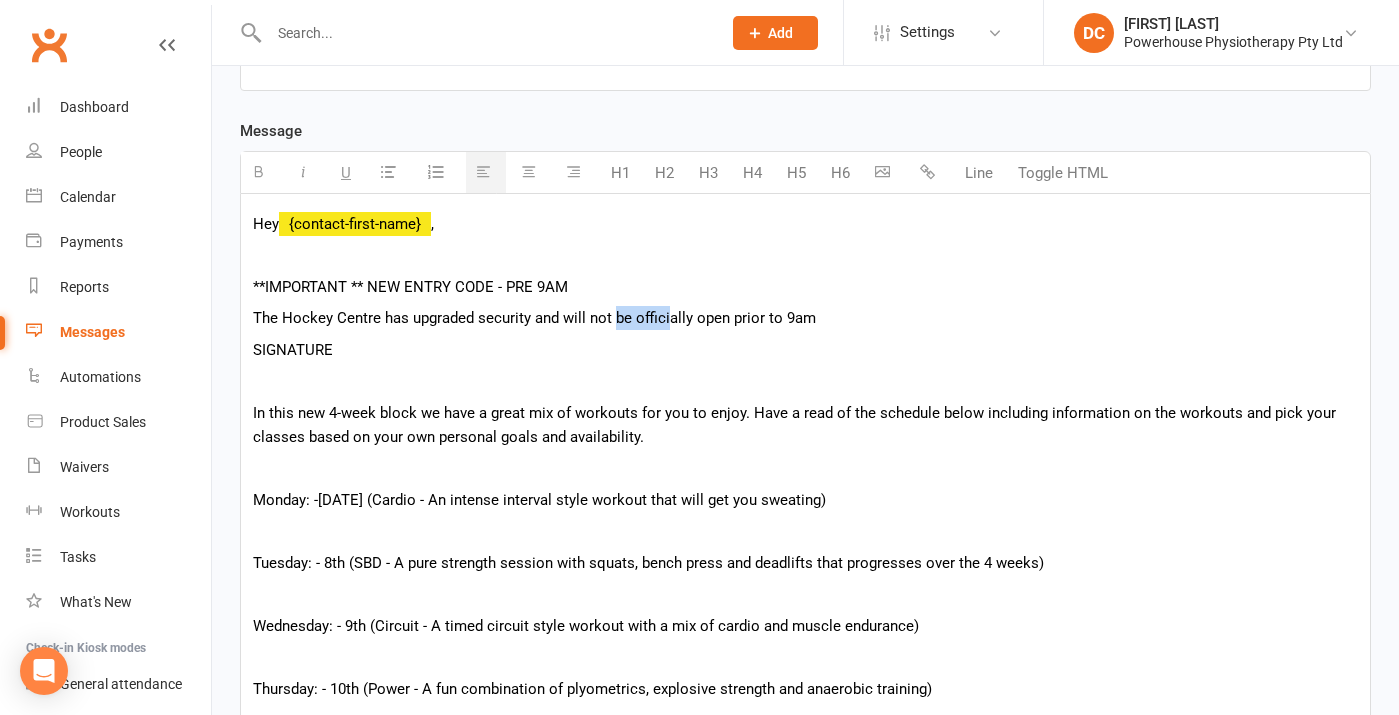 drag, startPoint x: 615, startPoint y: 321, endPoint x: 667, endPoint y: 319, distance: 52.03845 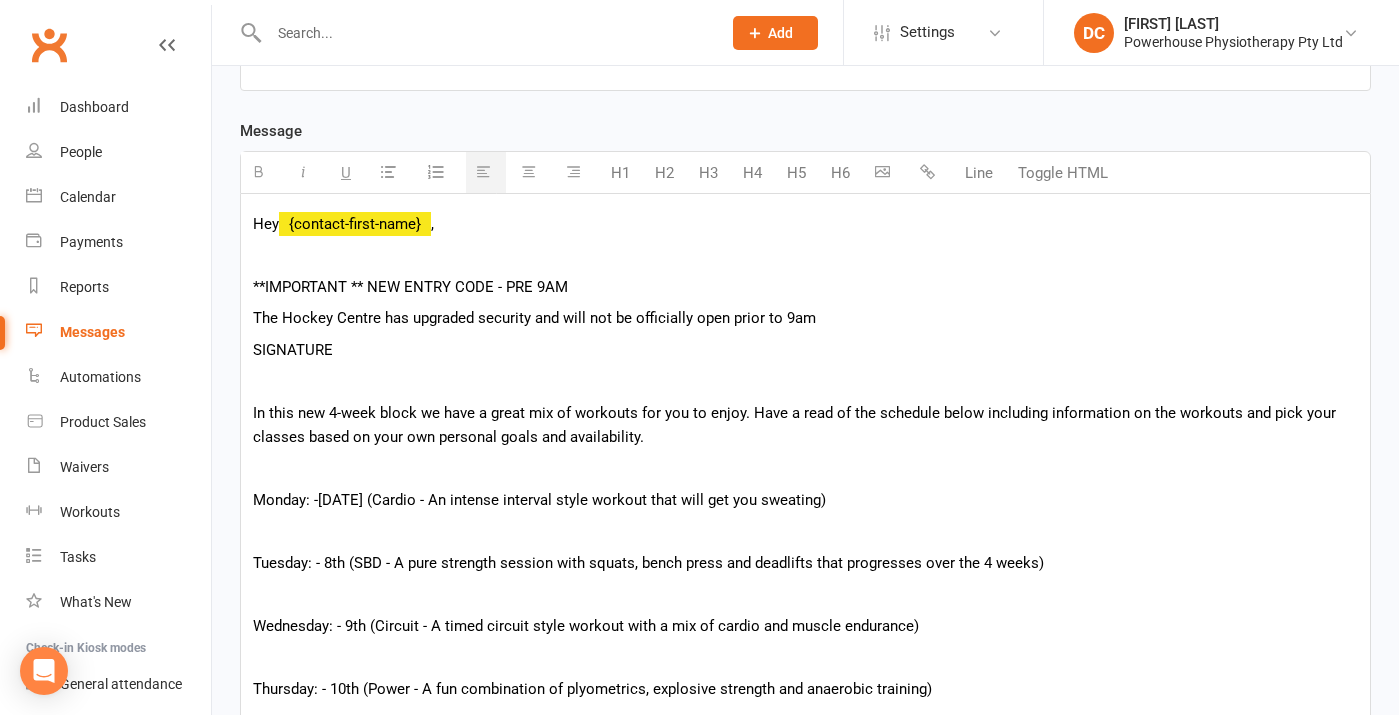 click on "The Hockey Centre has upgraded security and will not be officially open prior to 9am" at bounding box center (805, 318) 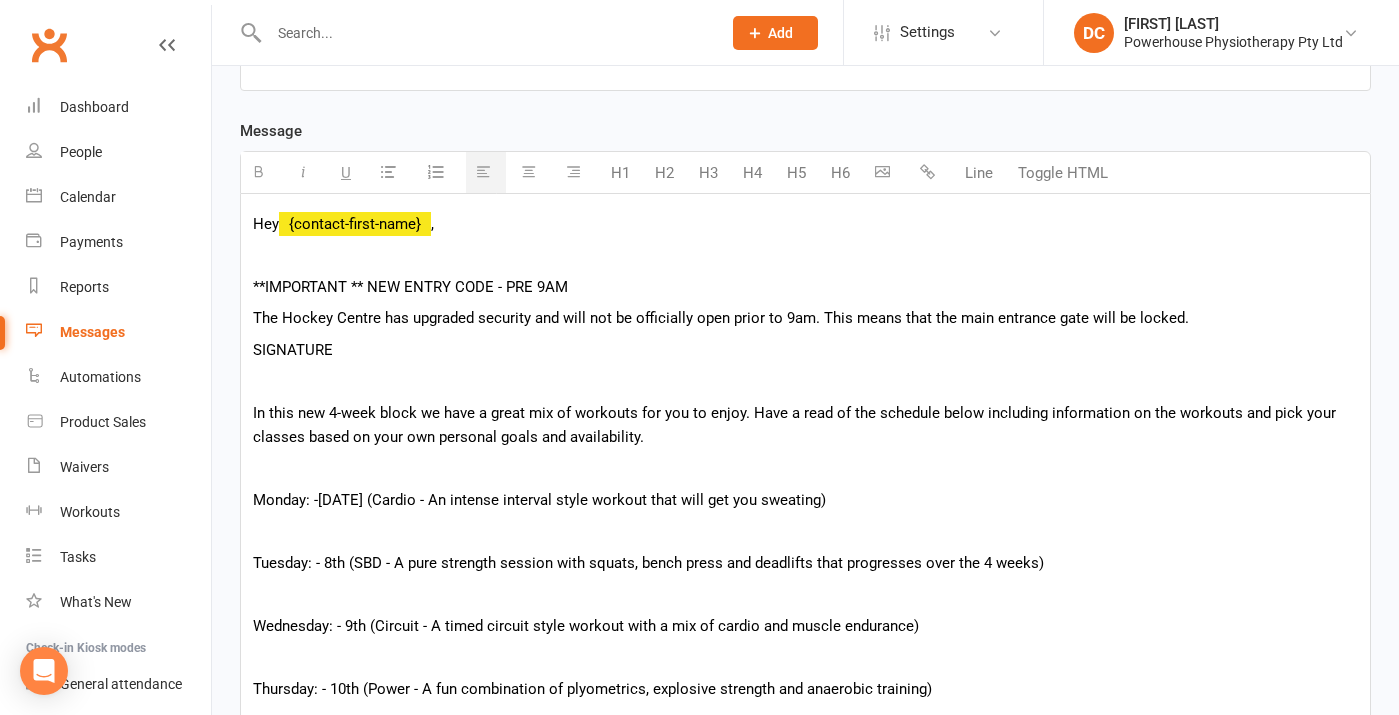 click on "The Hockey Centre has upgraded security and will not be officially open prior to 9am. This means that the main entrance gate will be locked." at bounding box center [805, 318] 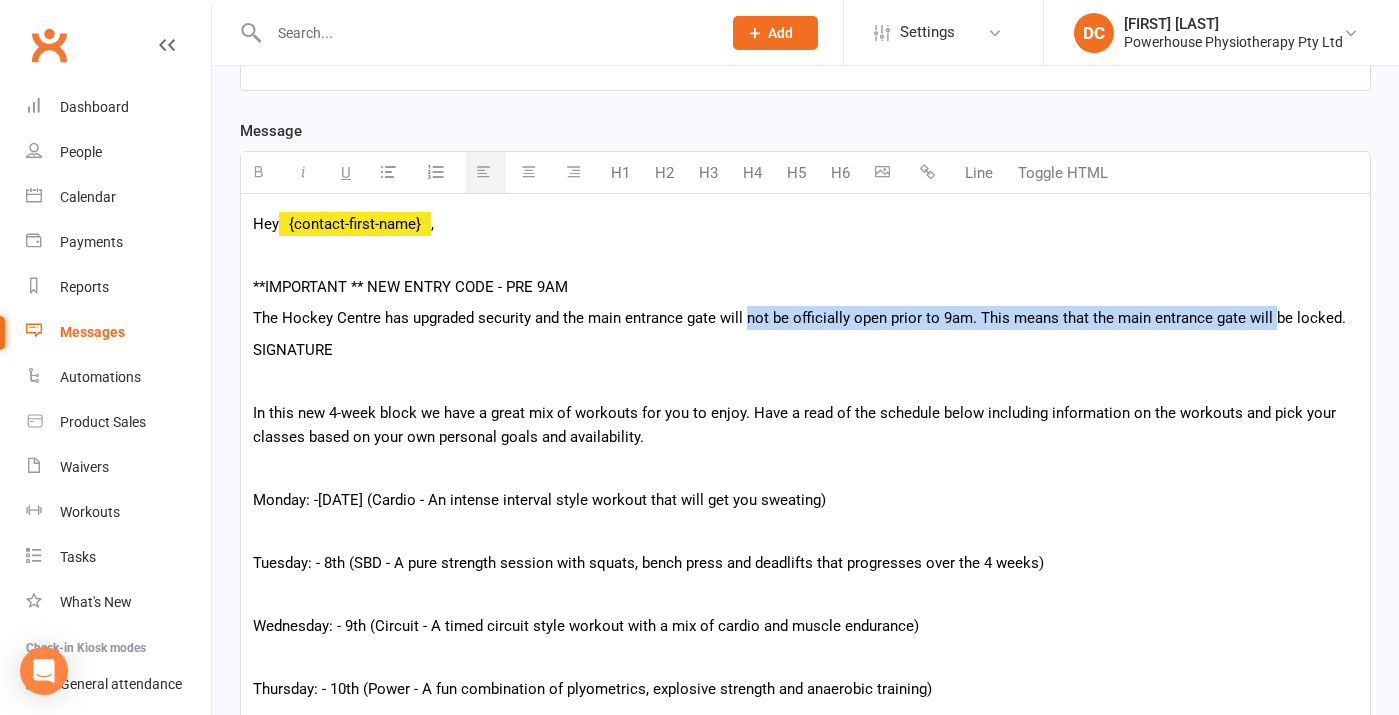 drag, startPoint x: 746, startPoint y: 316, endPoint x: 1271, endPoint y: 322, distance: 525.0343 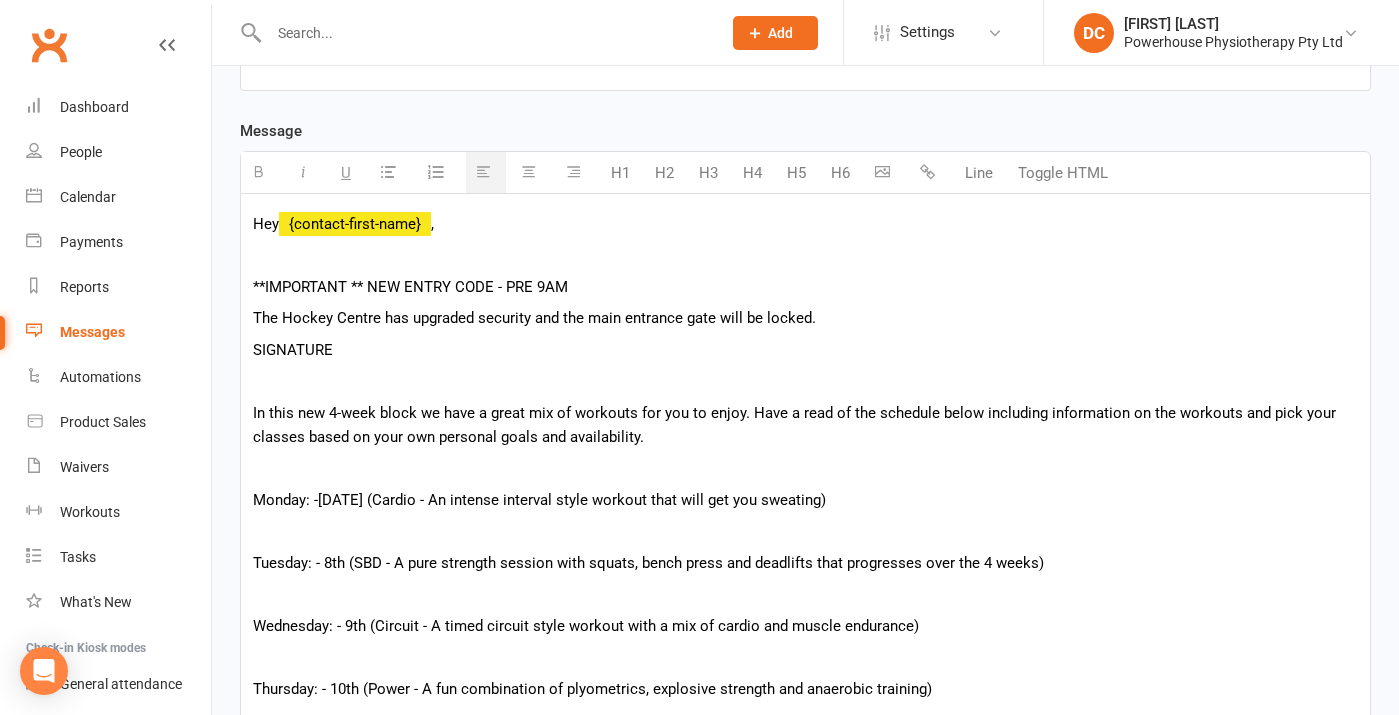 click on "The Hockey Centre has upgraded security and the main entrance gate will be locked." at bounding box center [805, 318] 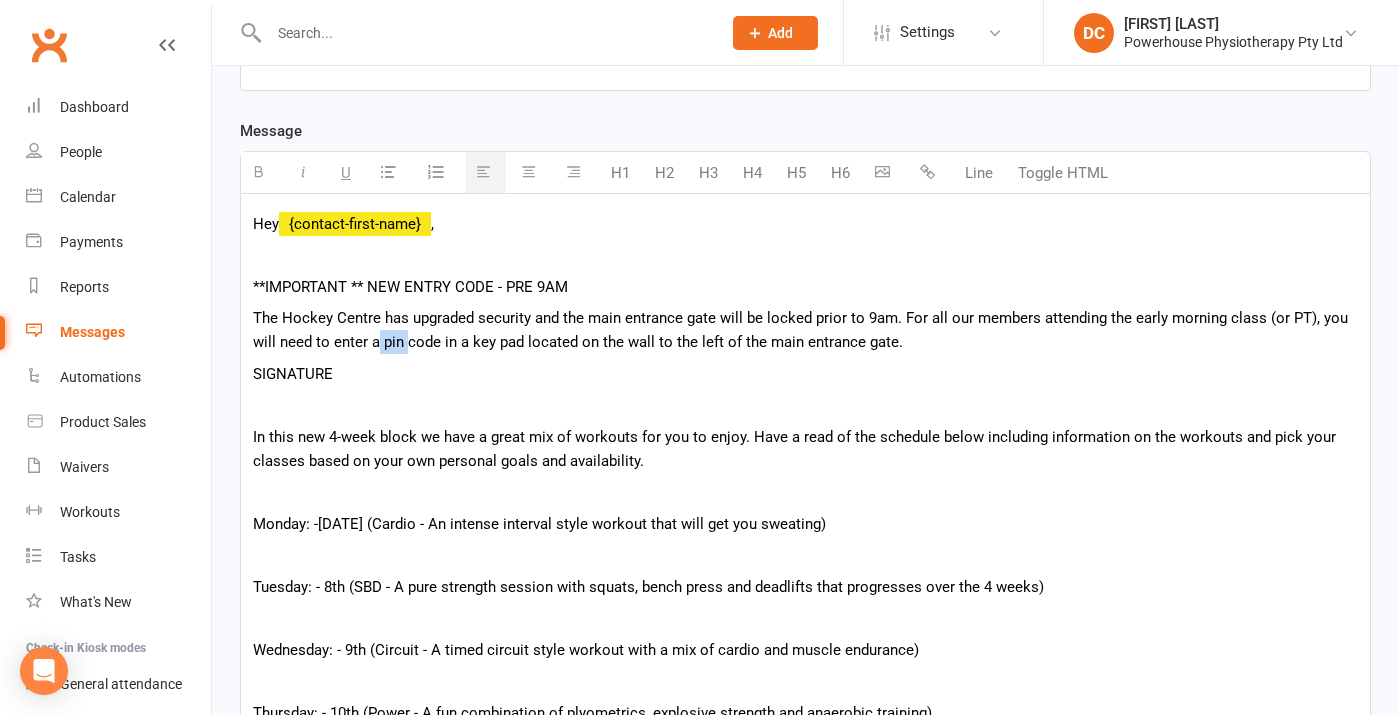 drag, startPoint x: 371, startPoint y: 343, endPoint x: 402, endPoint y: 342, distance: 31.016125 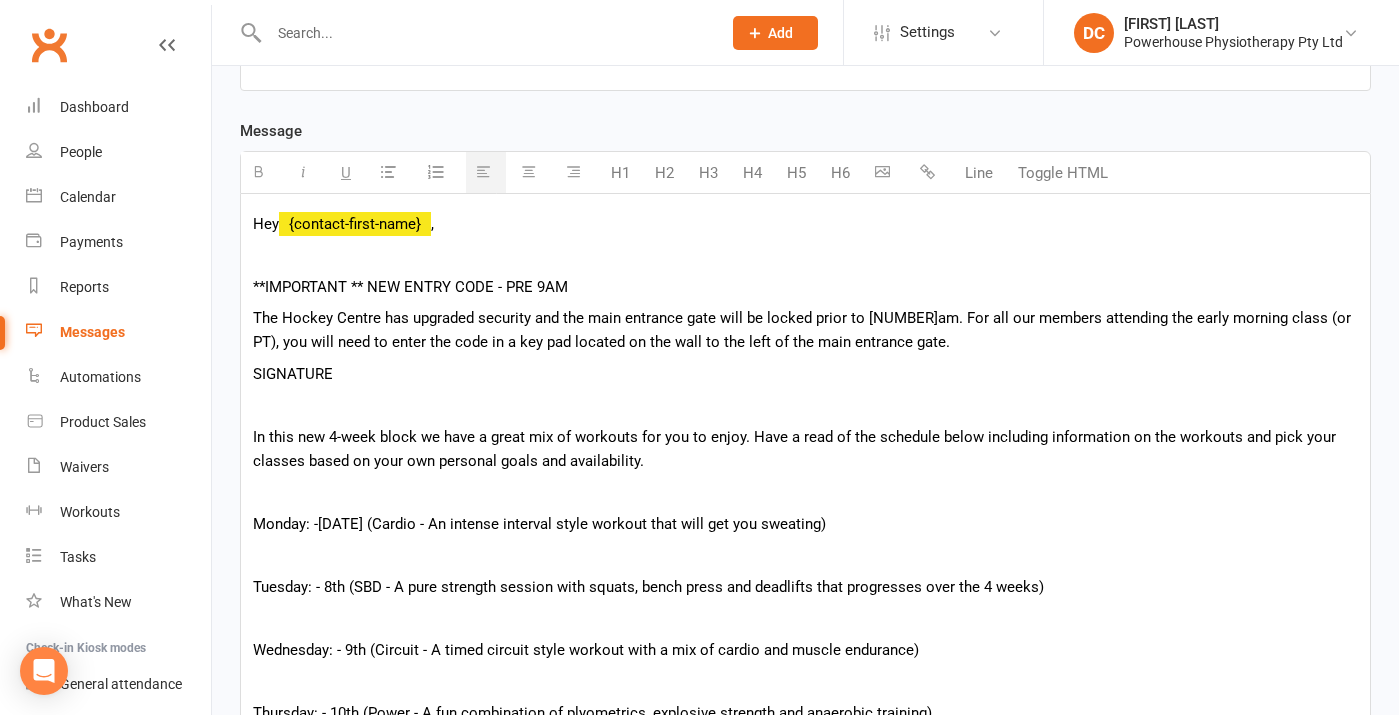 click on "The Hockey Centre has upgraded security and the main entrance gate will be locked prior to [NUMBER]am. For all our members attending the early morning class (or PT), you will need to enter the code in a key pad located on the wall to the left of the main entrance gate." at bounding box center [805, 330] 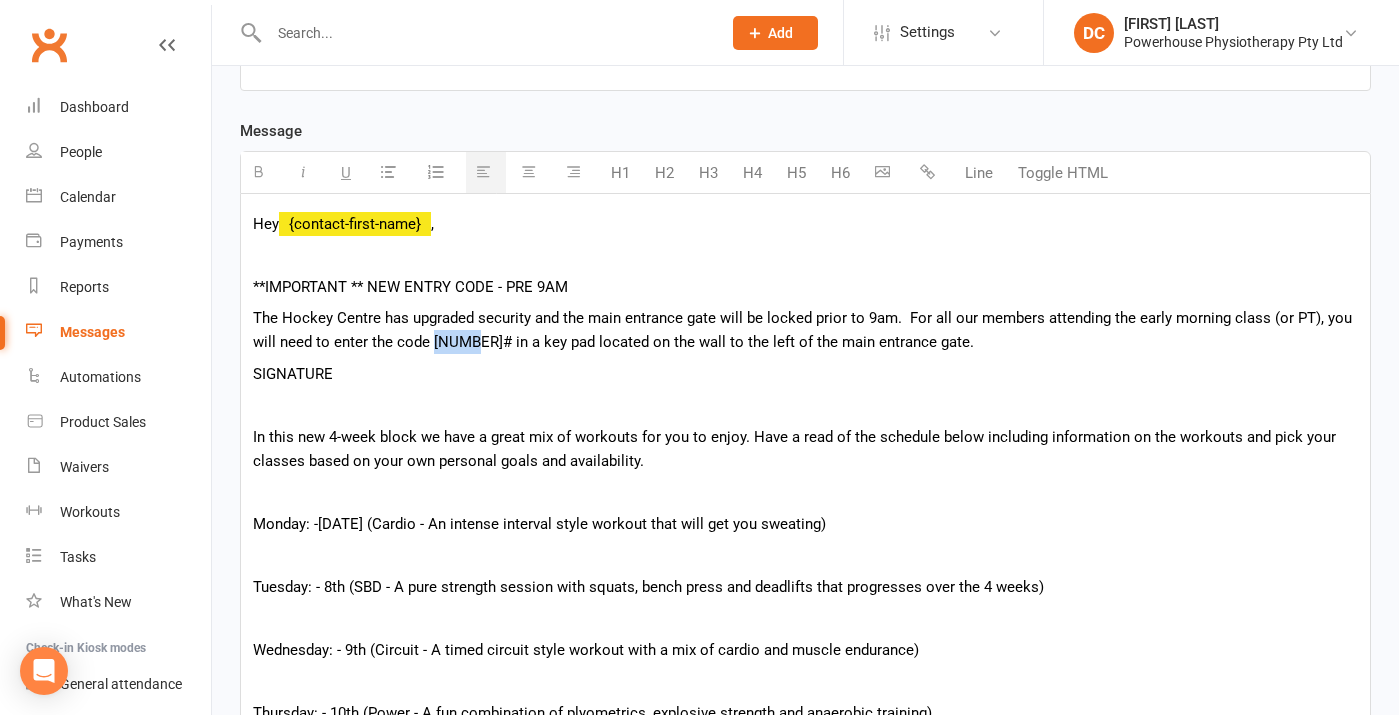 drag, startPoint x: 433, startPoint y: 342, endPoint x: 473, endPoint y: 341, distance: 40.012497 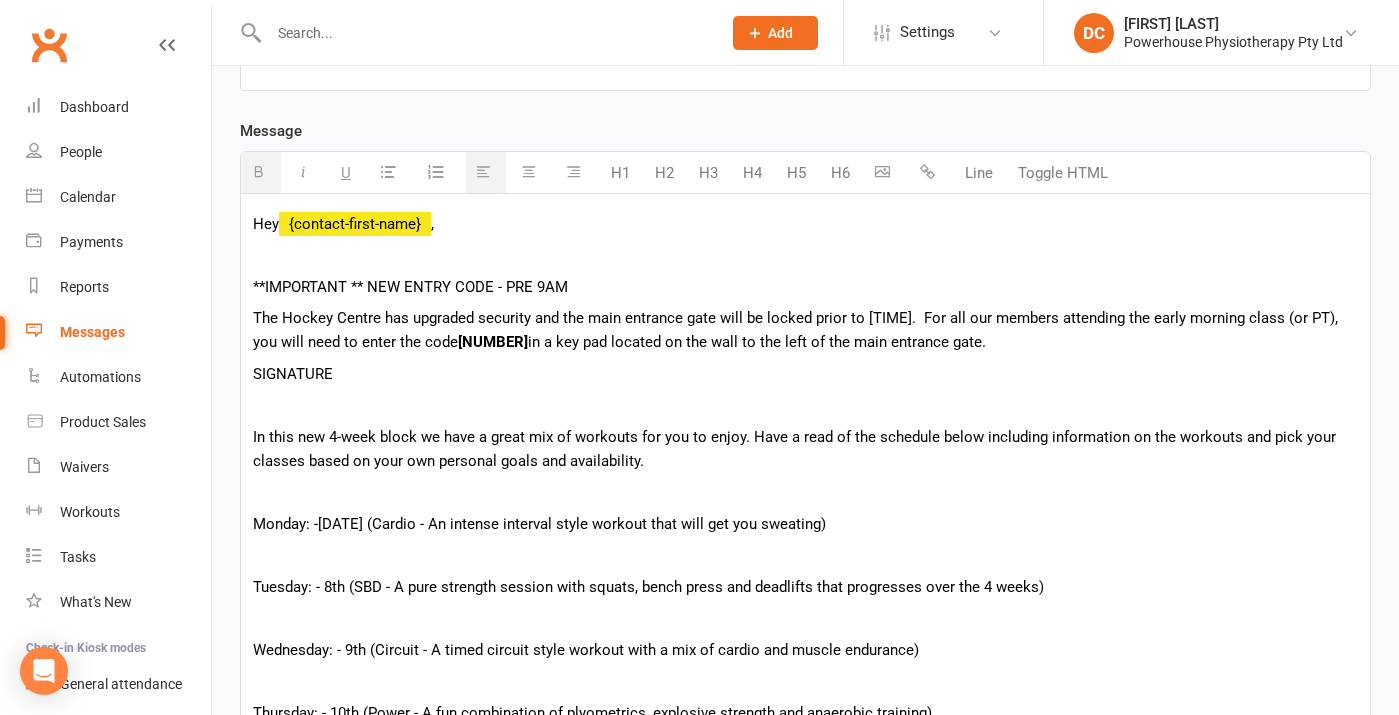 click on "Hey [FIRST] , **IMPORTANT ** NEW ENTRY CODE - PRE 9AM The Hockey Centre has upgraded security and the main entrance gate will be locked prior to 9am. For all our members attending the early morning class (or PT), you will need to enter the code 4844# in a key pad located on the wall to the left of the main entrance gate. SIGNATURE In this new 4-week block we have a great mix of workouts for you to enjoy. Have a read of the schedule below including information on the workouts and pick your classes based on your own personal goals and availability. Monday: -7th (Cardio - An intense interval style workout that will get you sweating) Tuesday: - 8th (SBD - A pure strength session with squats, bench press and deadlifts that progresses over the 4 weeks) Wednesday: - 9th (Circuit - A timed circuit style workout with a mix of cardio and muscle endurance) Thursday: - 10th (Power - A fun combination of plyometrics, explosive strength and anaerobic training) STRENGTH MASTERS See you in the gym!" at bounding box center [805, 1030] 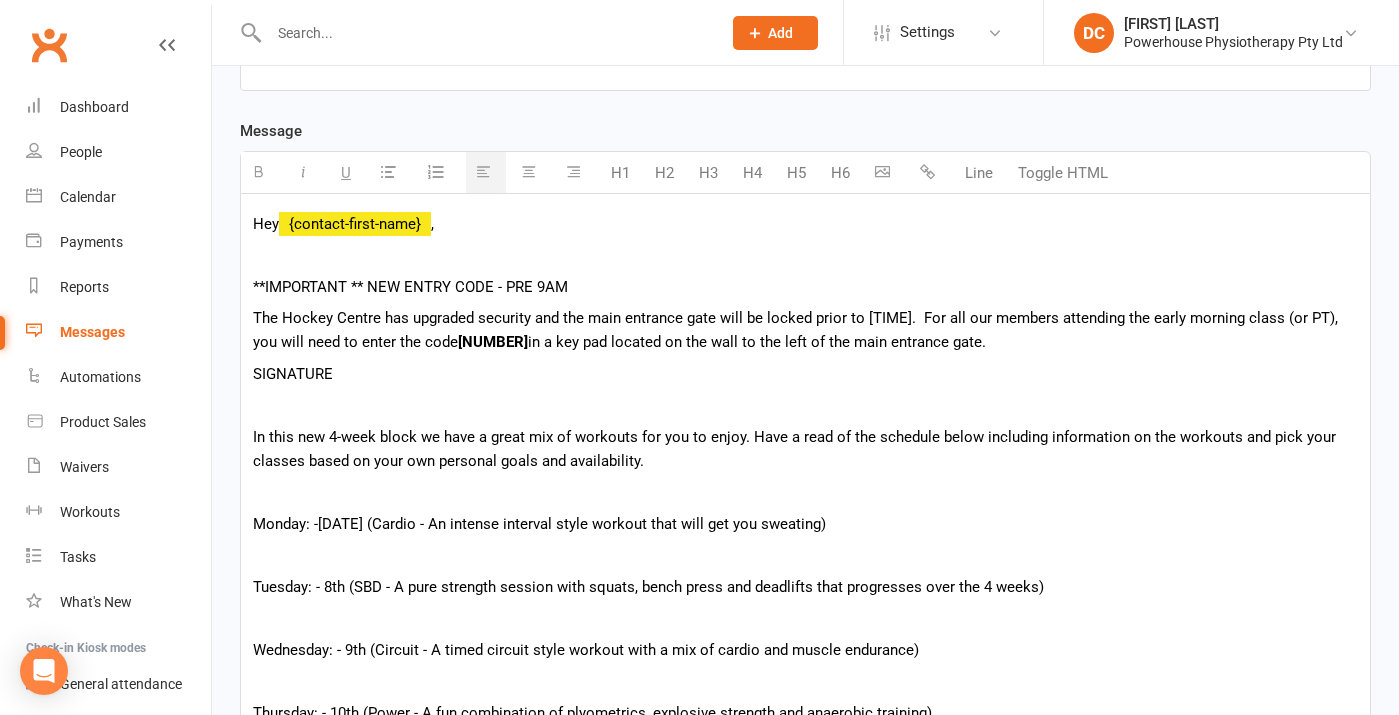 click on "The Hockey Centre has upgraded security and the main entrance gate will be locked prior to 9am. For all our members attending the early morning class (or PT), you will need to enter the code 4844# in a key pad located on the wall to the left of the main entrance gate." at bounding box center [805, 330] 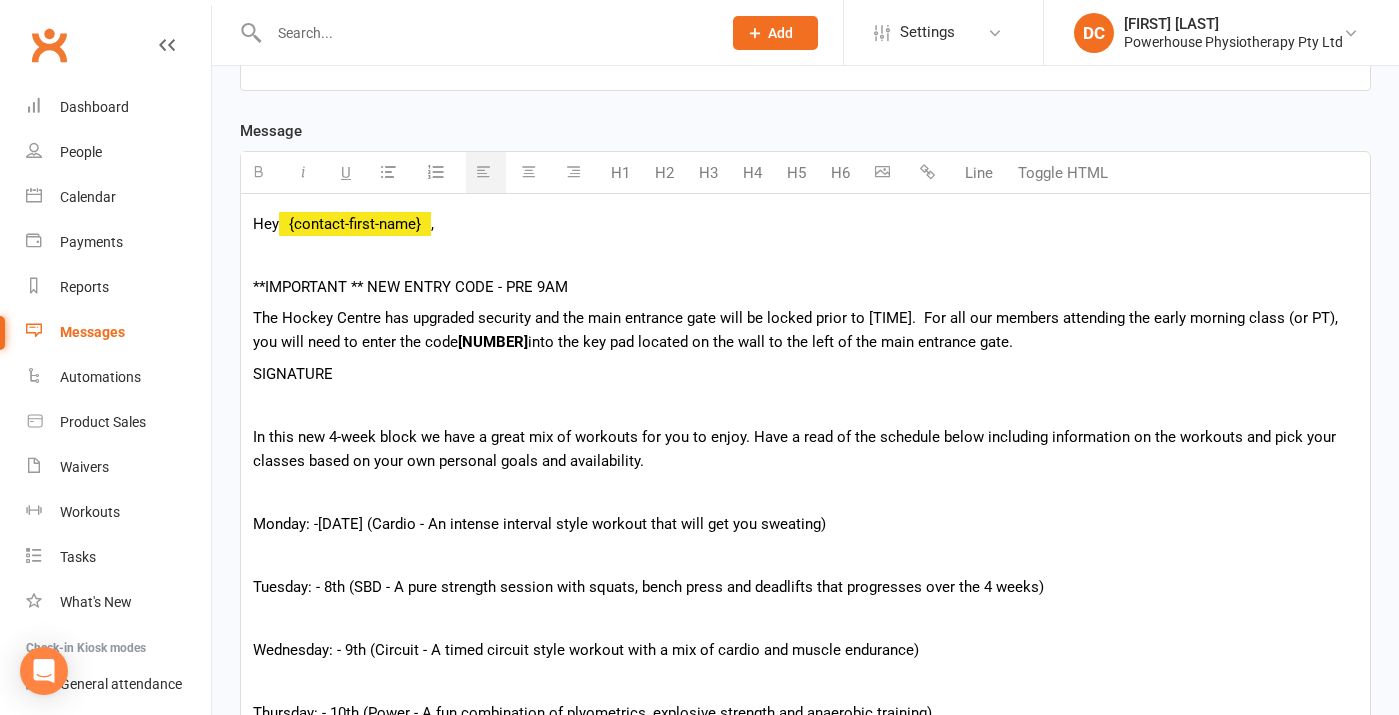 click on "The Hockey Centre has upgraded security and the main entrance gate will be locked prior to 9am. For all our members attending the early morning class (or PT), you will need to enter the code 4844# into the key pad located on the wall to the left of the main entrance gate." at bounding box center (805, 330) 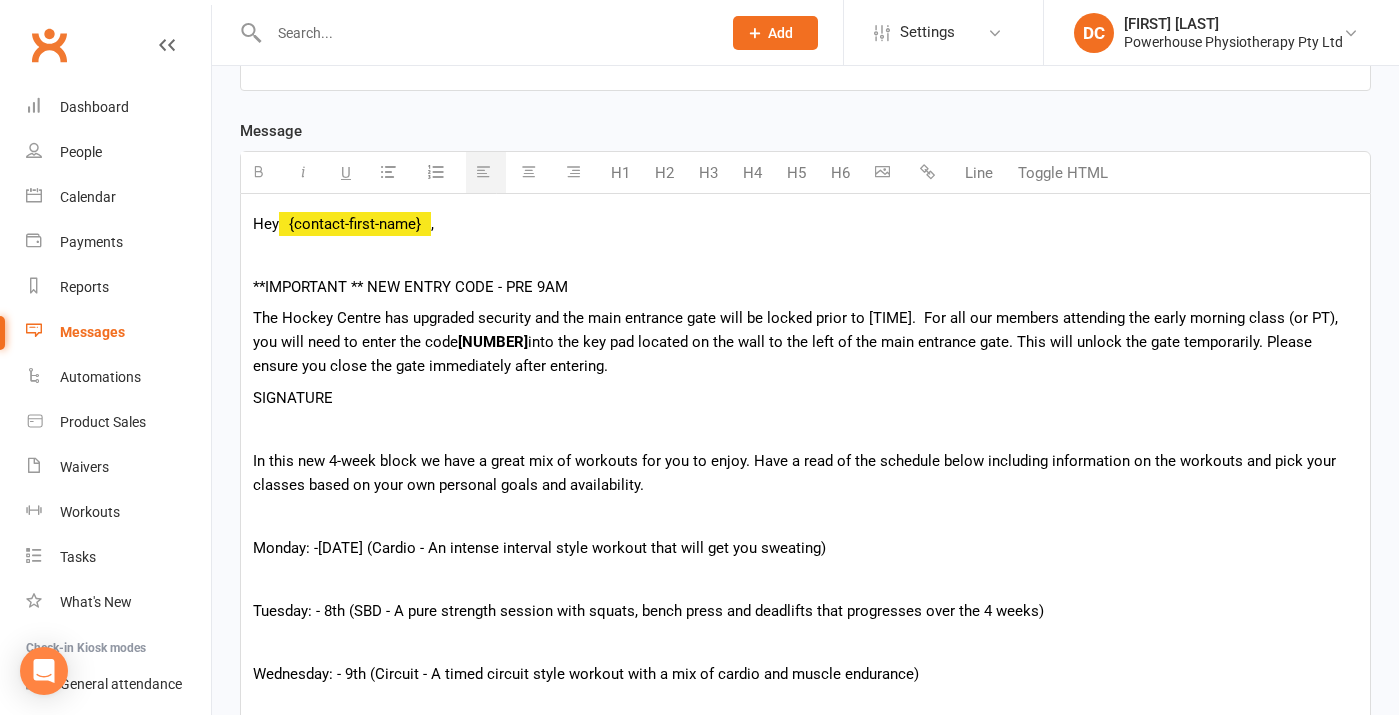 drag, startPoint x: 350, startPoint y: 366, endPoint x: 531, endPoint y: 366, distance: 181 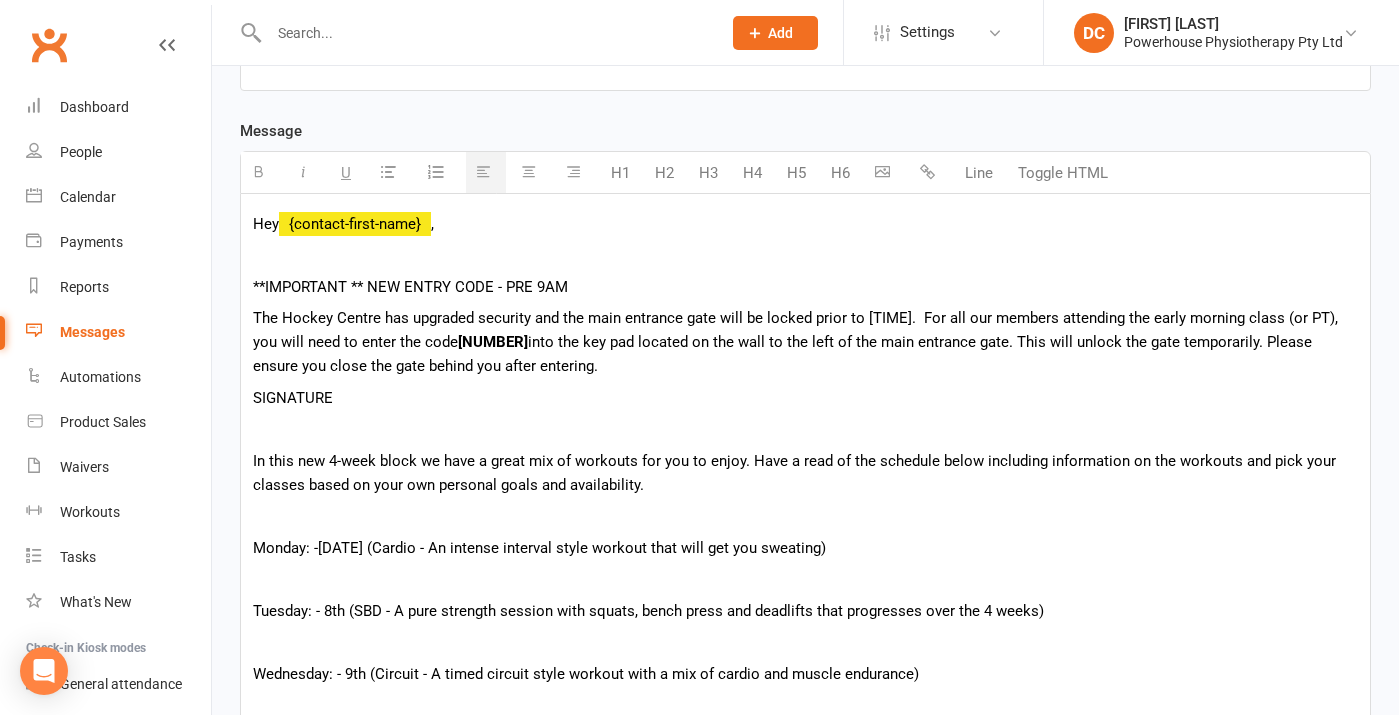 click on "The Hockey Centre has upgraded security and the main entrance gate will be locked prior to 9am. For all our members attending the early morning class or PT, you will need to enter the code 4844# into the key pad located on the wall to the left of the main entrance gate. This will unlock the gate temporarily. Please ensure you close the gate behind you after entering." at bounding box center [805, 342] 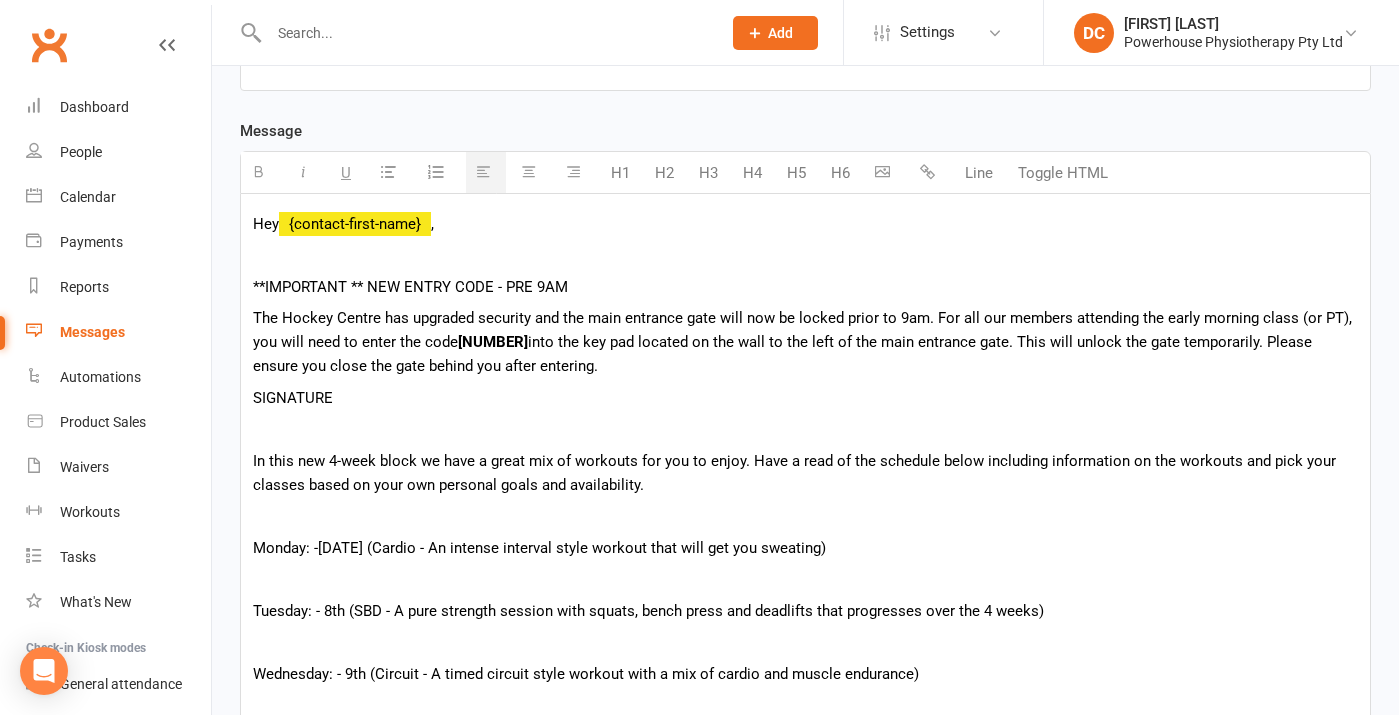 click on "Hey [FIRST_NAME], **IMPORTANT ** NEW ENTRY CODE - PRE [NUMBER]AM The Hockey Centre has upgraded security and the main entrance gate will now be locked prior to [NUMBER]am.  For all our members attending the early morning class (or PT), you will need to enter the code  [NUMBER]#  into the key pad located on the wall to the left of the main entrance gate.  This will unlock the gate temporarily.  Please ensure you close the gate behind you after entering. SIGNATURE In this new [NUMBER]-week block we have a great mix of workouts for you to enjoy. Have a read of the schedule below including information on the workouts and pick your classes based on your own personal goals and availability.  [DAY]: -[NUMBER] ([TYPE] - An intense interval style workout that will get you sweating) [DAY]: - [NUMBER] ([TYPE] - A pure strength session with squats, bench press and deadlifts that progresses over the [NUMBER] weeks) [DAY]: - [NUMBER] ([TYPE] - A timed circuit style workout with a mix of cardio and muscle endurance) STRENGTH MASTERS" at bounding box center [805, 1042] 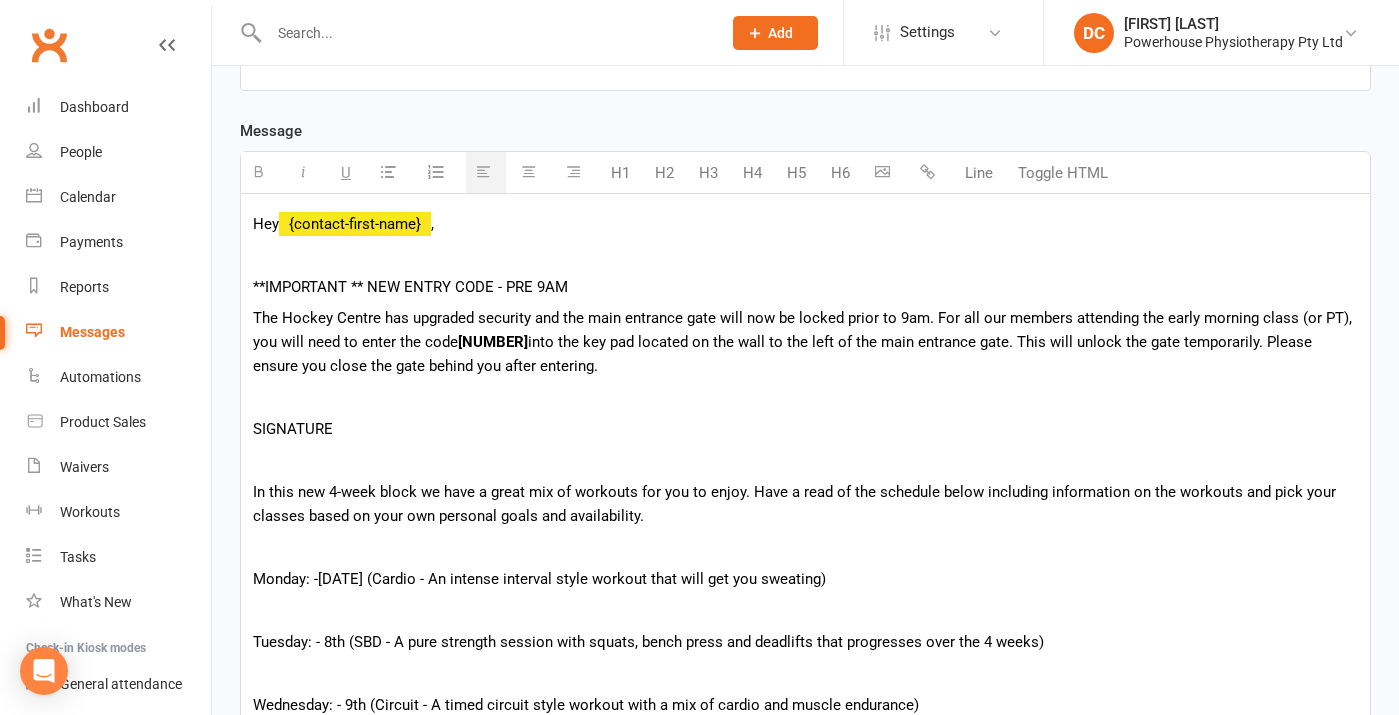 click at bounding box center [805, 461] 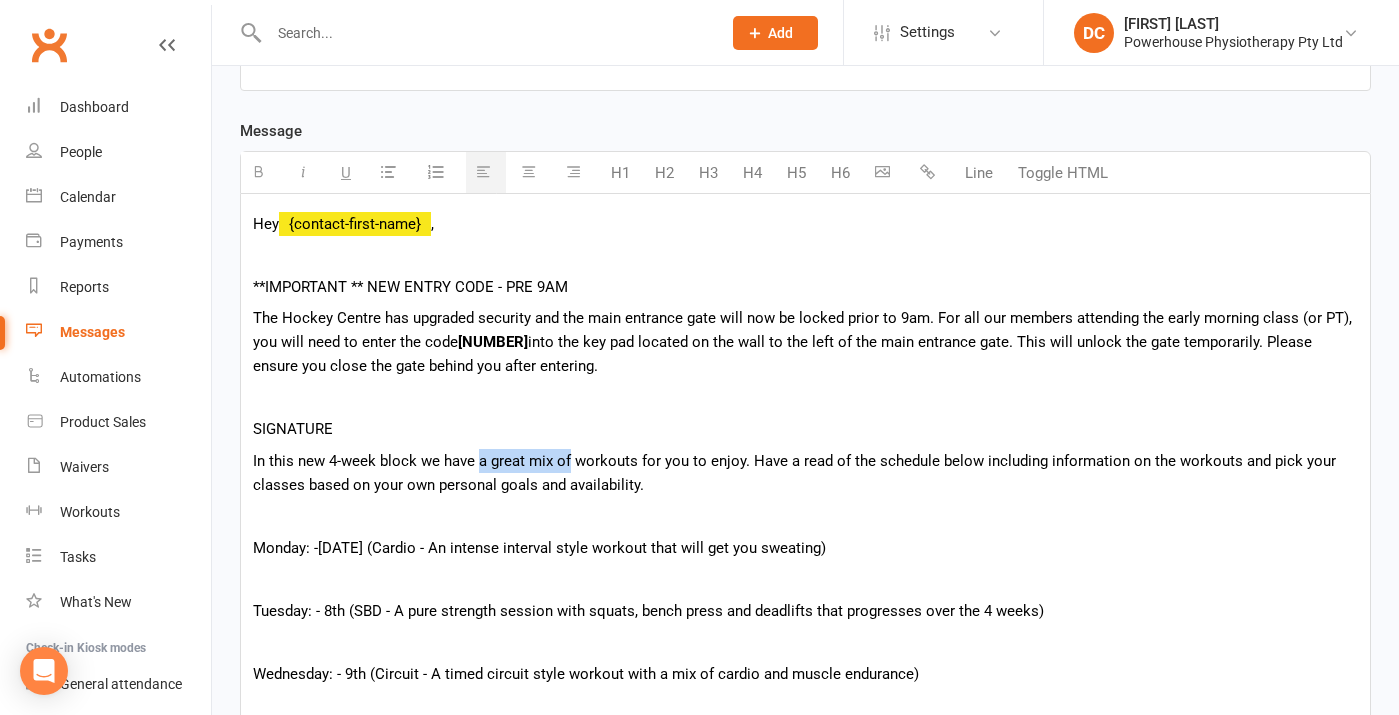 drag, startPoint x: 479, startPoint y: 464, endPoint x: 571, endPoint y: 462, distance: 92.021736 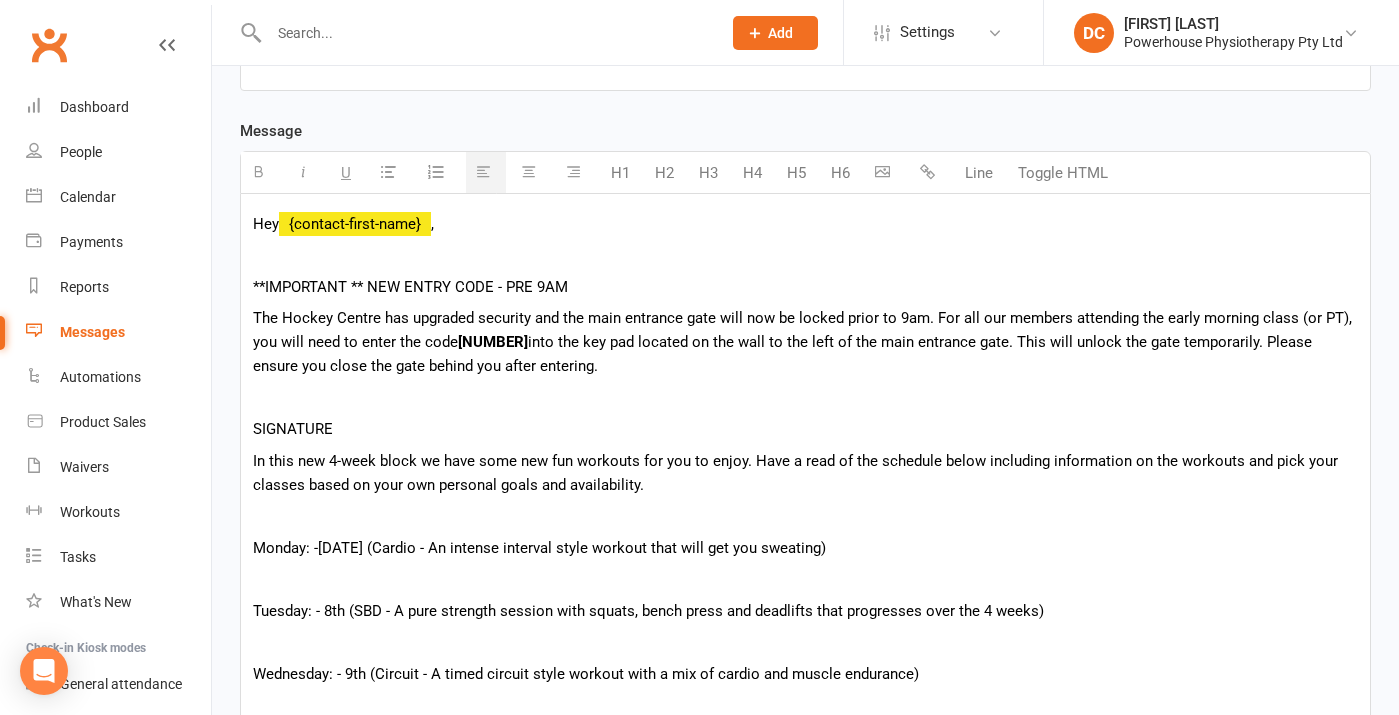 click on "In this new 4-week block we have some new fun workouts for you to enjoy. Have a read of the schedule below including information on the workouts and pick your classes based on your own personal goals and availability." at bounding box center [805, 473] 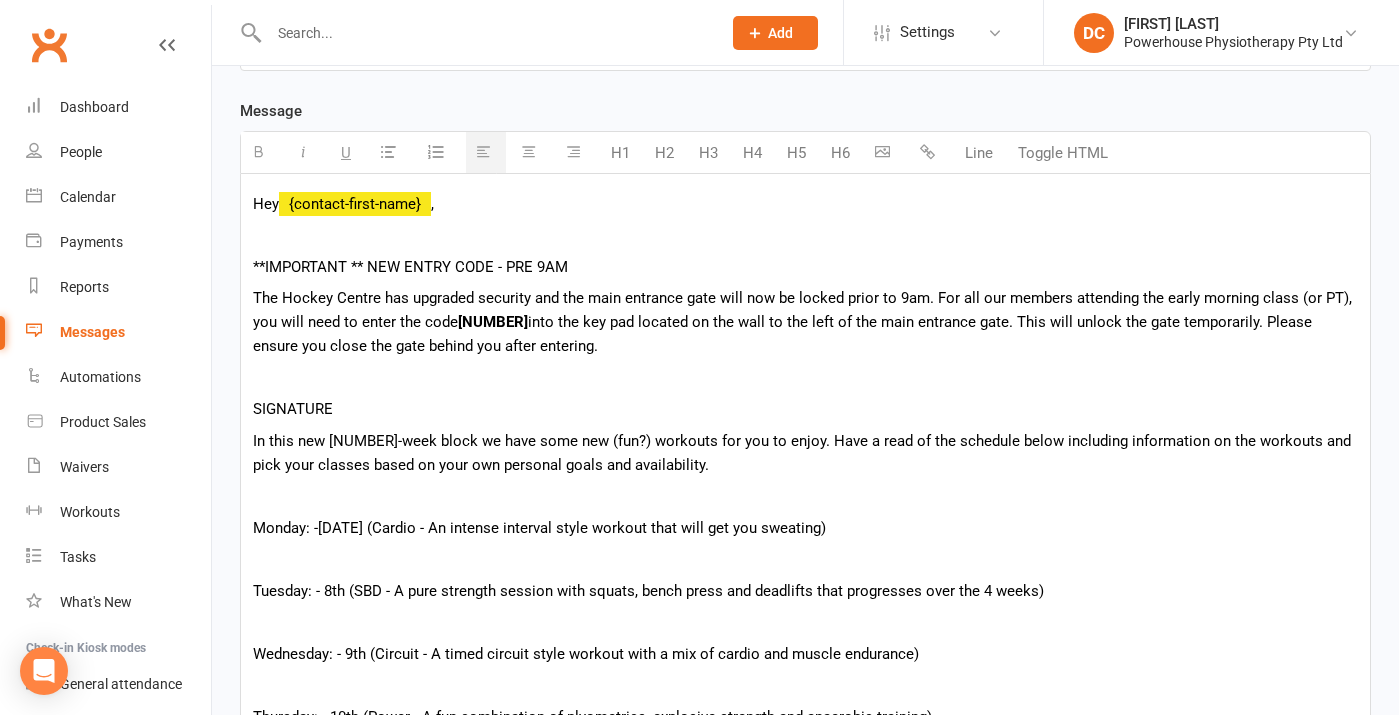 scroll, scrollTop: 511, scrollLeft: 0, axis: vertical 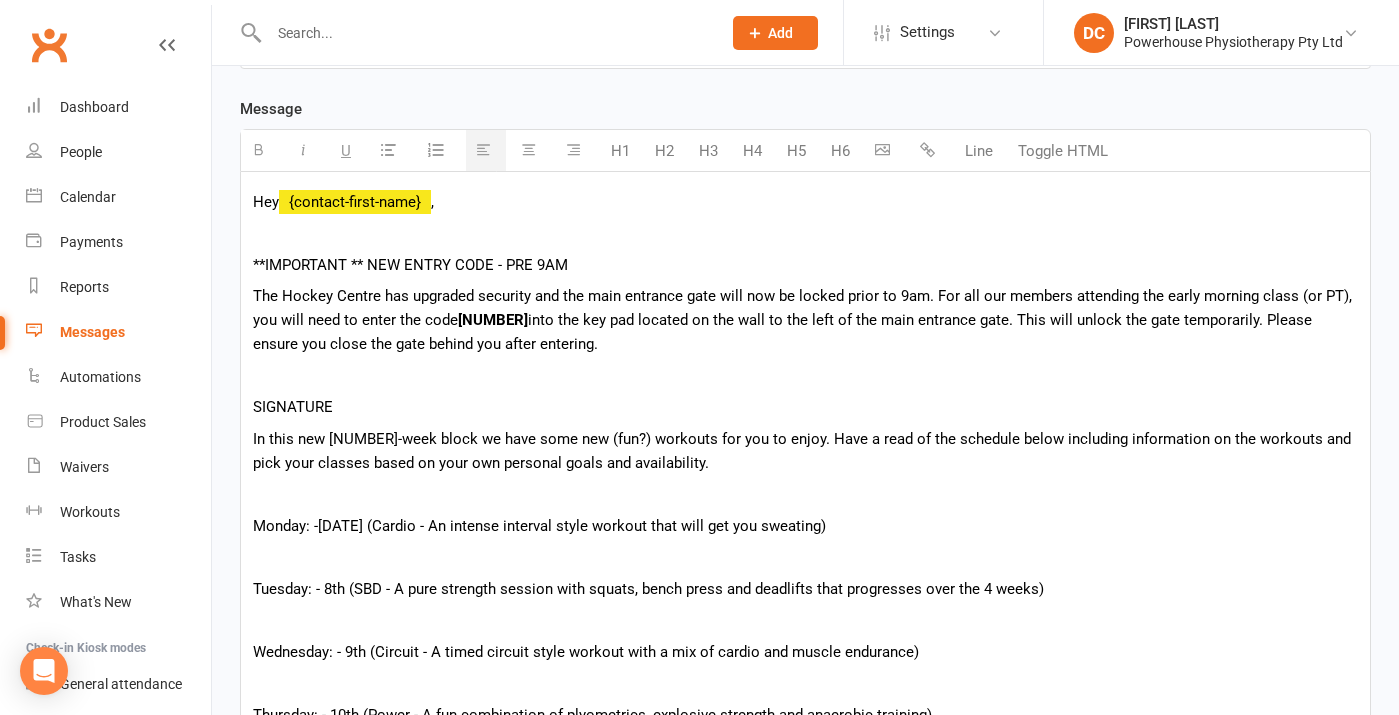 click at bounding box center [805, 494] 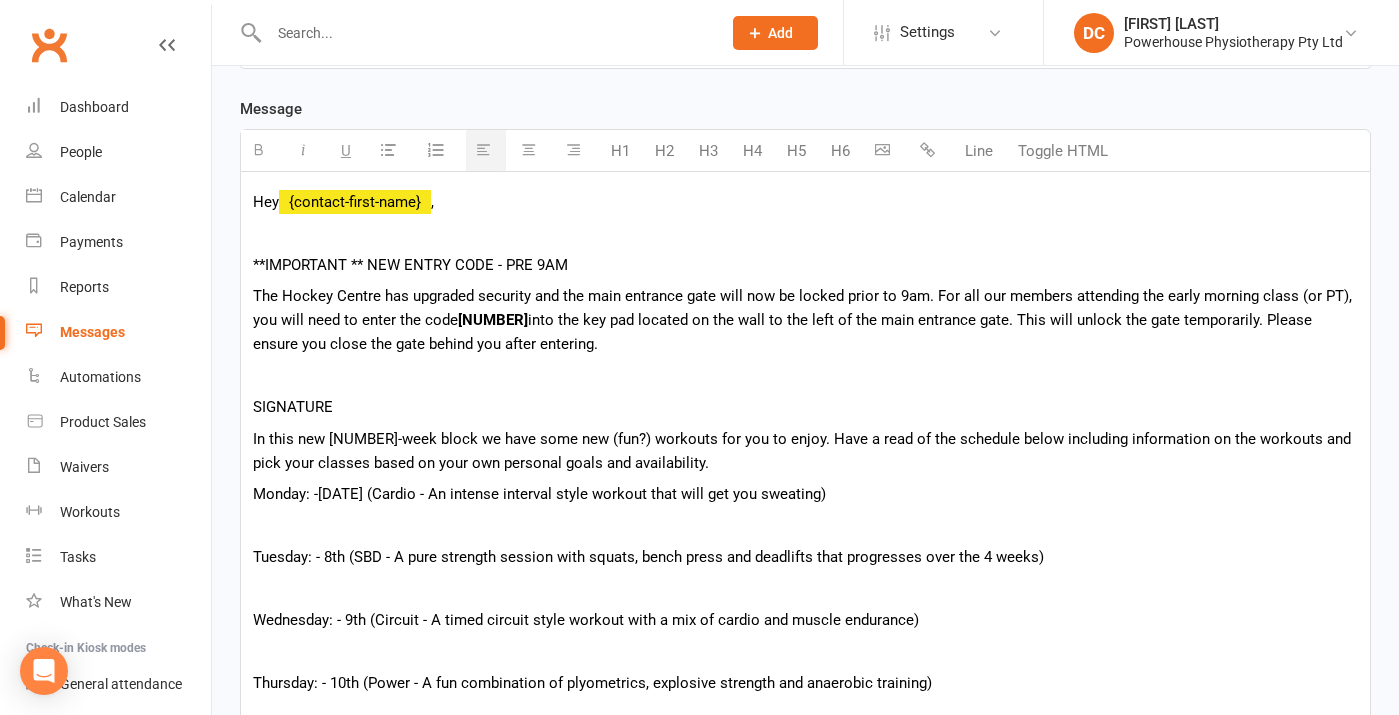 click on "Monday: -[DATE] (Cardio - An intense interval style workout that will get you sweating)" at bounding box center [805, 494] 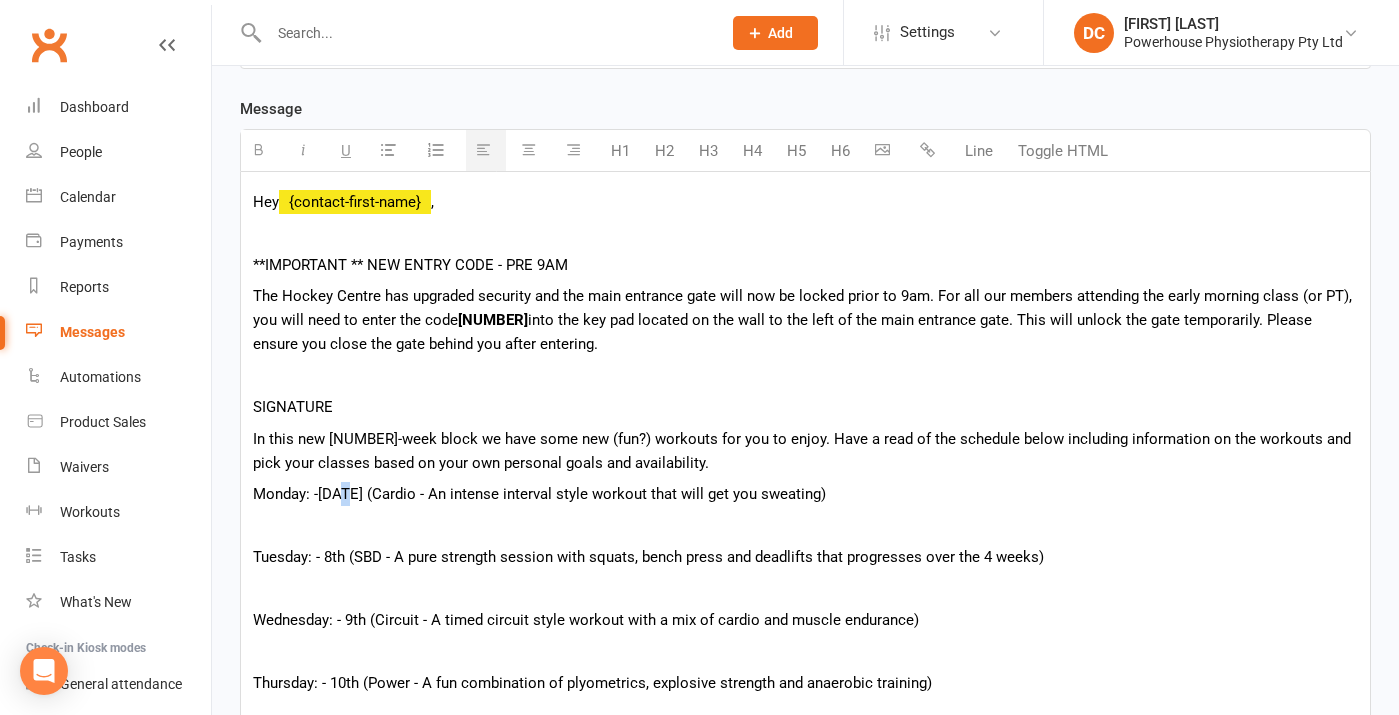 click on "Monday: -[DATE] (Cardio - An intense interval style workout that will get you sweating)" at bounding box center [805, 494] 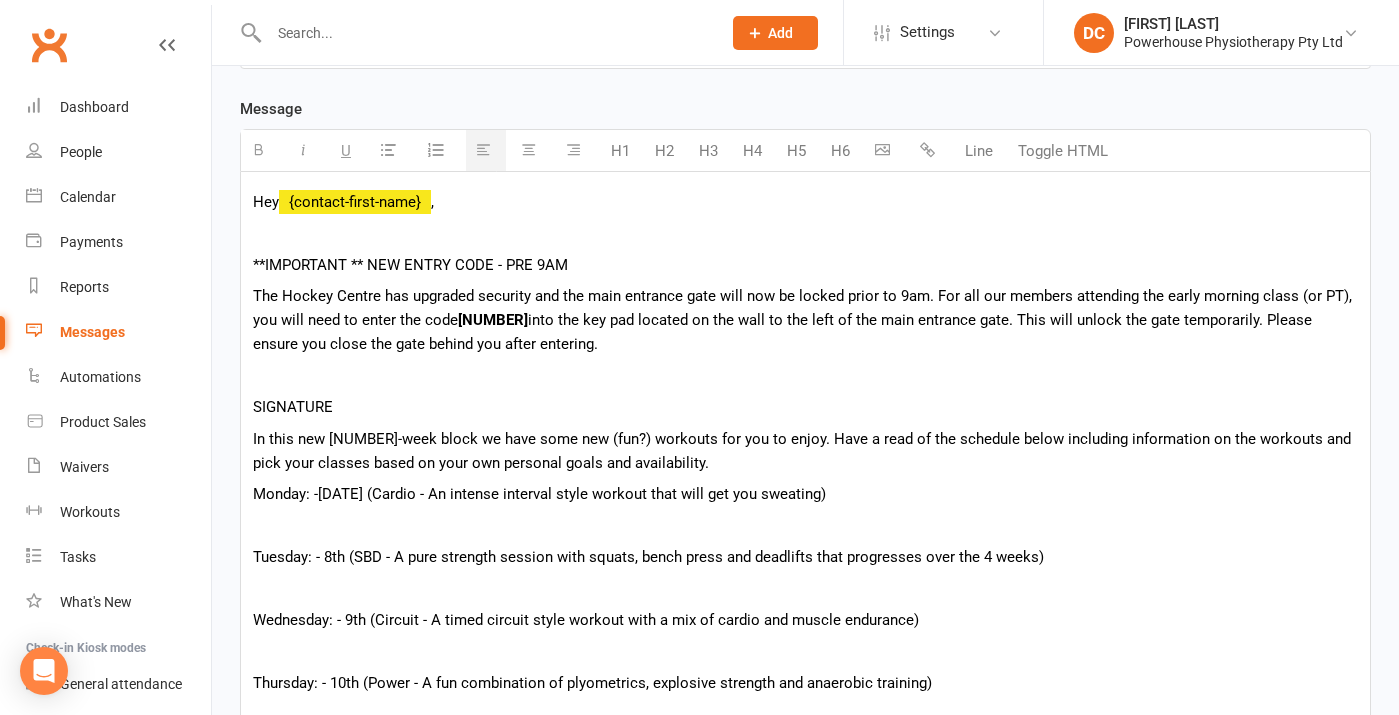 click on "Monday: -[DATE] (Cardio - An intense interval style workout that will get you sweating)" at bounding box center (805, 494) 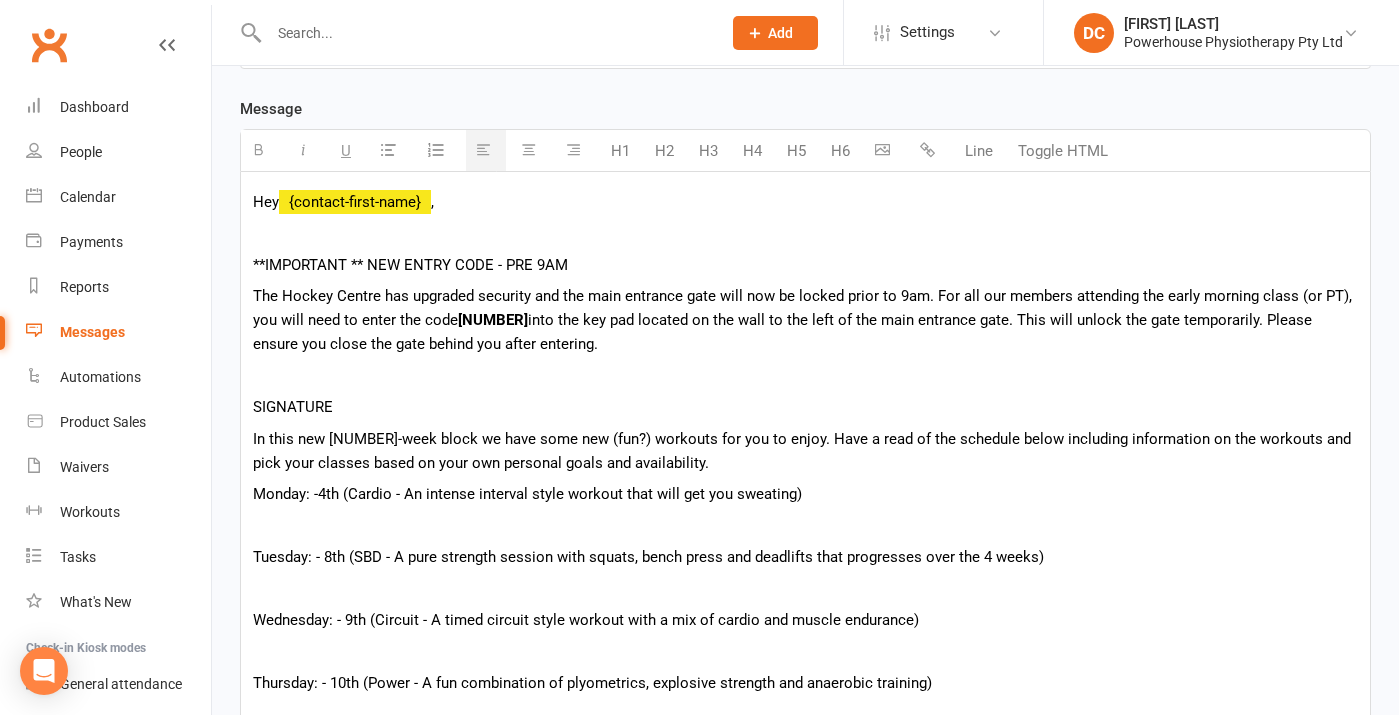 click on "Monday: -4th (Cardio - An intense interval style workout that will get you sweating)" at bounding box center (805, 494) 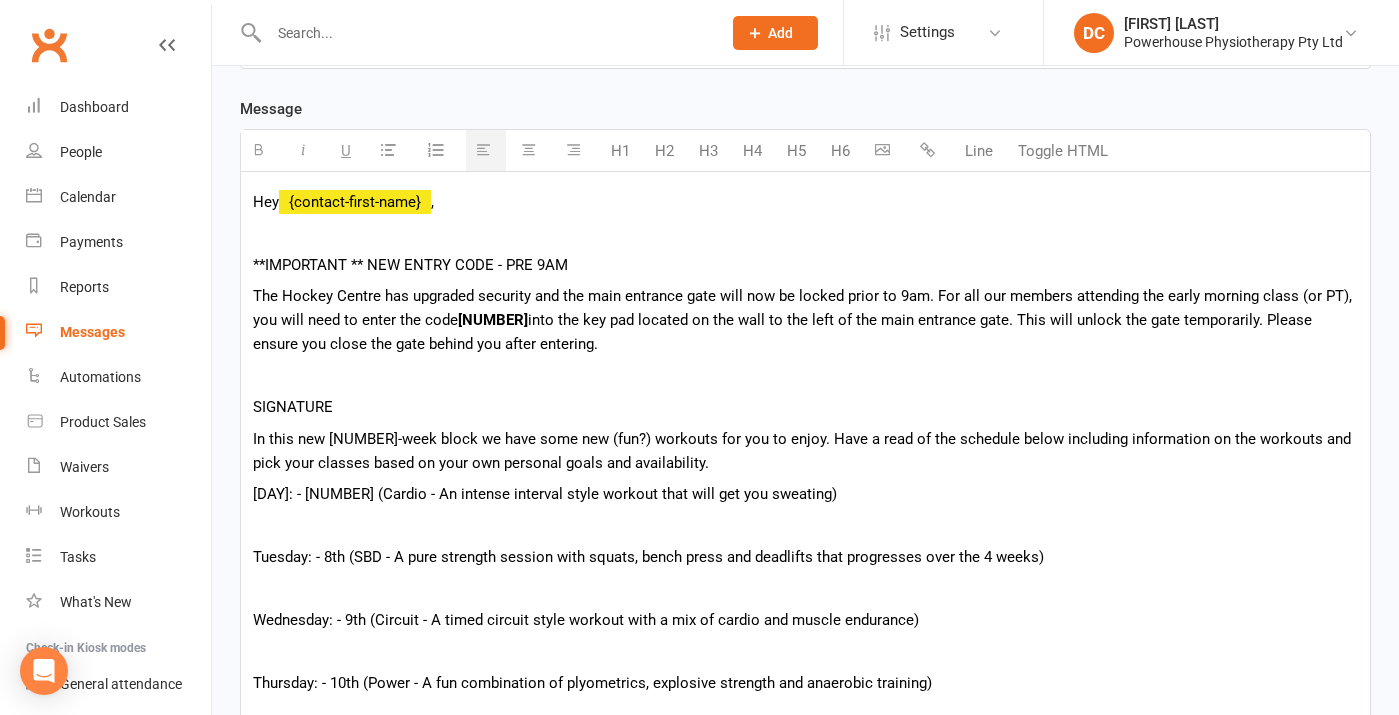 click at bounding box center [805, 526] 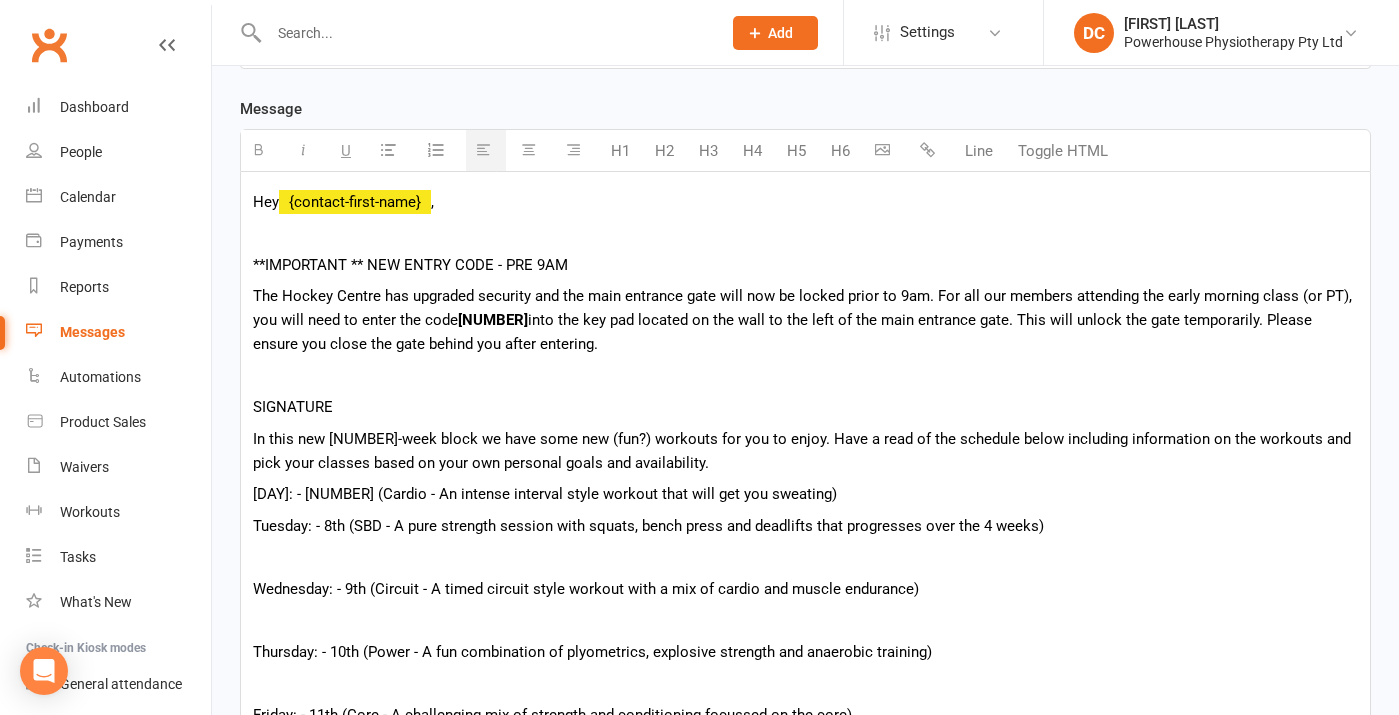 click on "Tuesday: - 8th (SBD - A pure strength session with squats, bench press and deadlifts that progresses over the 4 weeks)" at bounding box center [805, 526] 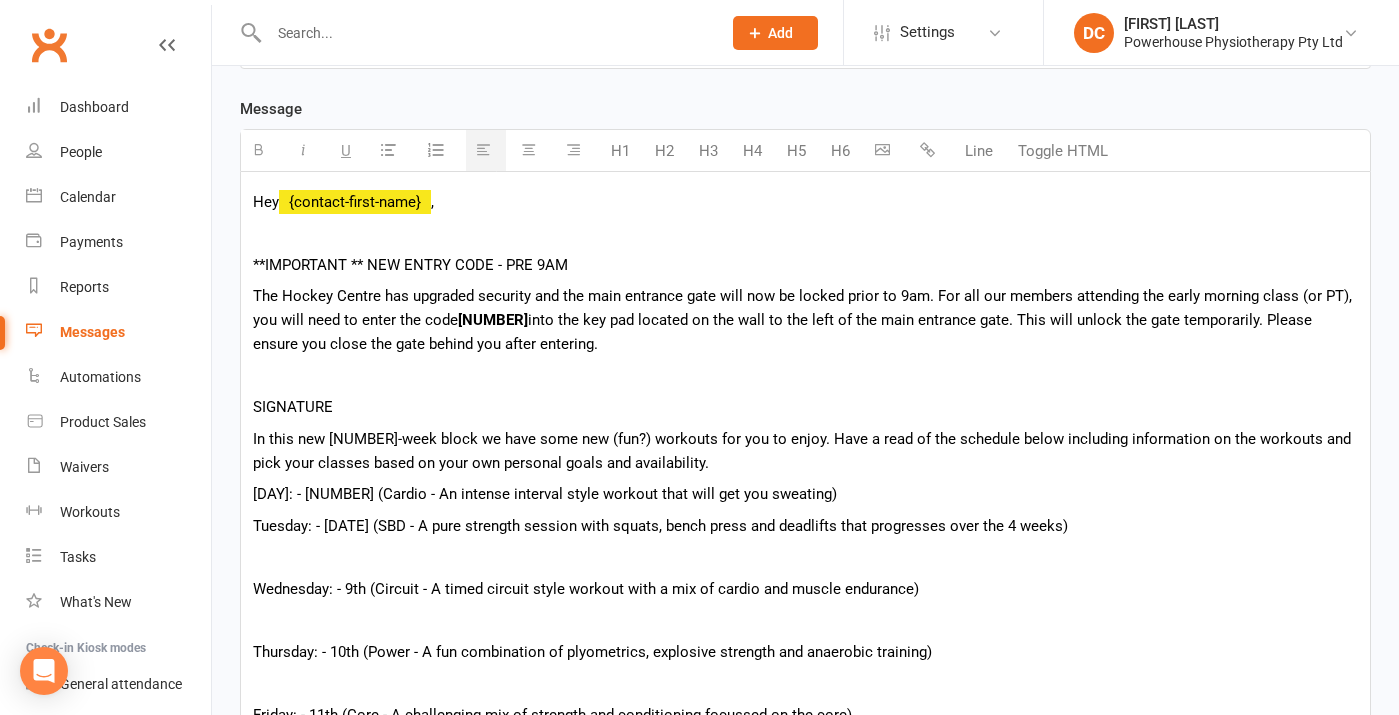 click at bounding box center [805, 557] 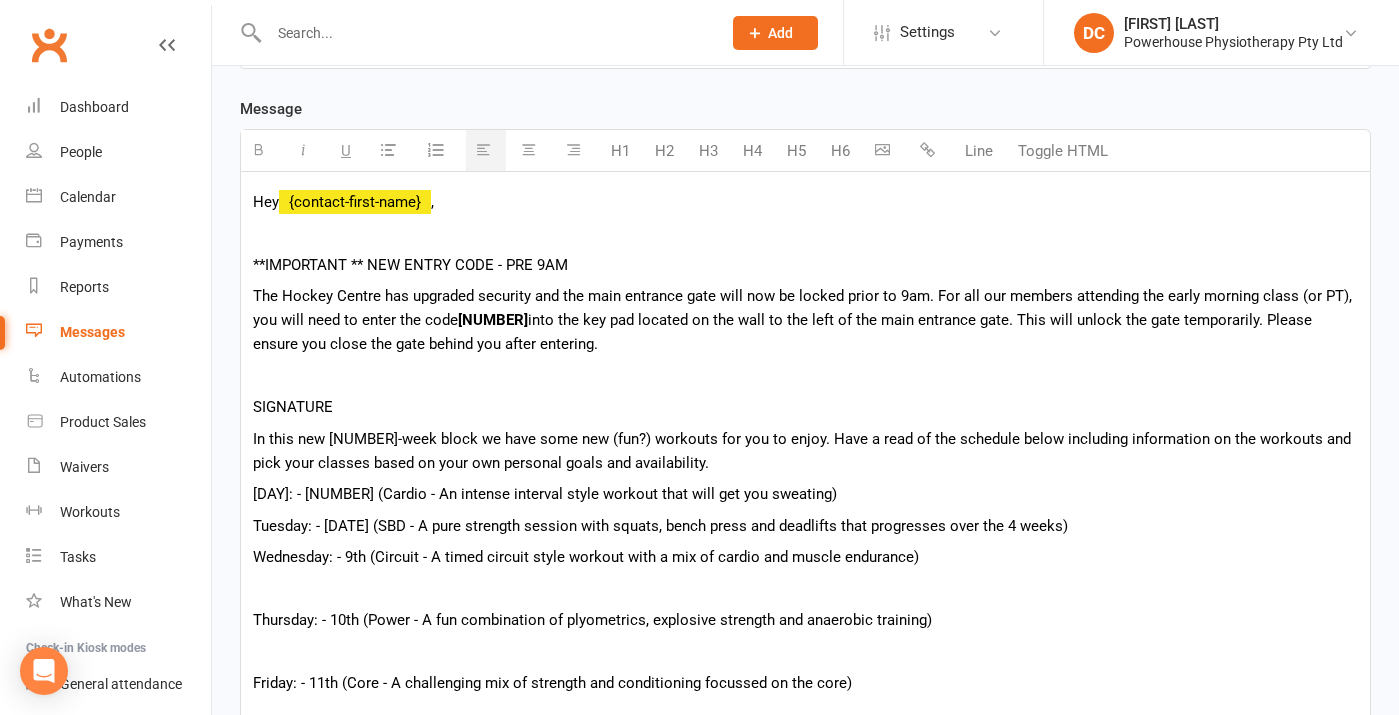 click on "Wednesday: - 9th (Circuit - A timed circuit style workout with a mix of cardio and muscle endurance)" at bounding box center (805, 557) 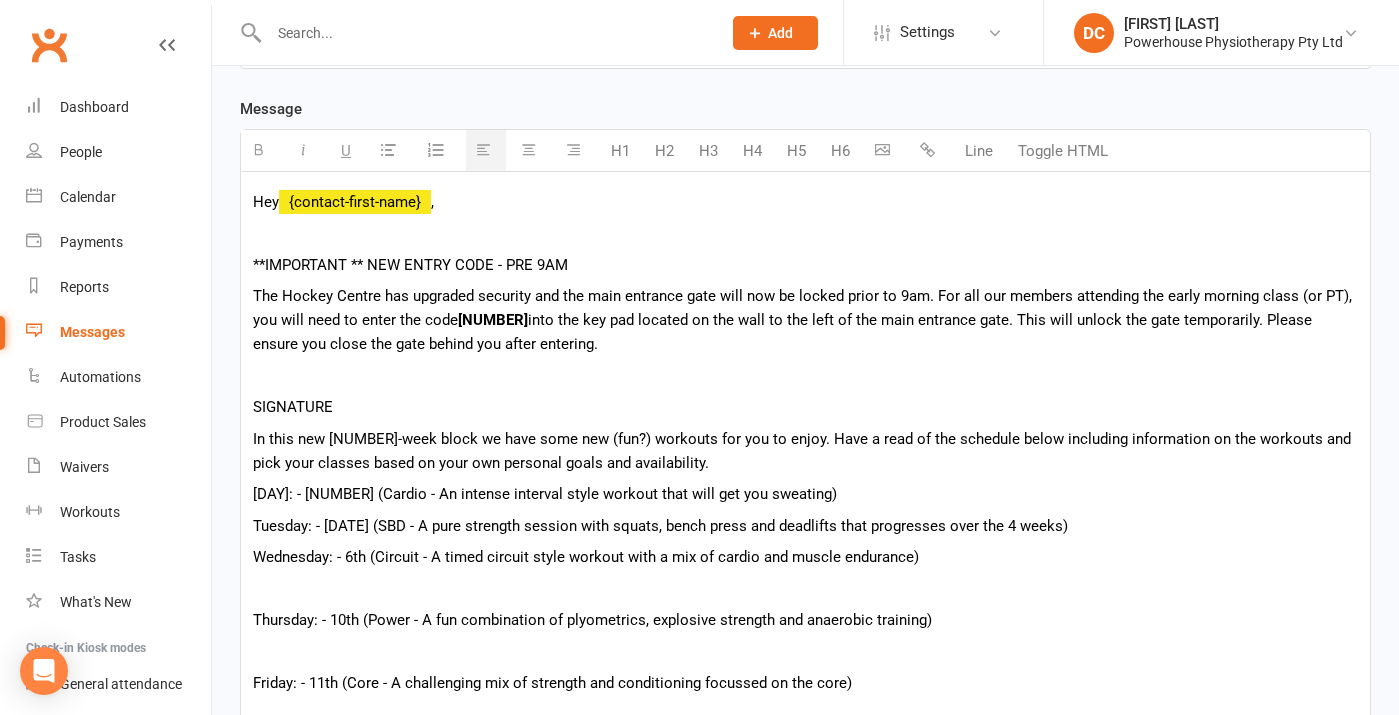 click at bounding box center (805, 589) 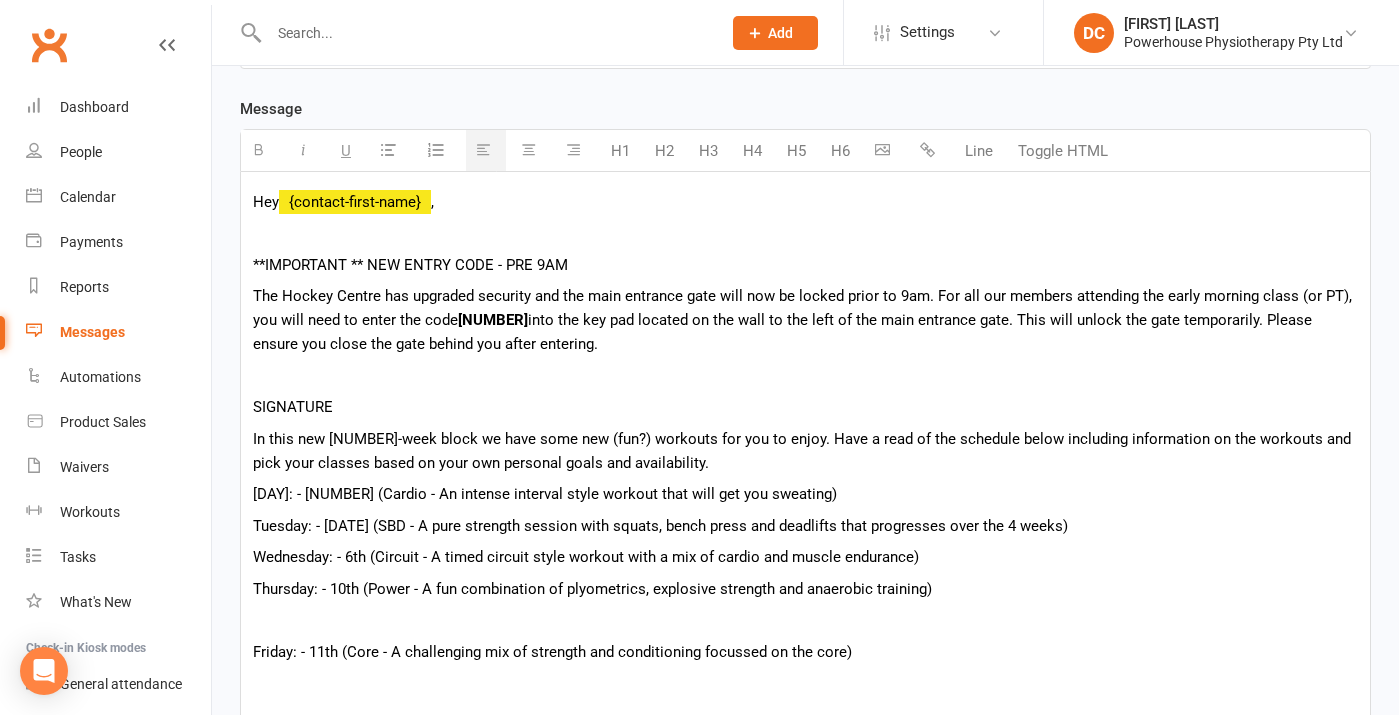 click on "Thursday: - 10th (Power - A fun combination of plyometrics, explosive strength and anaerobic training)" at bounding box center (805, 589) 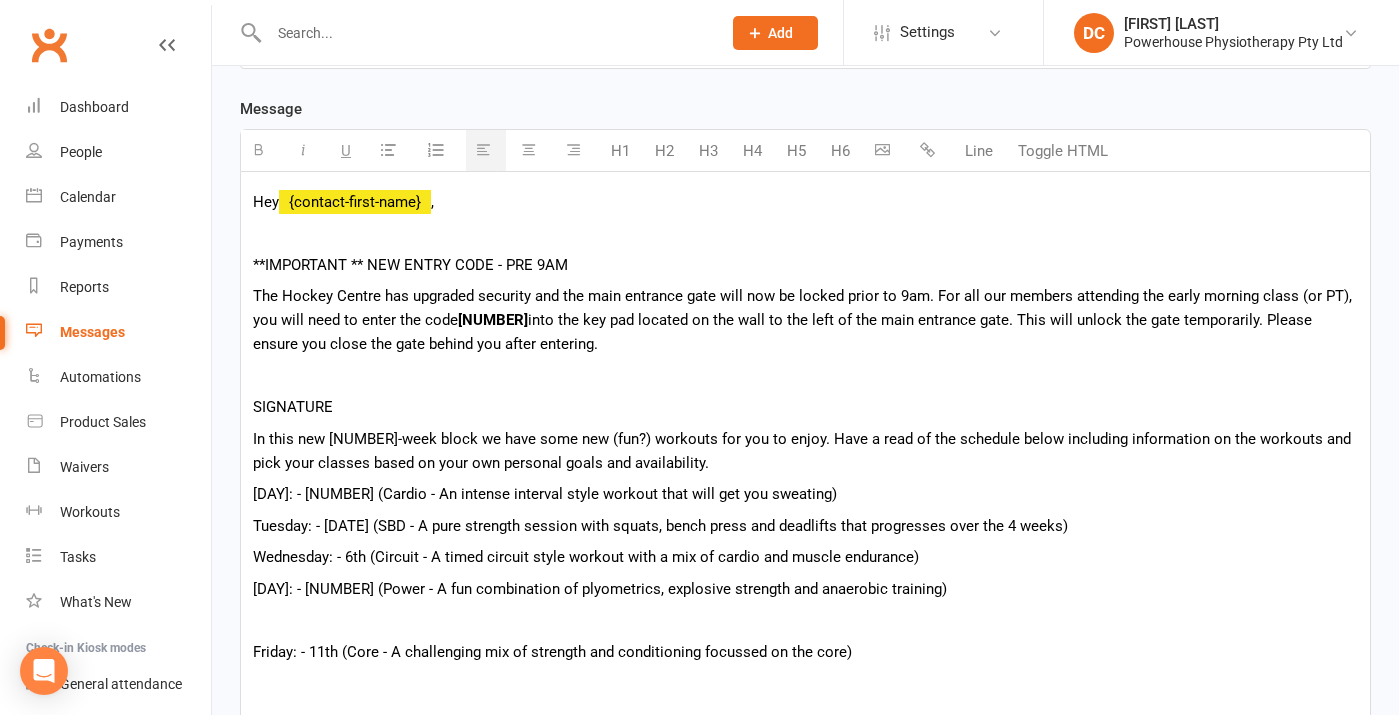 click at bounding box center (805, 620) 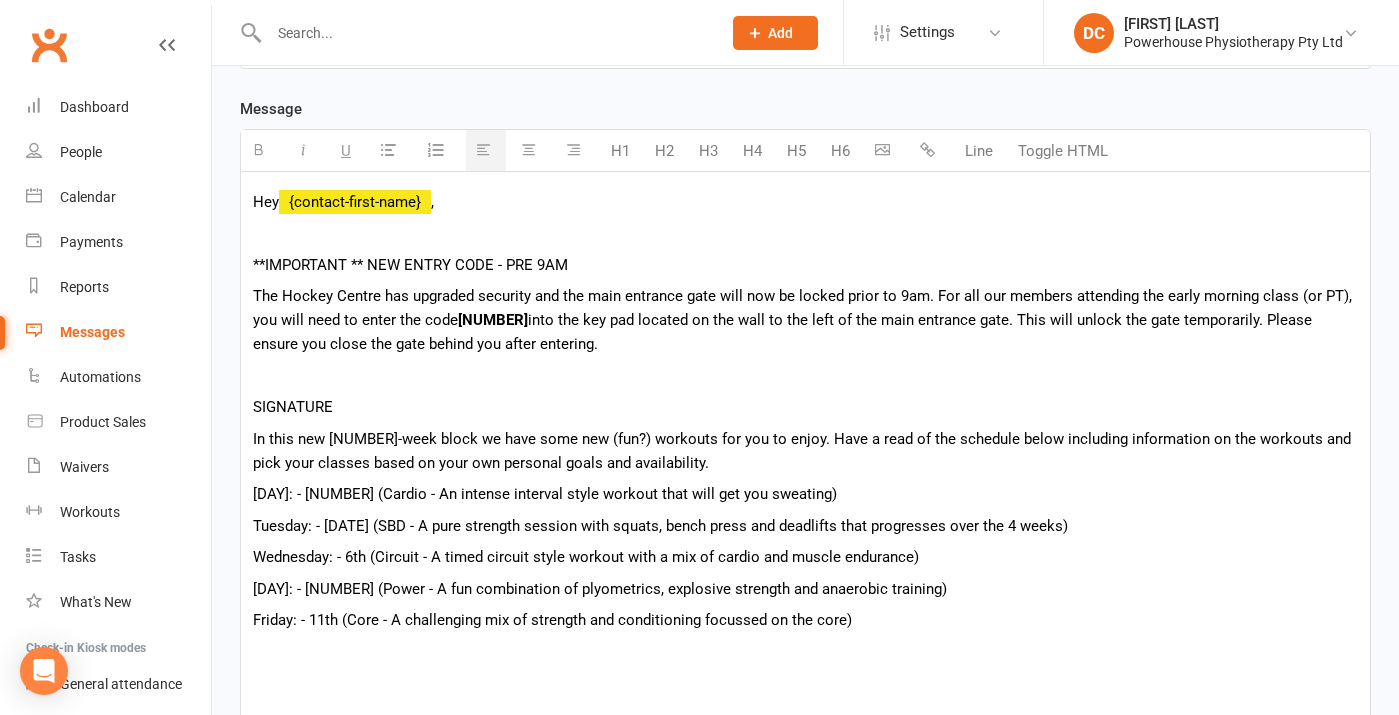 click on "Friday: - 11th (Core - A challenging mix of strength and conditioning focussed on the core)" at bounding box center [805, 620] 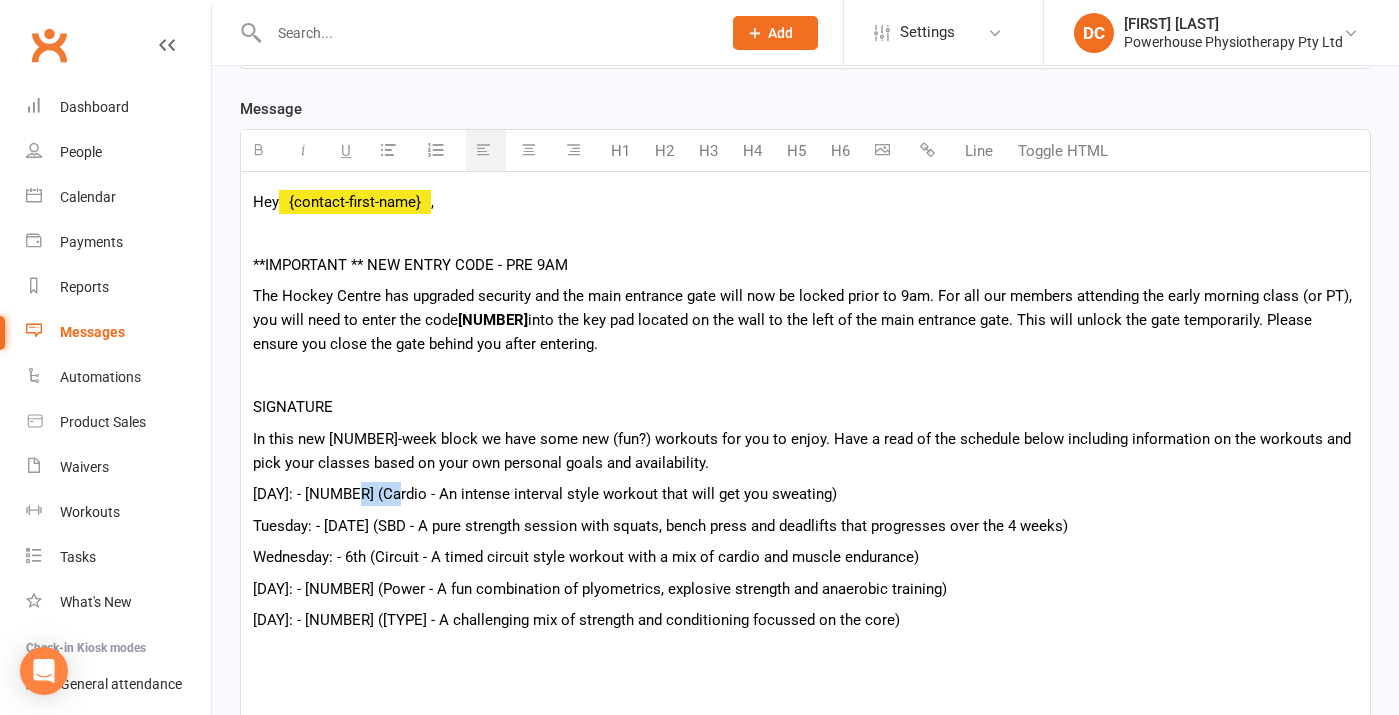 drag, startPoint x: 352, startPoint y: 492, endPoint x: 392, endPoint y: 492, distance: 40 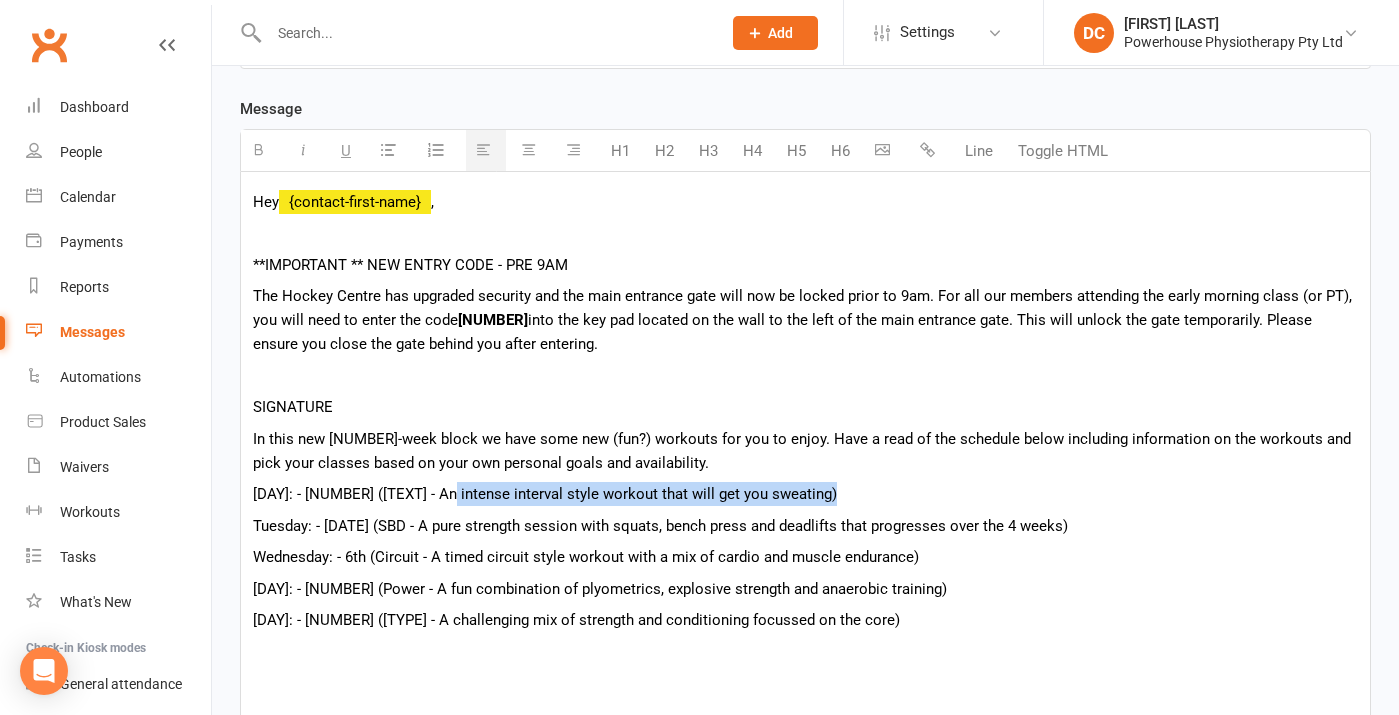 drag, startPoint x: 460, startPoint y: 497, endPoint x: 836, endPoint y: 484, distance: 376.22467 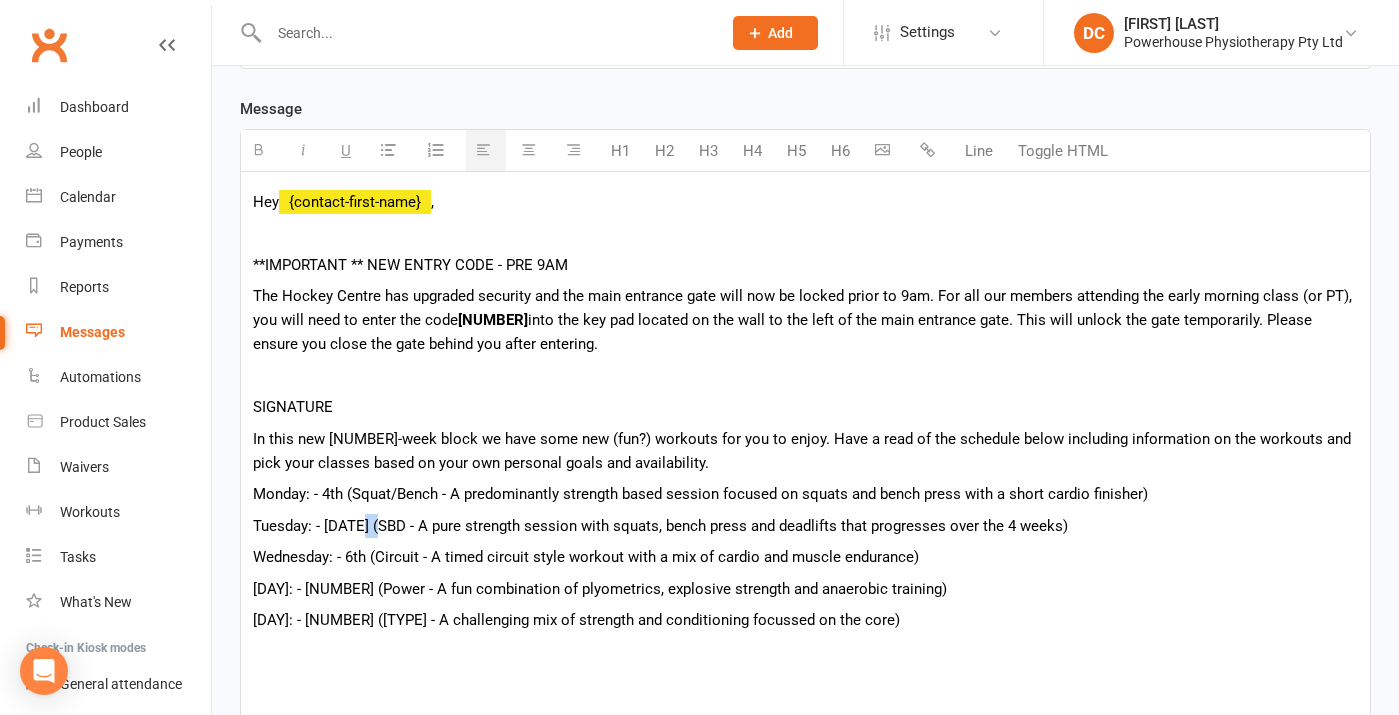 drag, startPoint x: 358, startPoint y: 527, endPoint x: 381, endPoint y: 524, distance: 23.194826 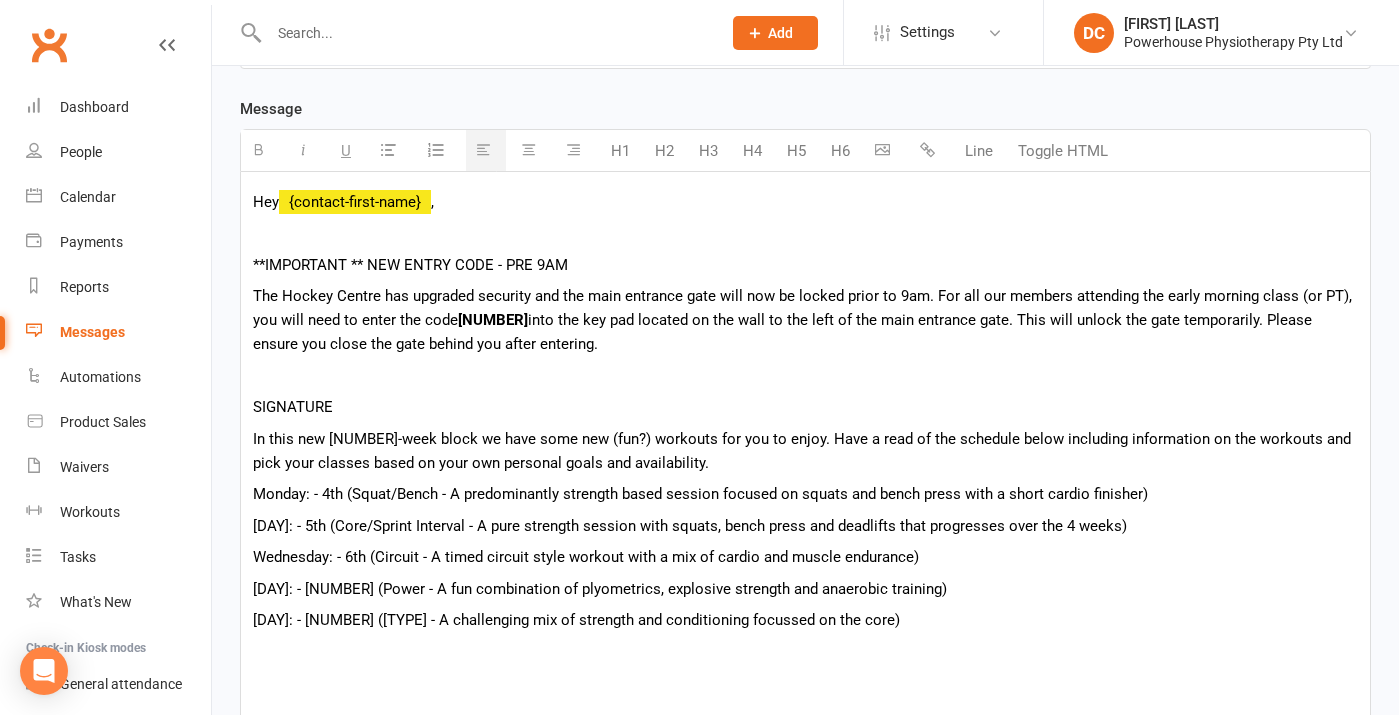 click on "Monday: - 4th (Squat/Bench - A predominantly strength based session focused on squats and bench press with a short cardio finisher)" at bounding box center (805, 494) 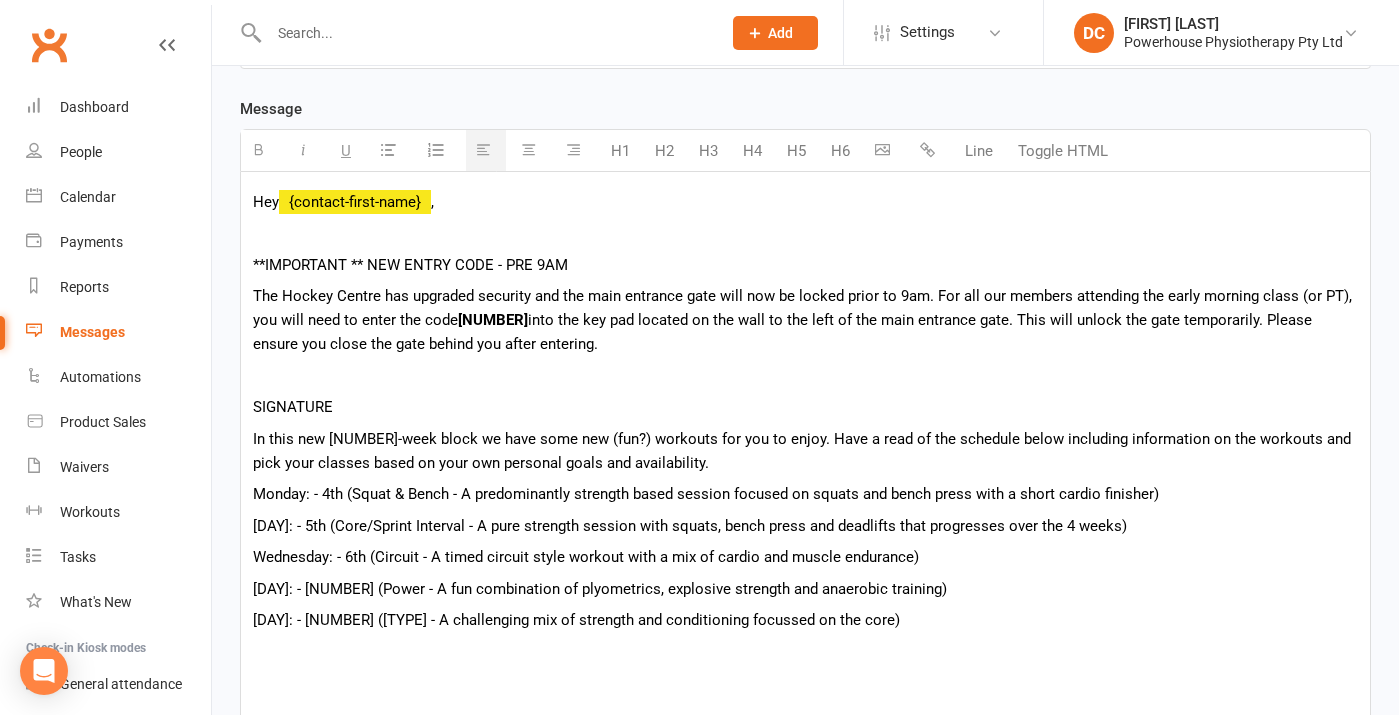 click on "[DAY]: - 5th (Core/Sprint Interval - A pure strength session with squats, bench press and deadlifts that progresses over the 4 weeks)" at bounding box center (805, 526) 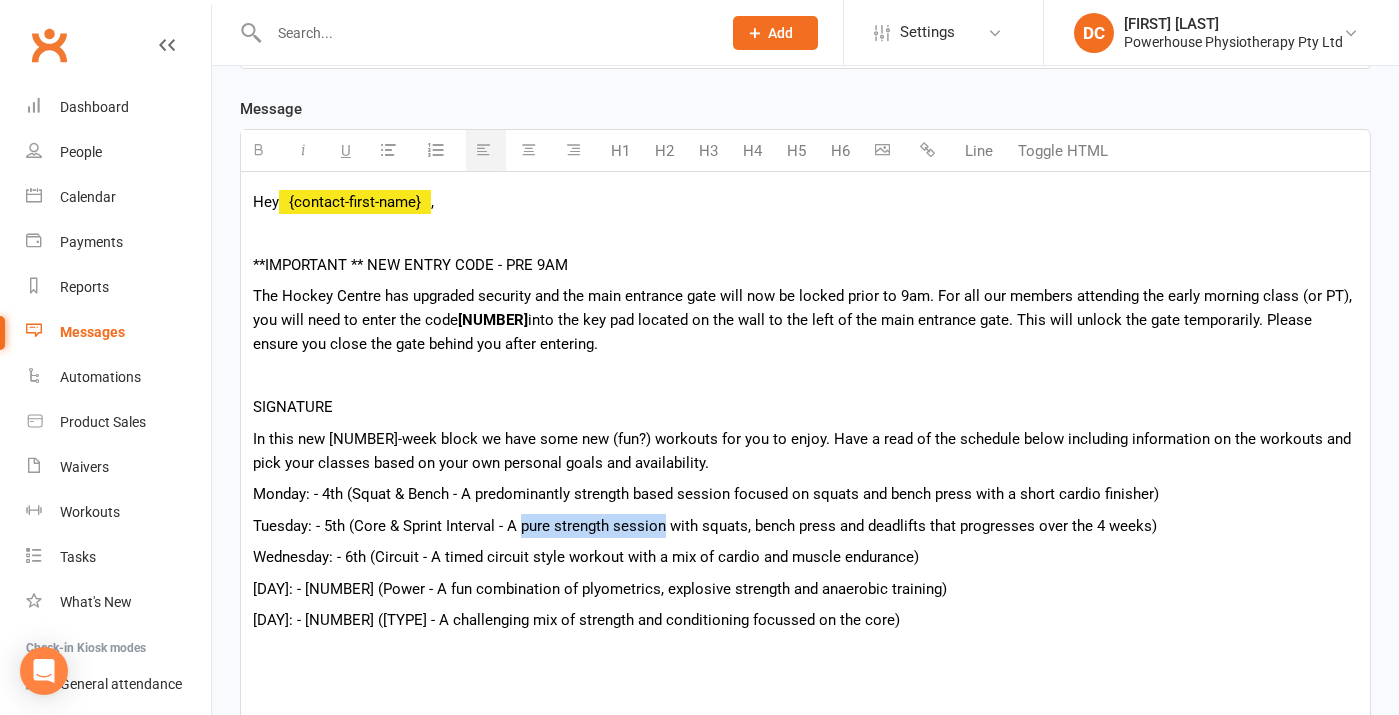drag, startPoint x: 520, startPoint y: 526, endPoint x: 662, endPoint y: 516, distance: 142.35168 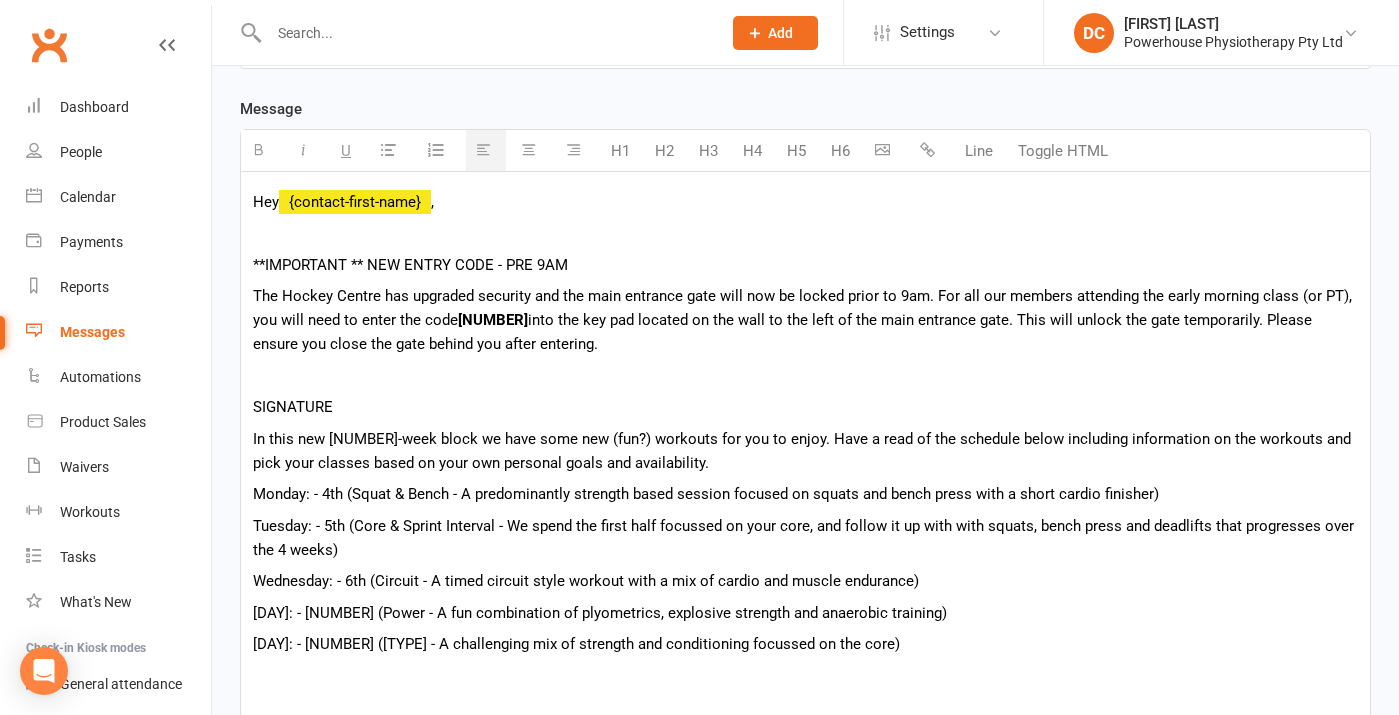 drag, startPoint x: 953, startPoint y: 526, endPoint x: 970, endPoint y: 546, distance: 26.24881 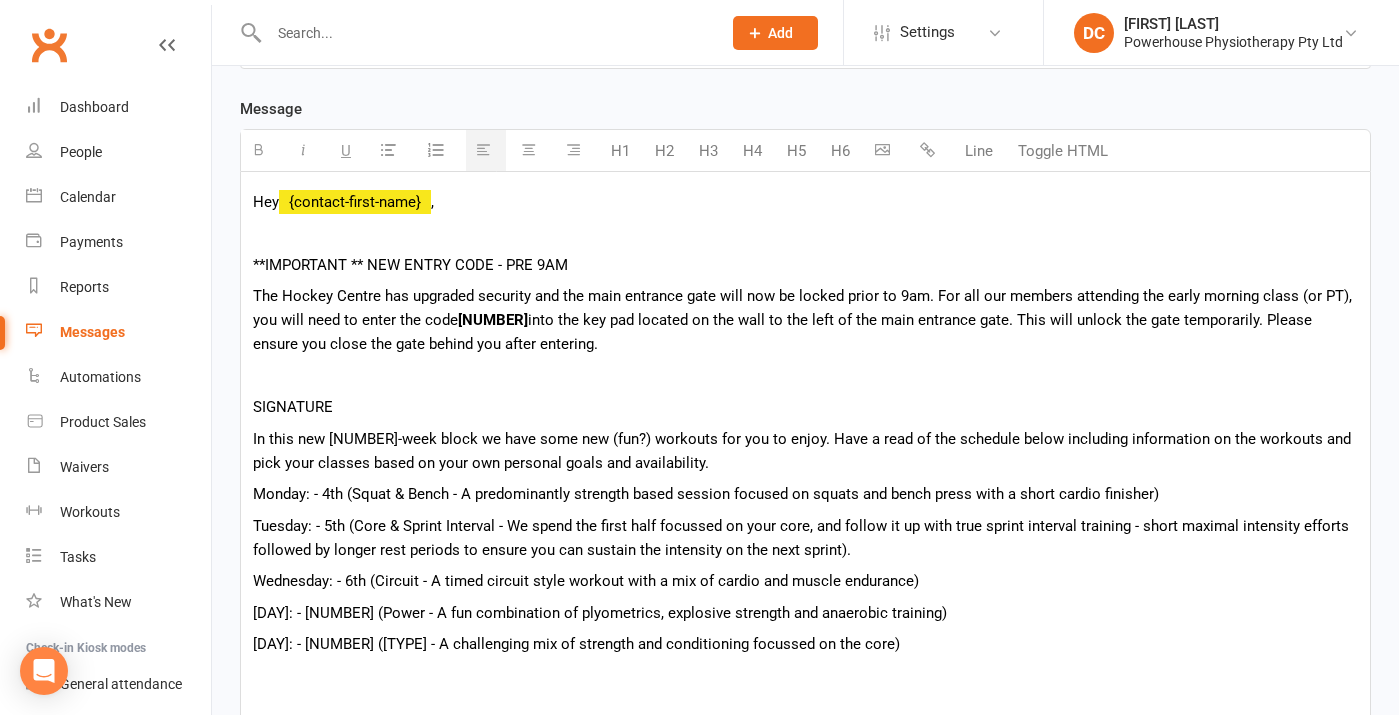 click on "Tuesday: - 5th (Core & Sprint Interval - We spend the first half focussed on your core, and follow it up with true sprint interval training - short maximal intensity efforts followed by longer rest periods to ensure you can sustain the intensity on the next sprint)." at bounding box center [805, 538] 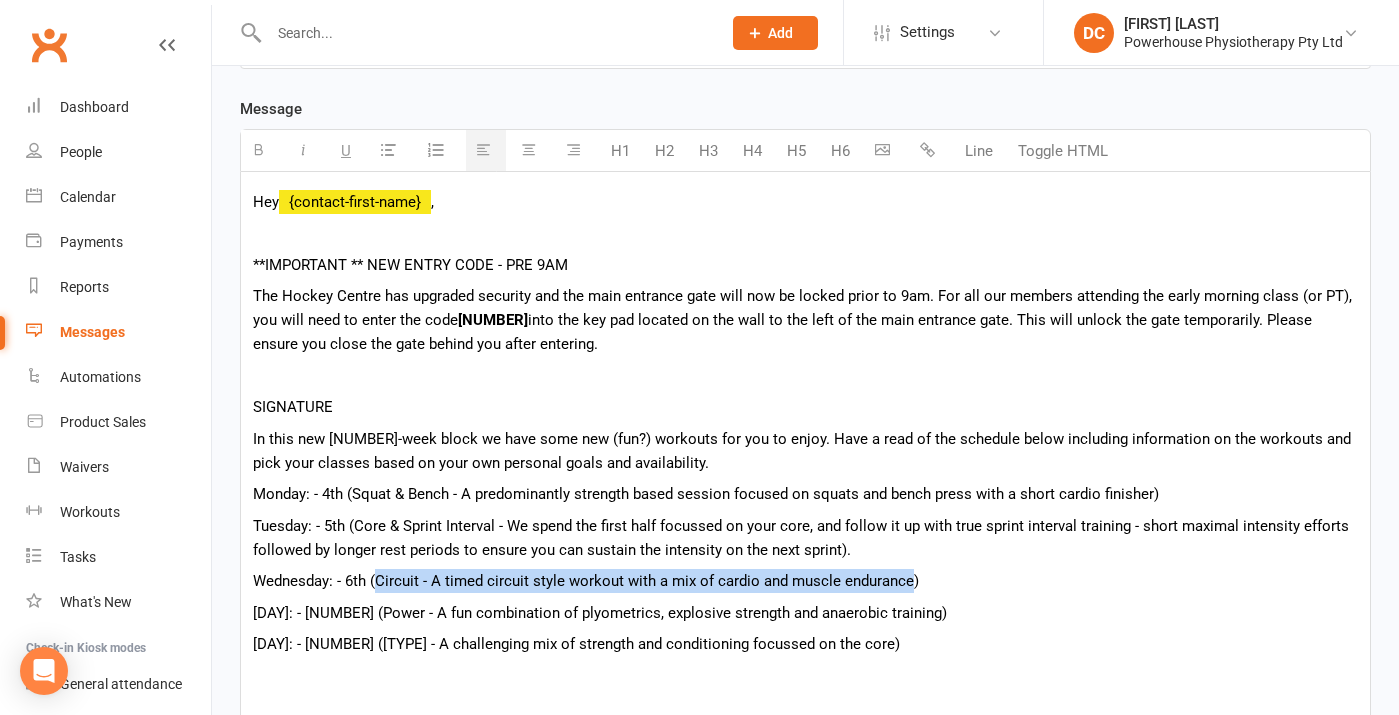 drag, startPoint x: 375, startPoint y: 583, endPoint x: 908, endPoint y: 585, distance: 533.0037 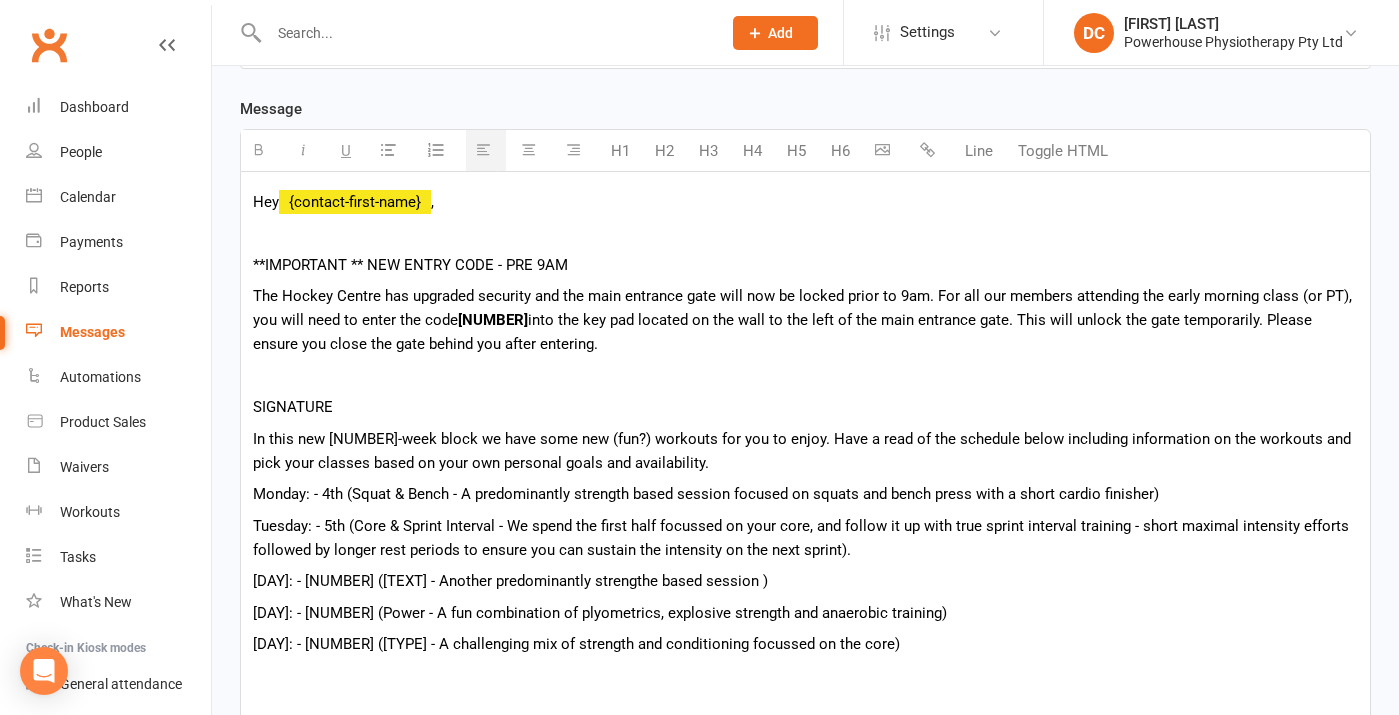 click on "[DAY]: - [NUMBER] ([TEXT] - Another predominantly strengthe based session )" at bounding box center [805, 581] 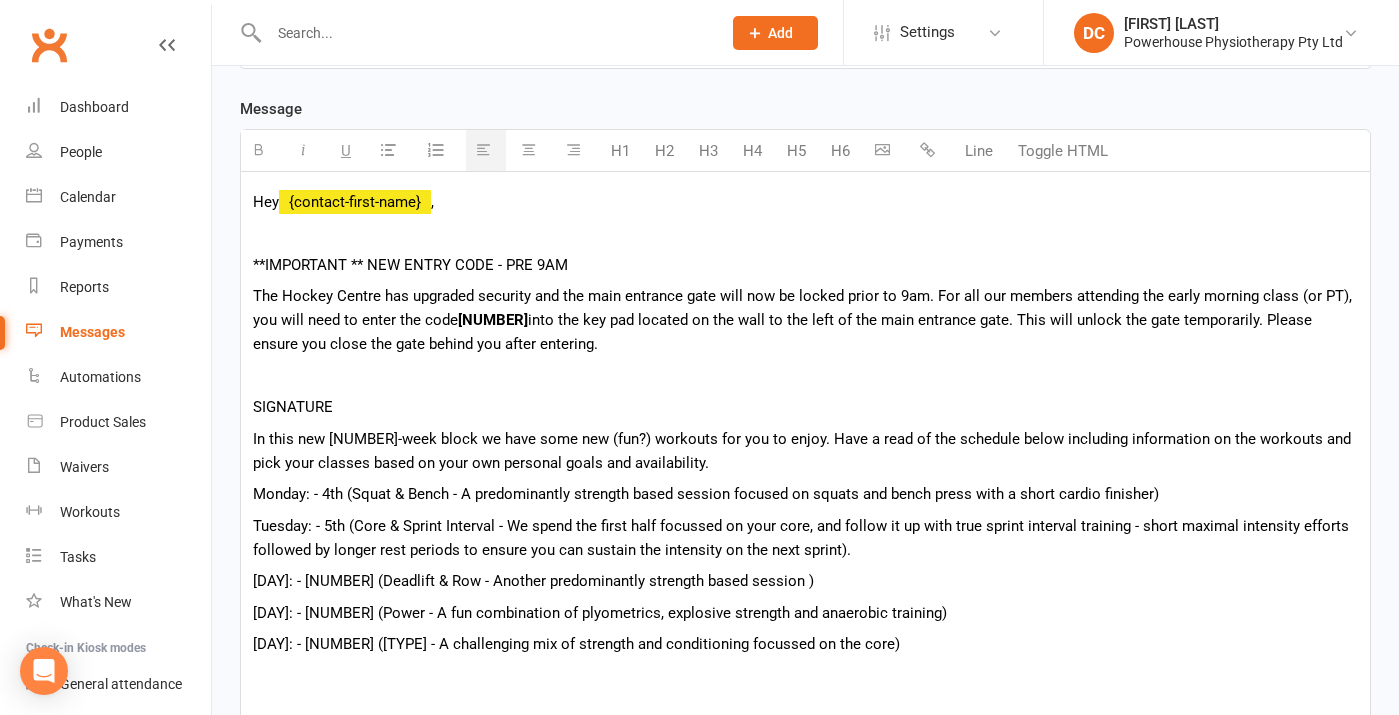 click on "[DAY]: - [NUMBER] (Deadlift & Row - Another predominantly strength based session )" at bounding box center (805, 581) 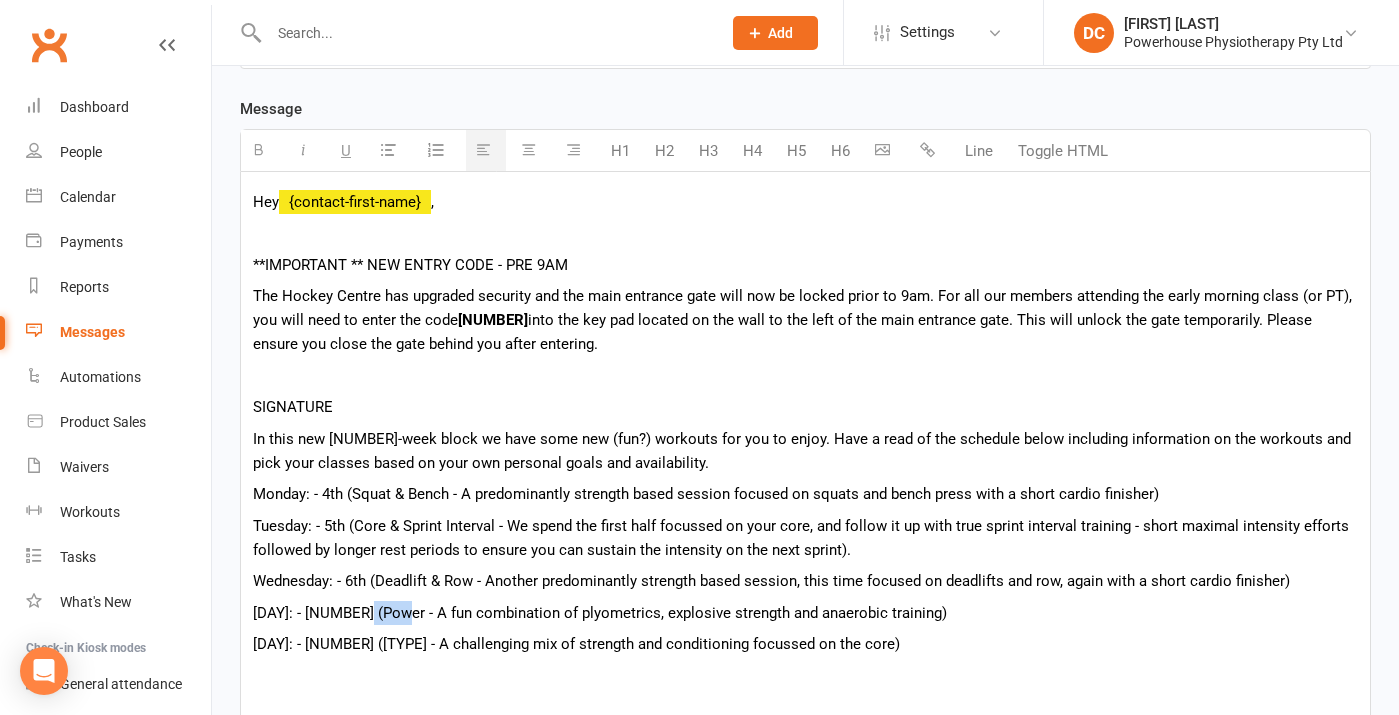 drag, startPoint x: 360, startPoint y: 613, endPoint x: 403, endPoint y: 613, distance: 43 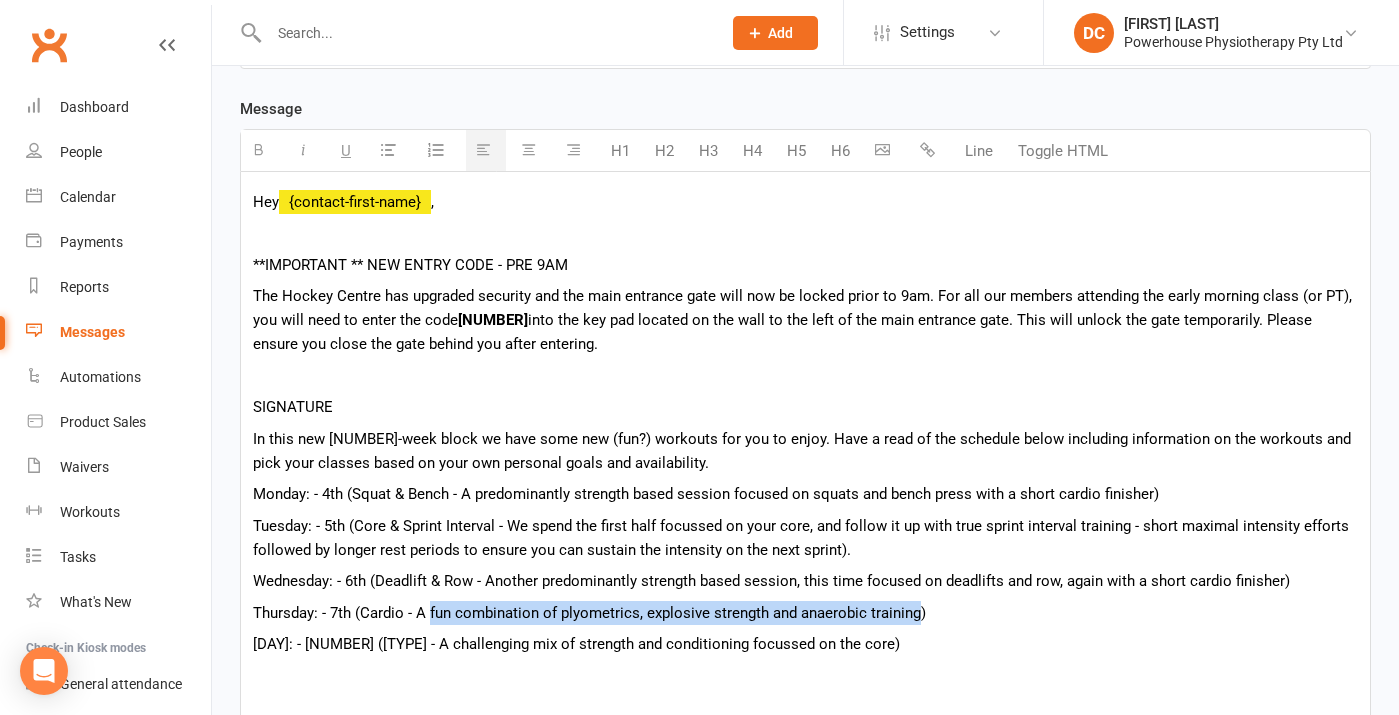 drag, startPoint x: 429, startPoint y: 612, endPoint x: 908, endPoint y: 597, distance: 479.2348 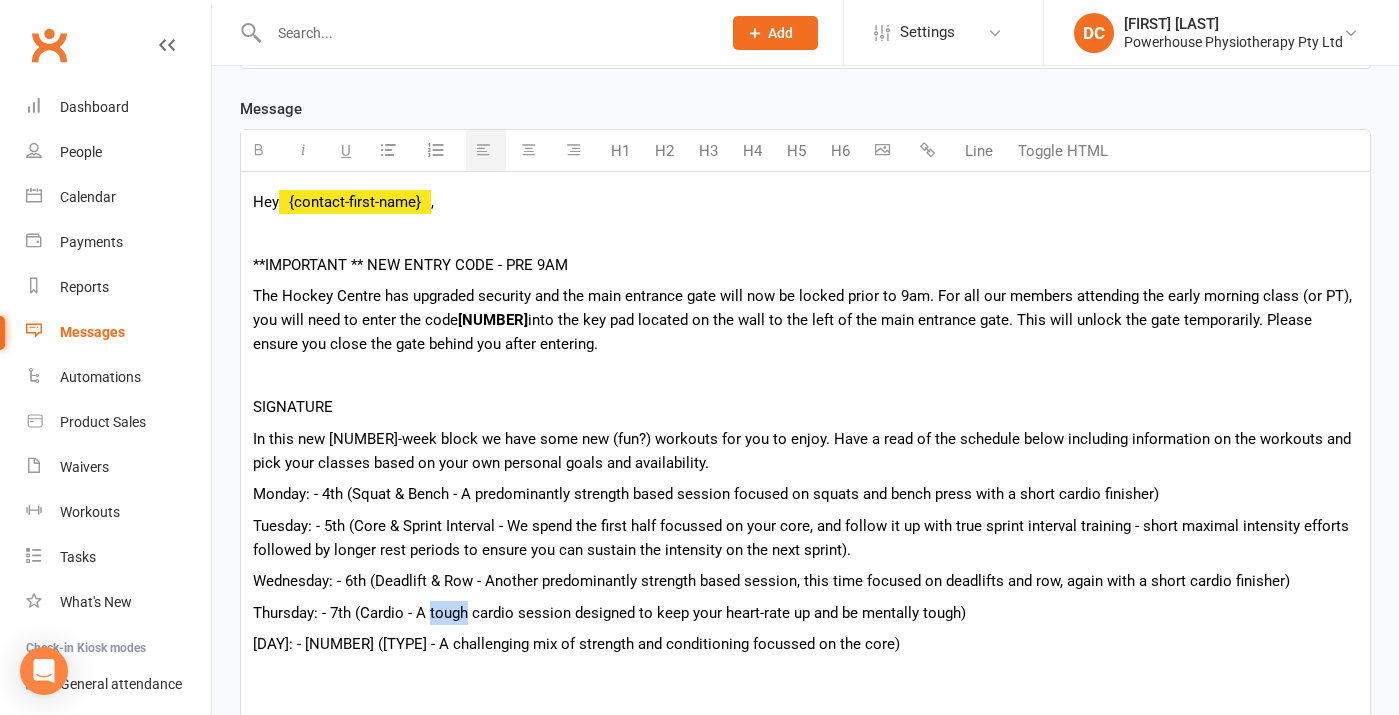 drag, startPoint x: 429, startPoint y: 617, endPoint x: 465, endPoint y: 614, distance: 36.124783 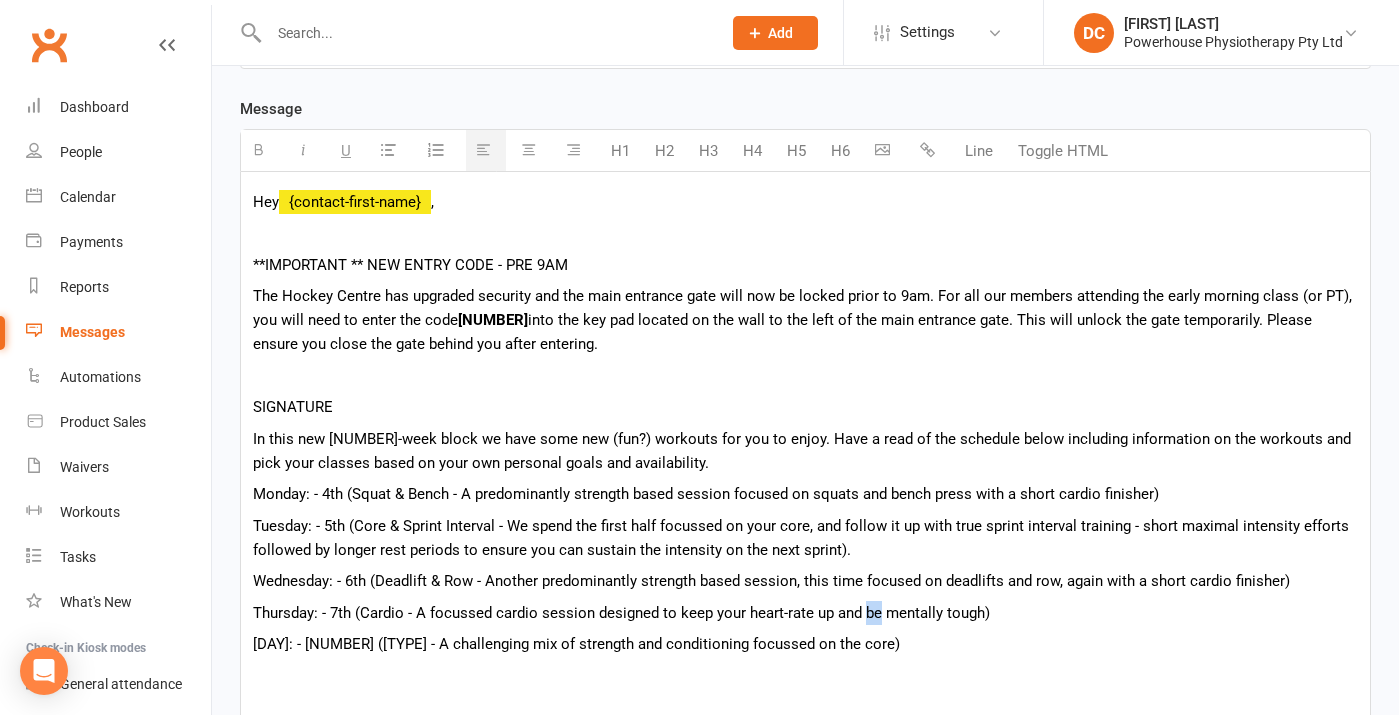 drag, startPoint x: 864, startPoint y: 615, endPoint x: 877, endPoint y: 618, distance: 13.341664 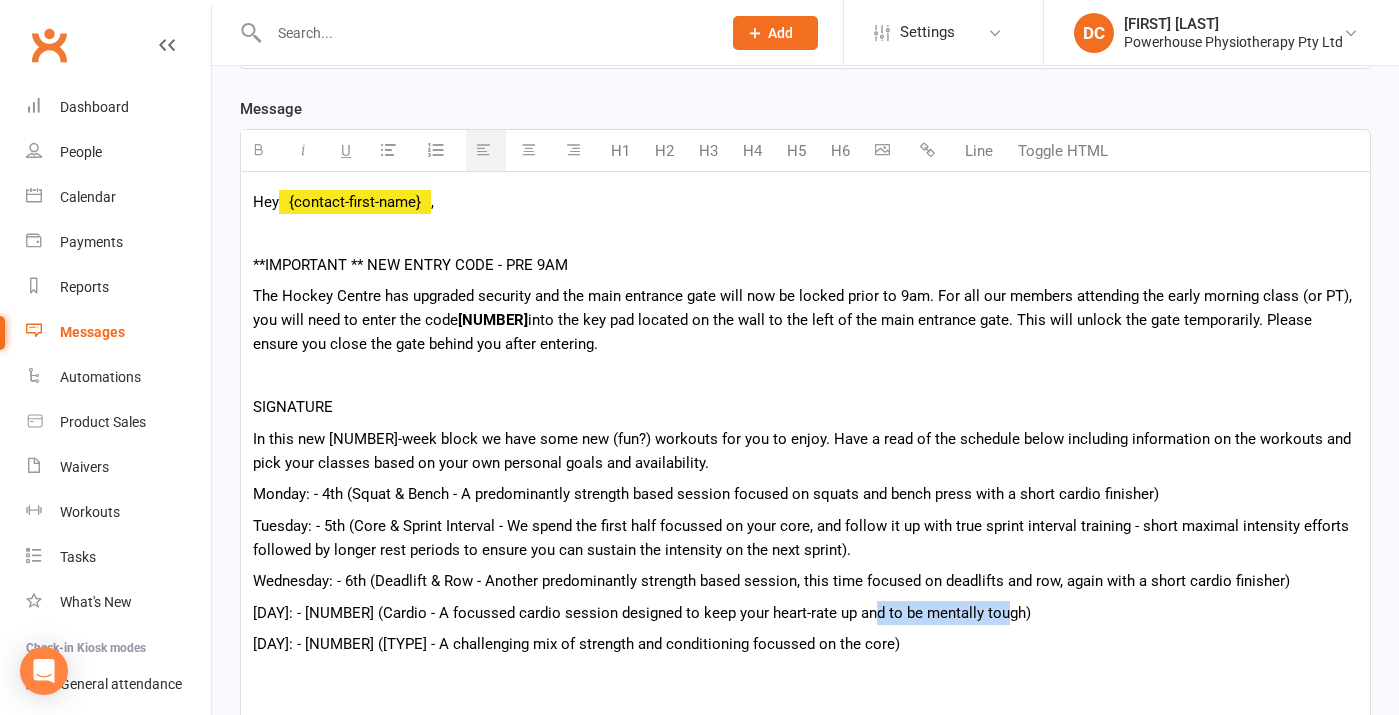 drag, startPoint x: 864, startPoint y: 616, endPoint x: 996, endPoint y: 616, distance: 132 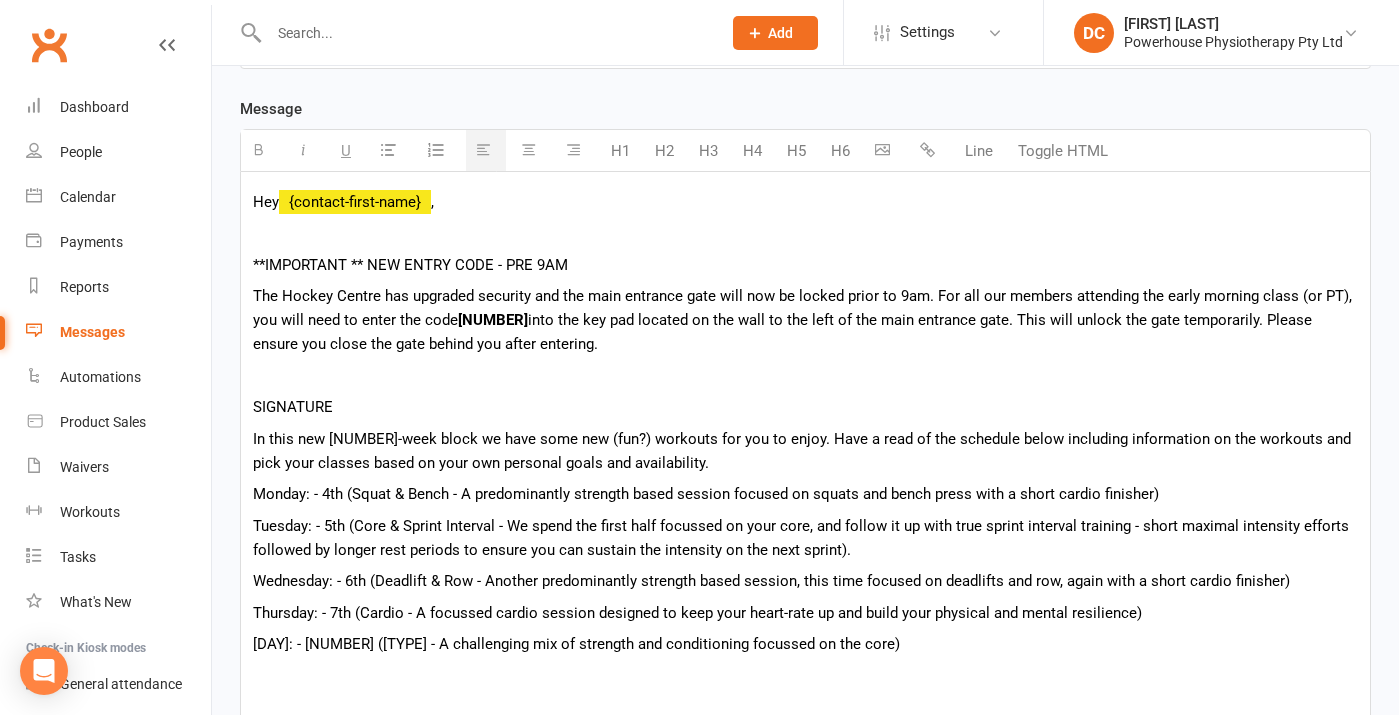 click on "[DAY]: - [NUMBER] ([TYPE] - A challenging mix of strength and conditioning focussed on the core)" at bounding box center [805, 644] 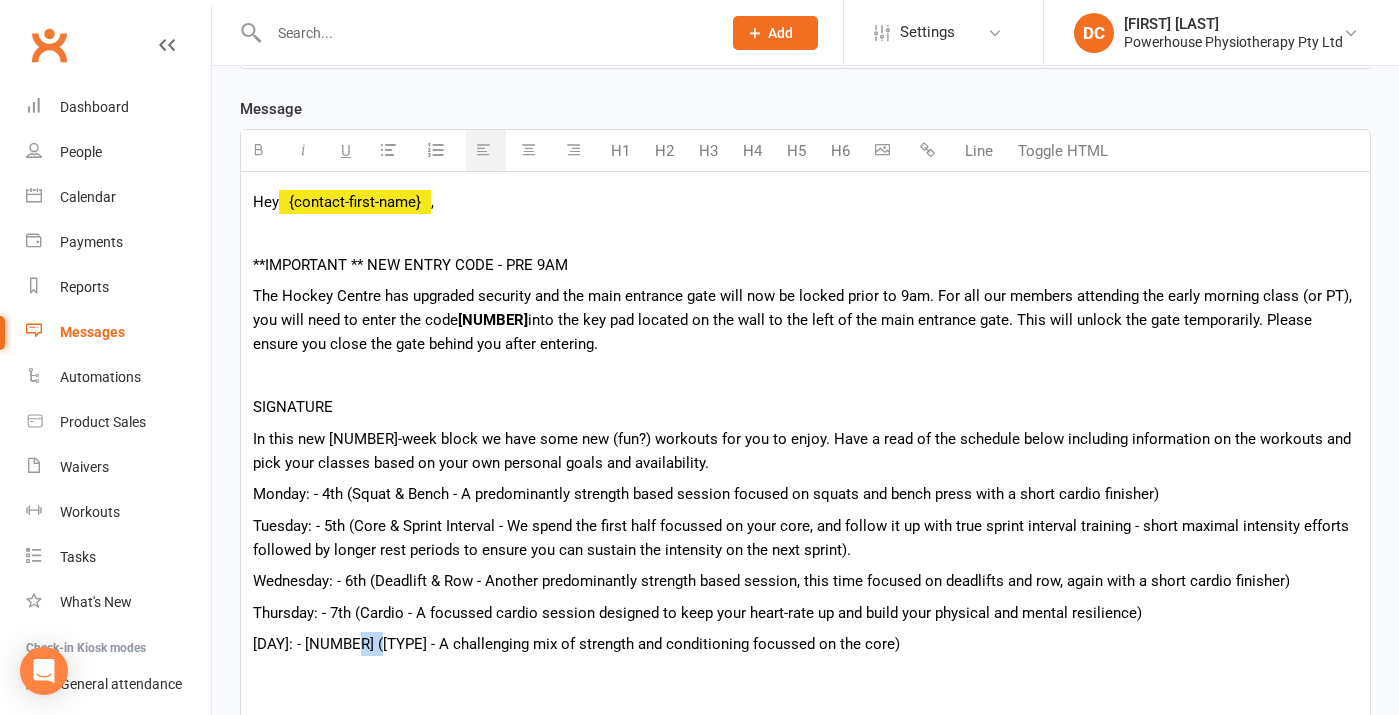drag, startPoint x: 342, startPoint y: 644, endPoint x: 367, endPoint y: 644, distance: 25 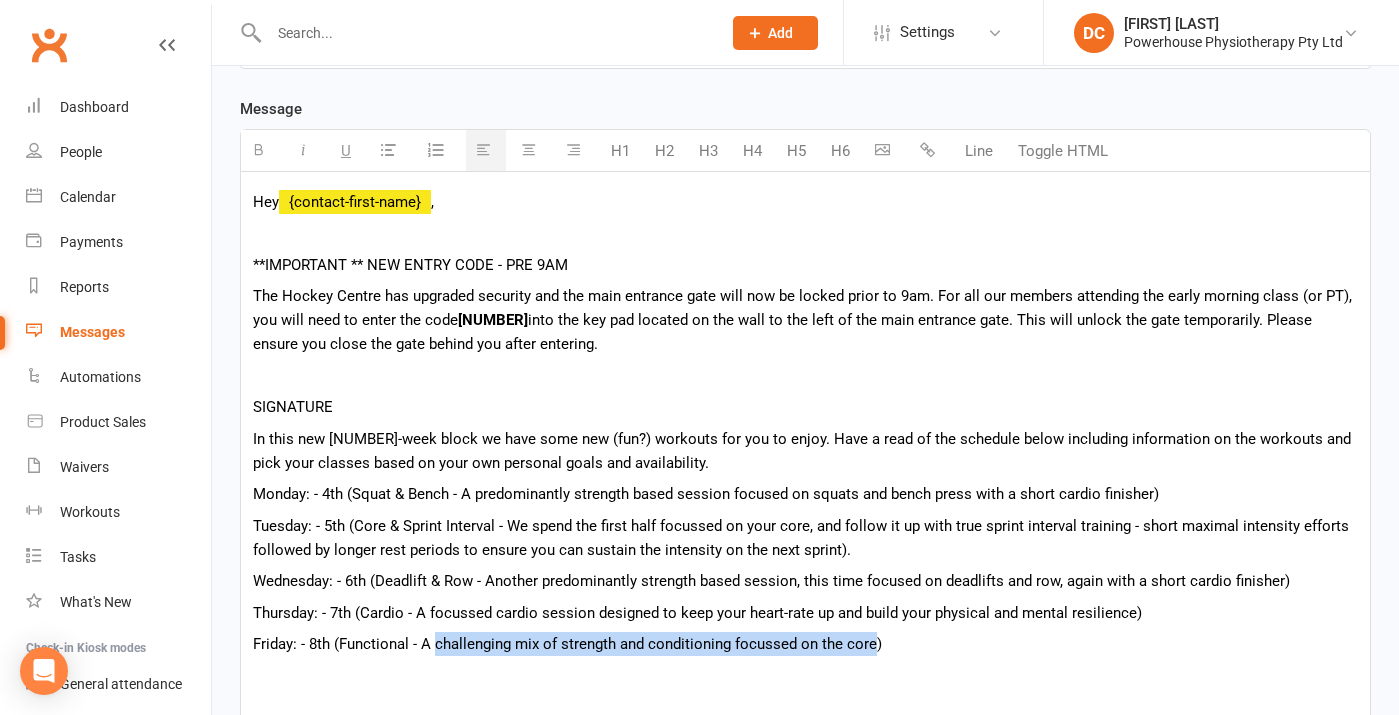 drag, startPoint x: 434, startPoint y: 646, endPoint x: 872, endPoint y: 650, distance: 438.01825 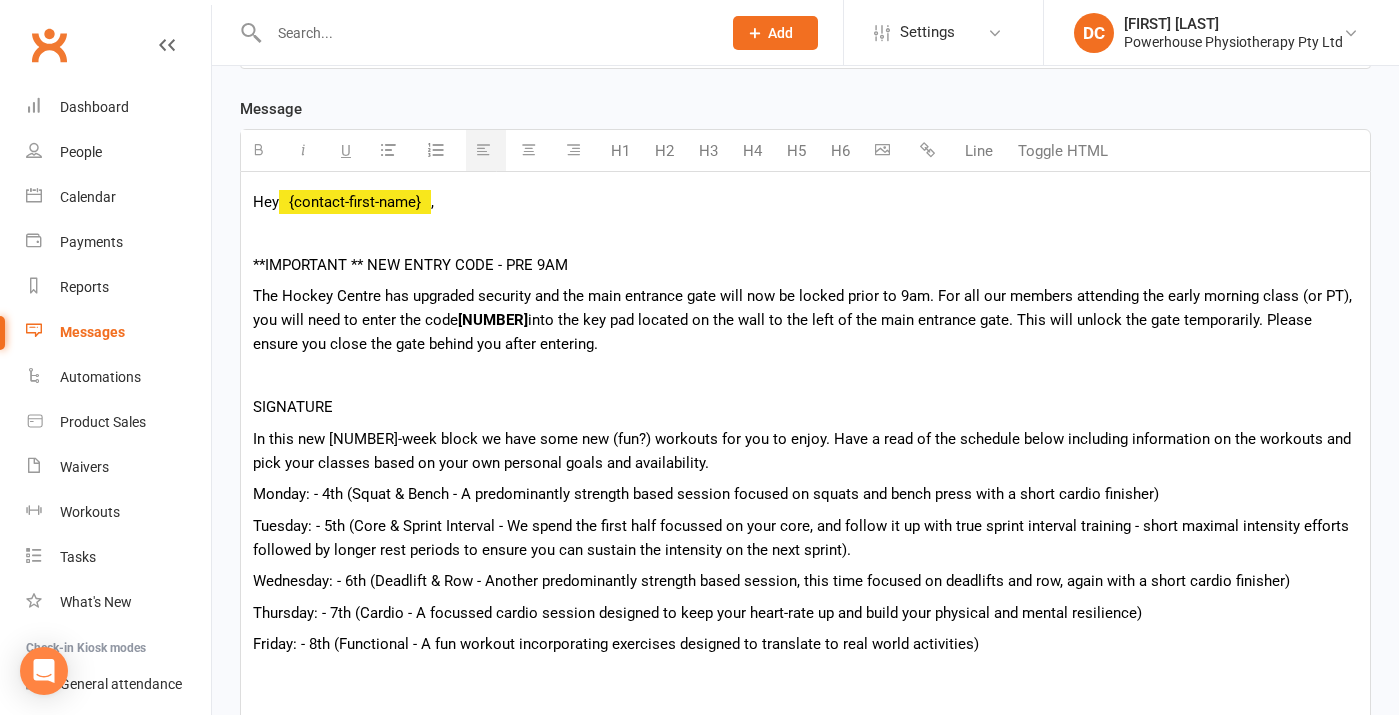 click on "Tuesday: - 5th (Core & Sprint Interval - We spend the first half focussed on your core, and follow it up with true sprint interval training - short maximal intensity efforts followed by longer rest periods to ensure you can sustain the intensity on the next sprint)." at bounding box center (805, 538) 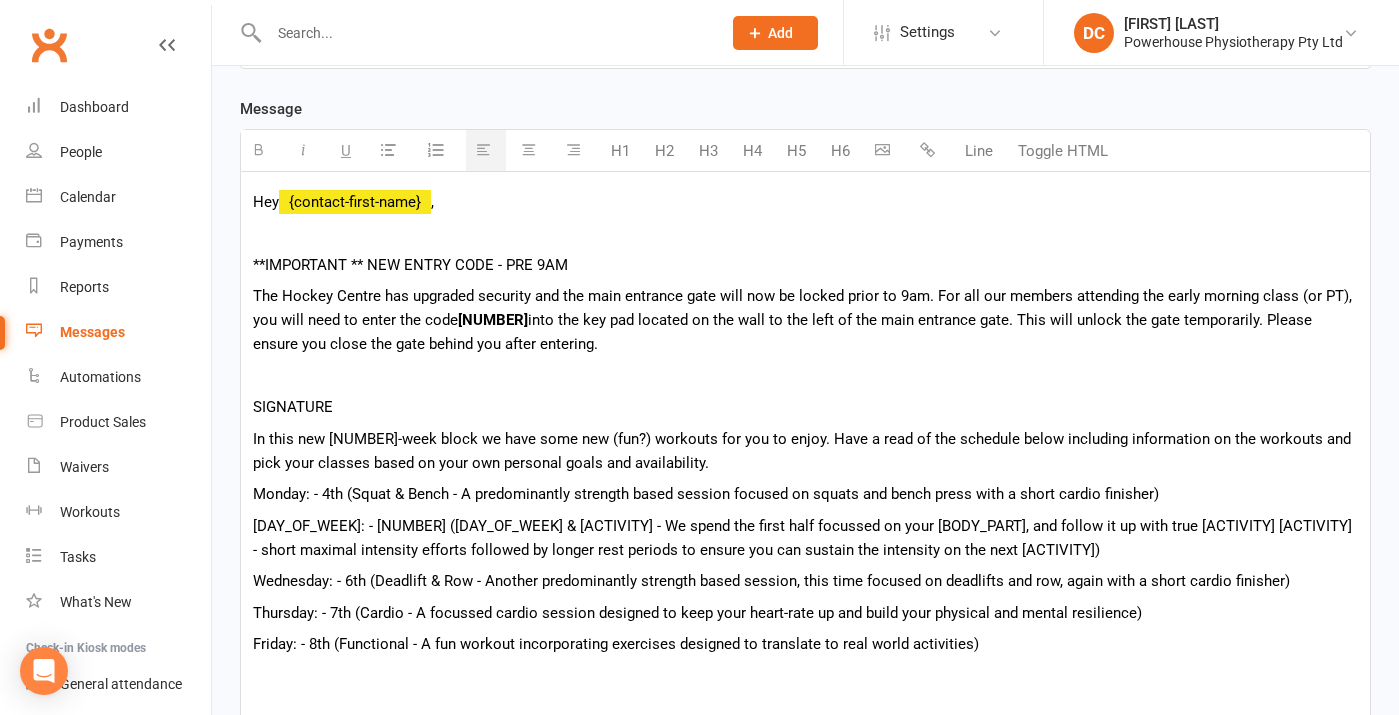 click on "Friday: - 8th (Functional - A fun workout incorporating exercises designed to translate to real world activities)" at bounding box center [805, 644] 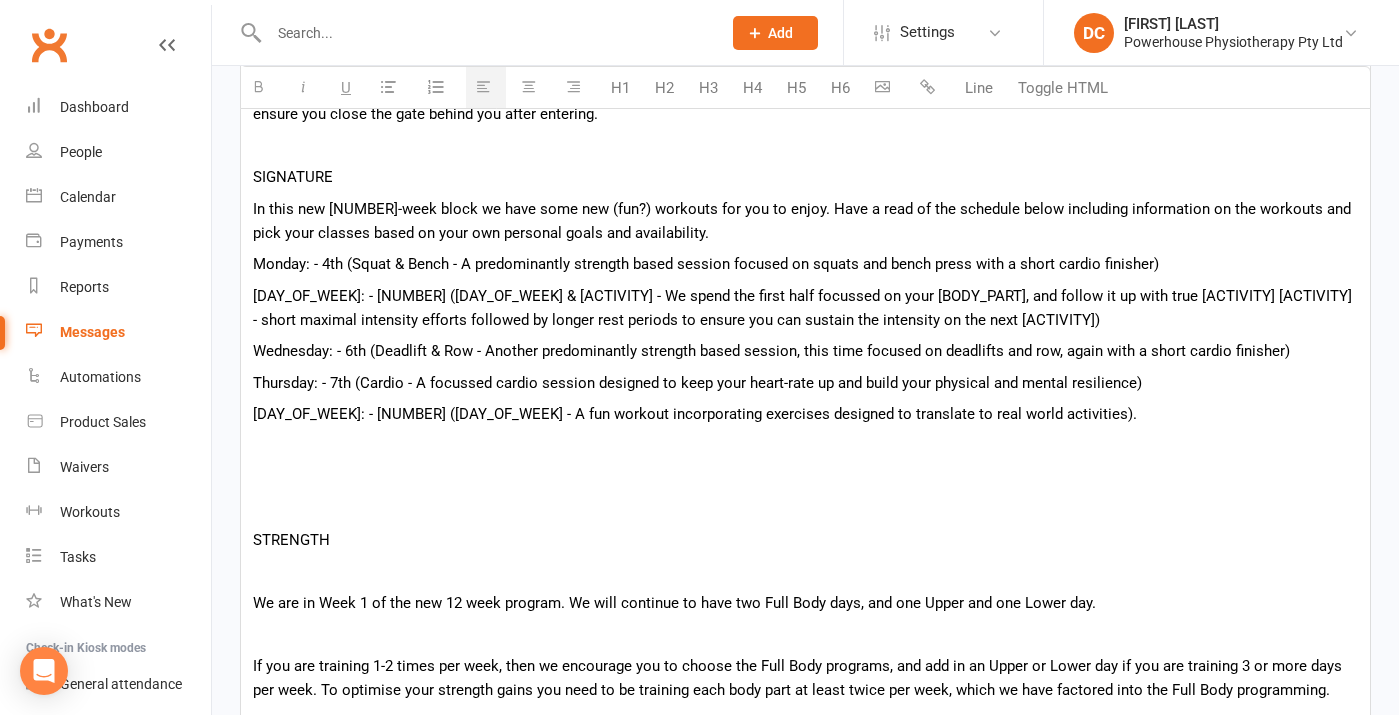 scroll, scrollTop: 749, scrollLeft: 0, axis: vertical 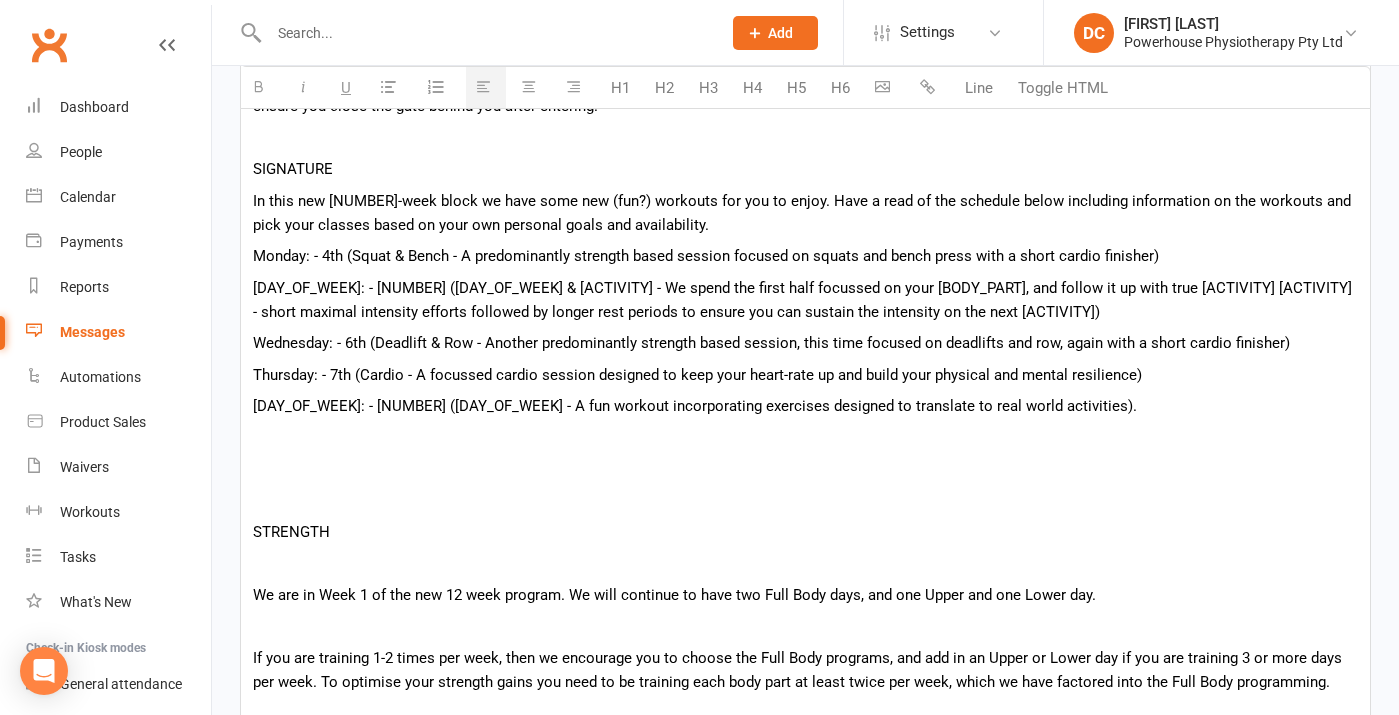click at bounding box center (805, 469) 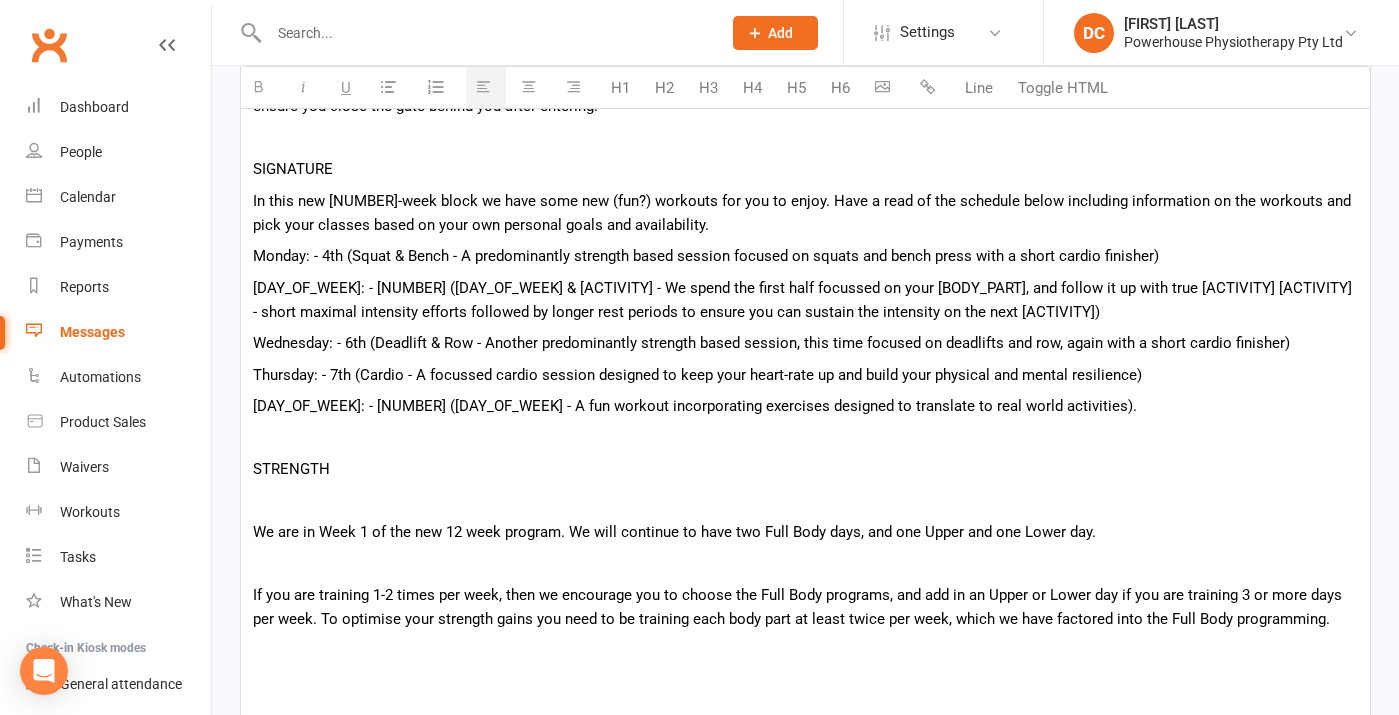 click at bounding box center (805, 501) 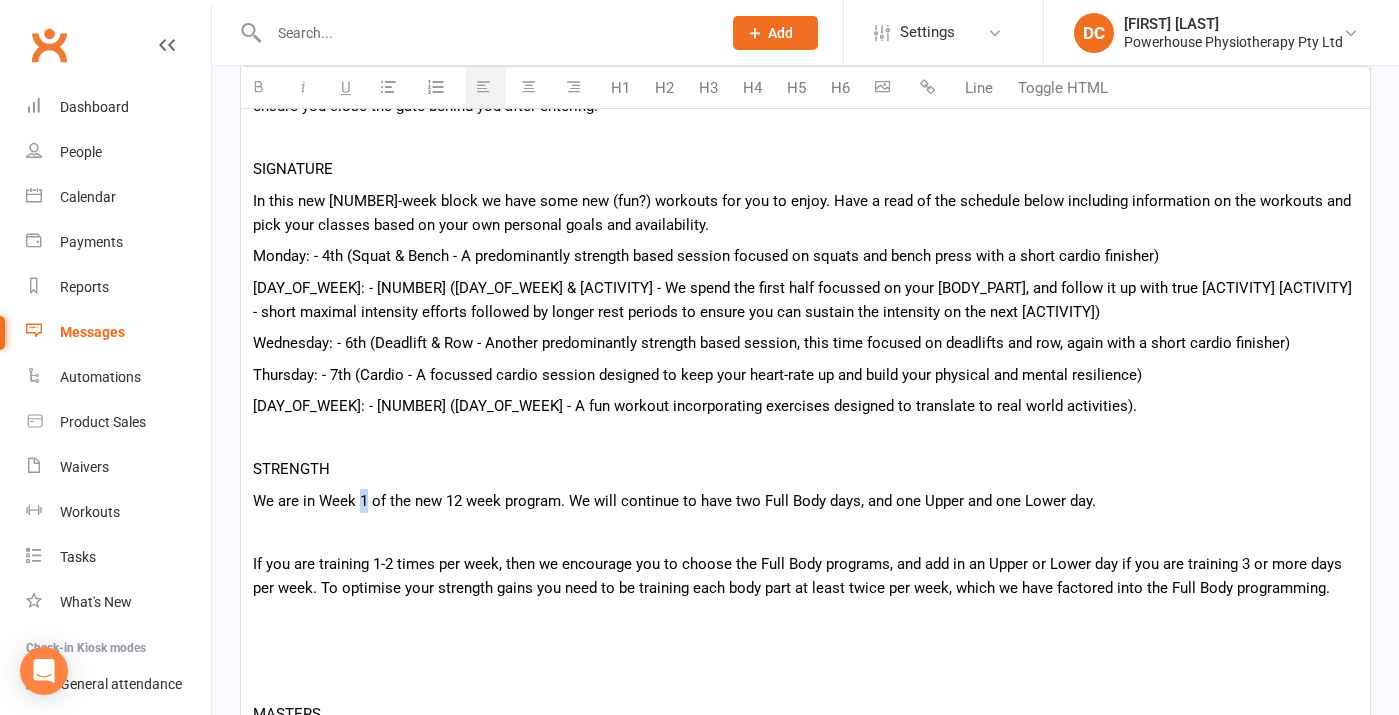click on "We are in Week 1 of the new 12 week program. We will continue to have two Full Body days, and one Upper and one Lower day." at bounding box center (805, 501) 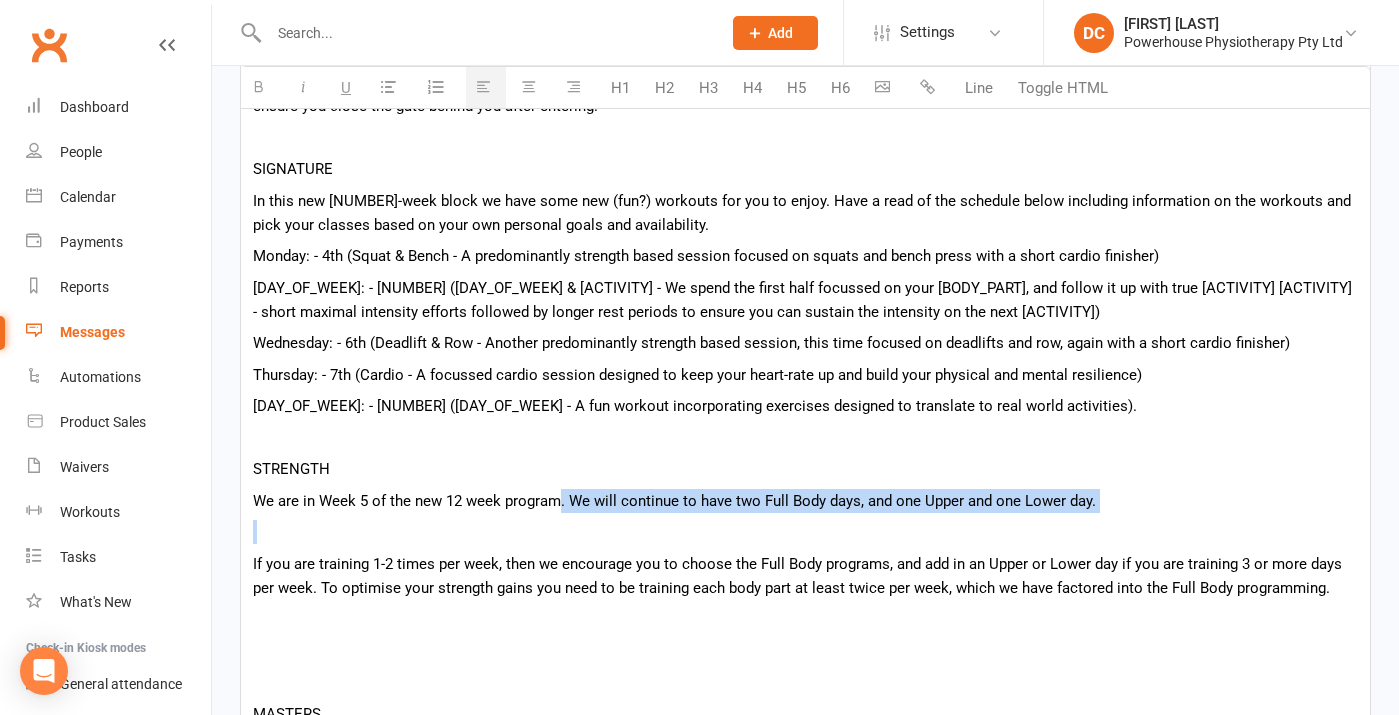 drag, startPoint x: 558, startPoint y: 502, endPoint x: 701, endPoint y: 523, distance: 144.53374 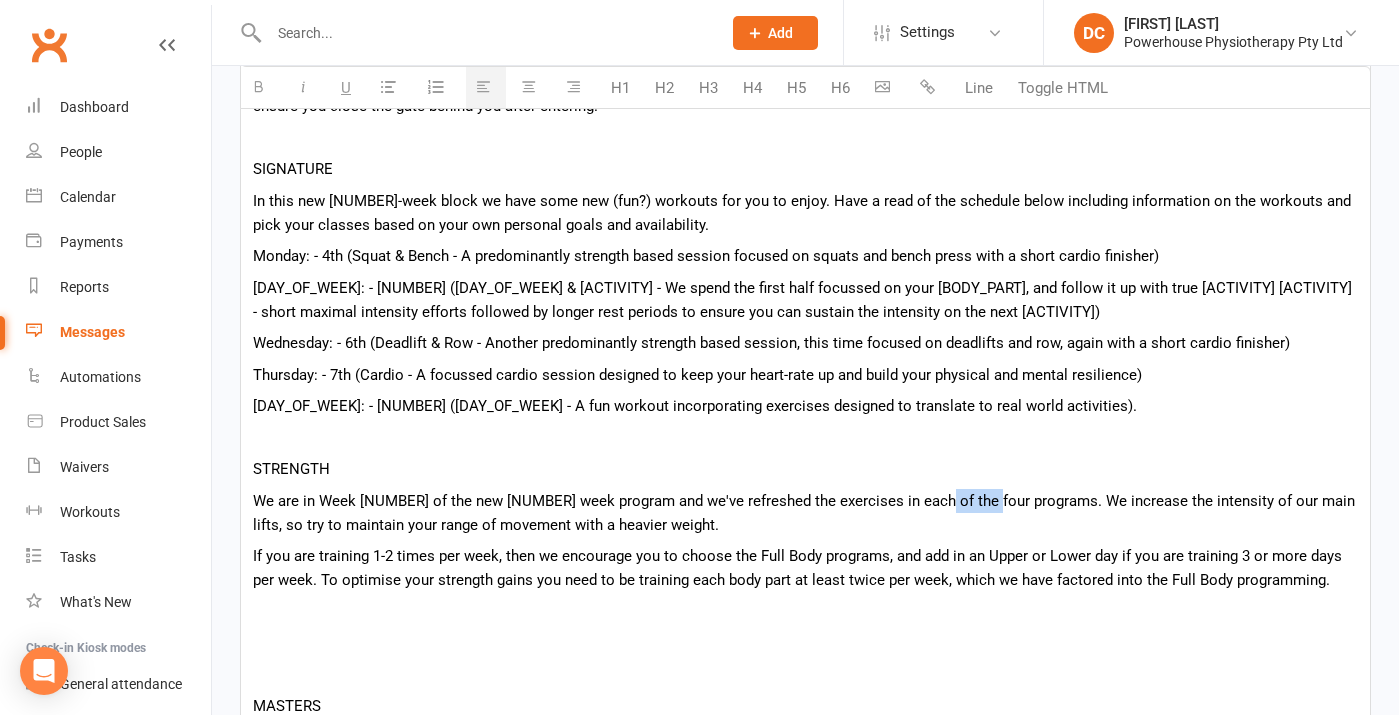 drag, startPoint x: 917, startPoint y: 505, endPoint x: 979, endPoint y: 493, distance: 63.15061 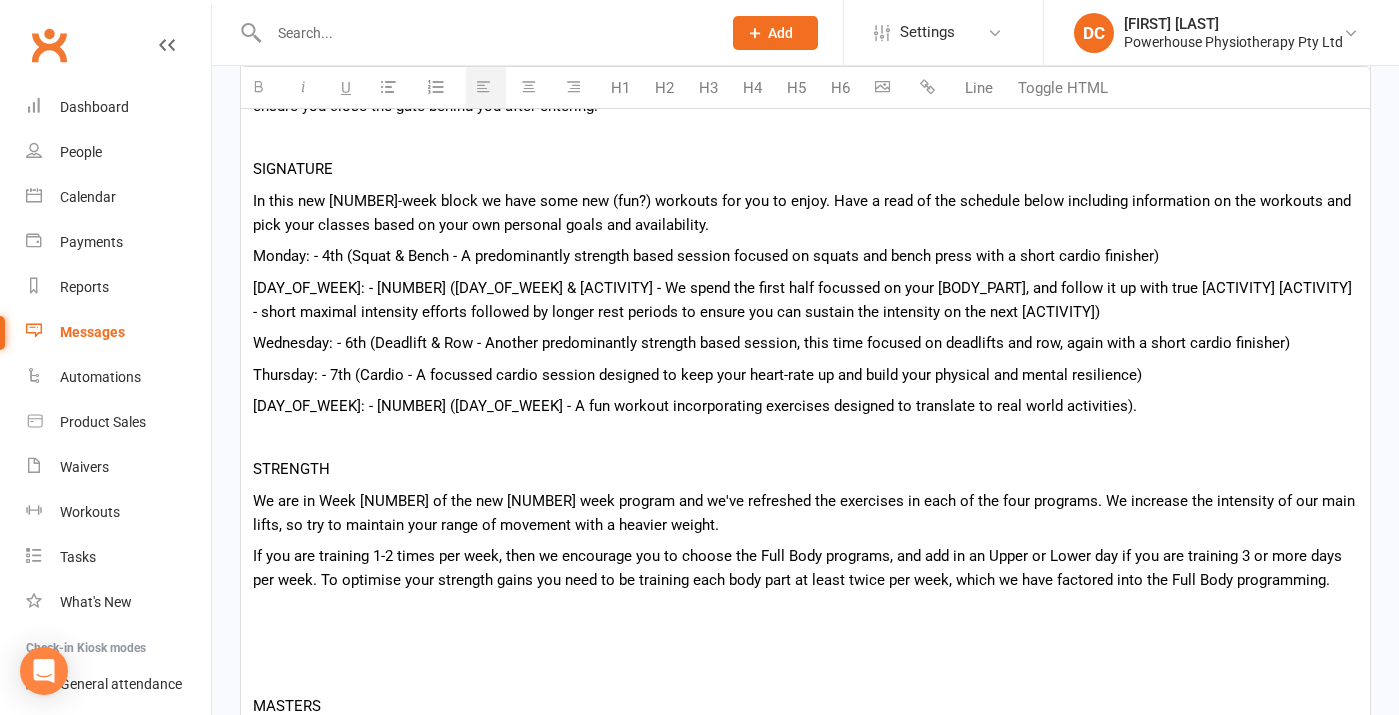 click on "We are in Week [NUMBER] of the new [NUMBER] week program and we've refreshed the exercises in each of the four programs. We increase the intensity of our main lifts, so try to maintain your range of movement with a heavier weight." at bounding box center [805, 513] 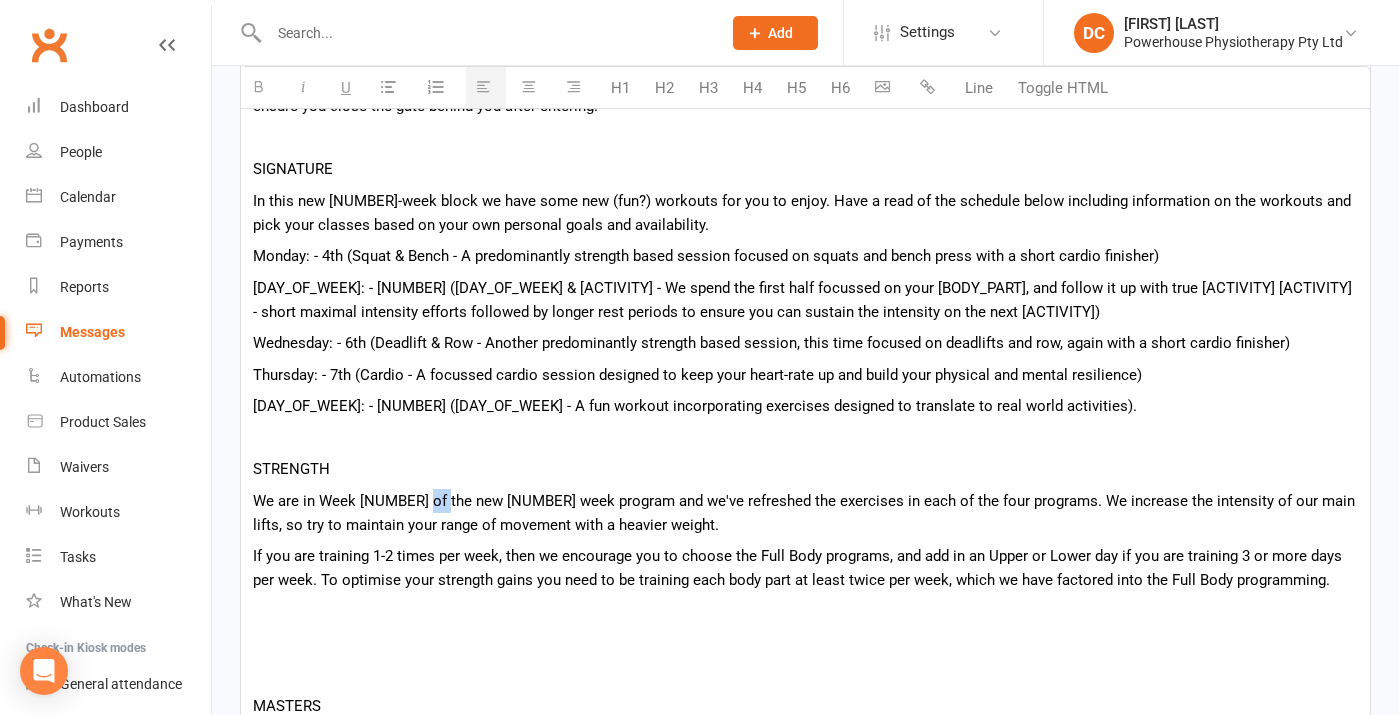 drag, startPoint x: 442, startPoint y: 501, endPoint x: 414, endPoint y: 501, distance: 28 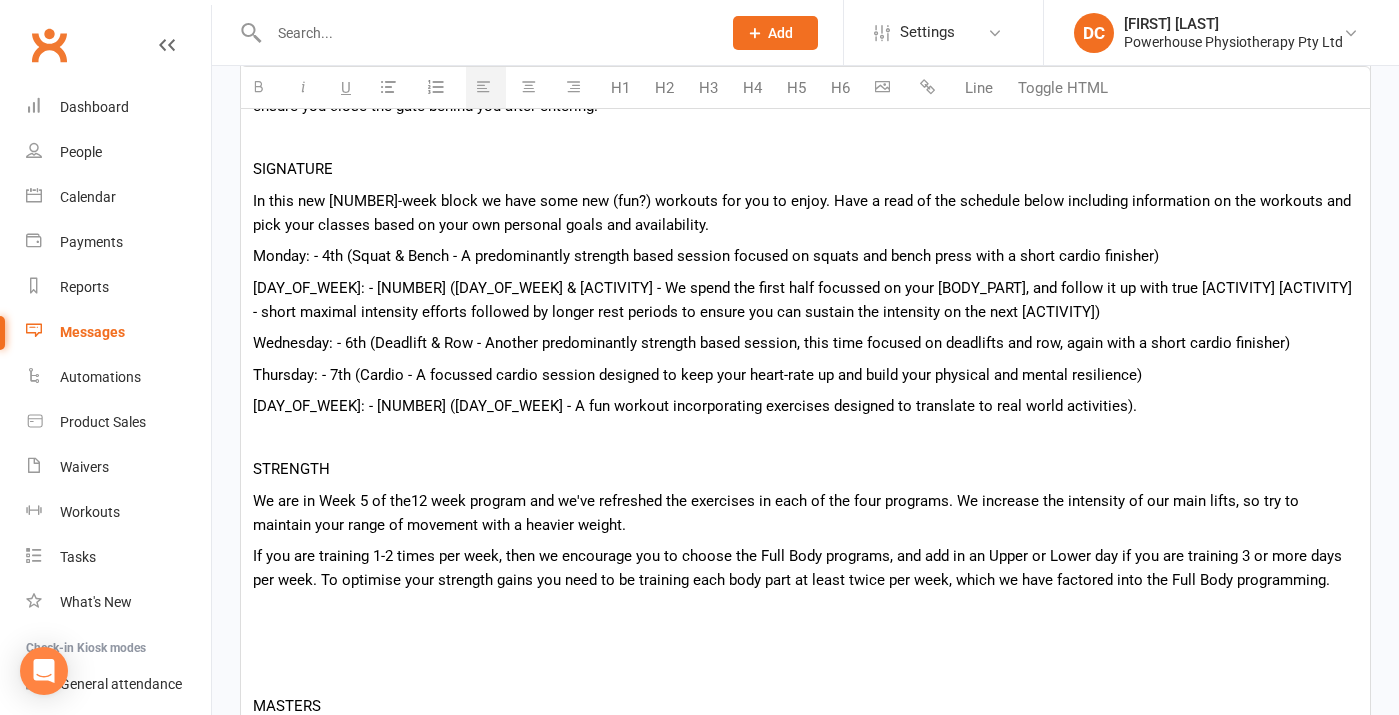 click on "We are in Week 5 of the12 week program and we've refreshed the exercises in each of the four programs. We increase the intensity of our main lifts, so try to maintain your range of movement with a heavier weight." at bounding box center (805, 513) 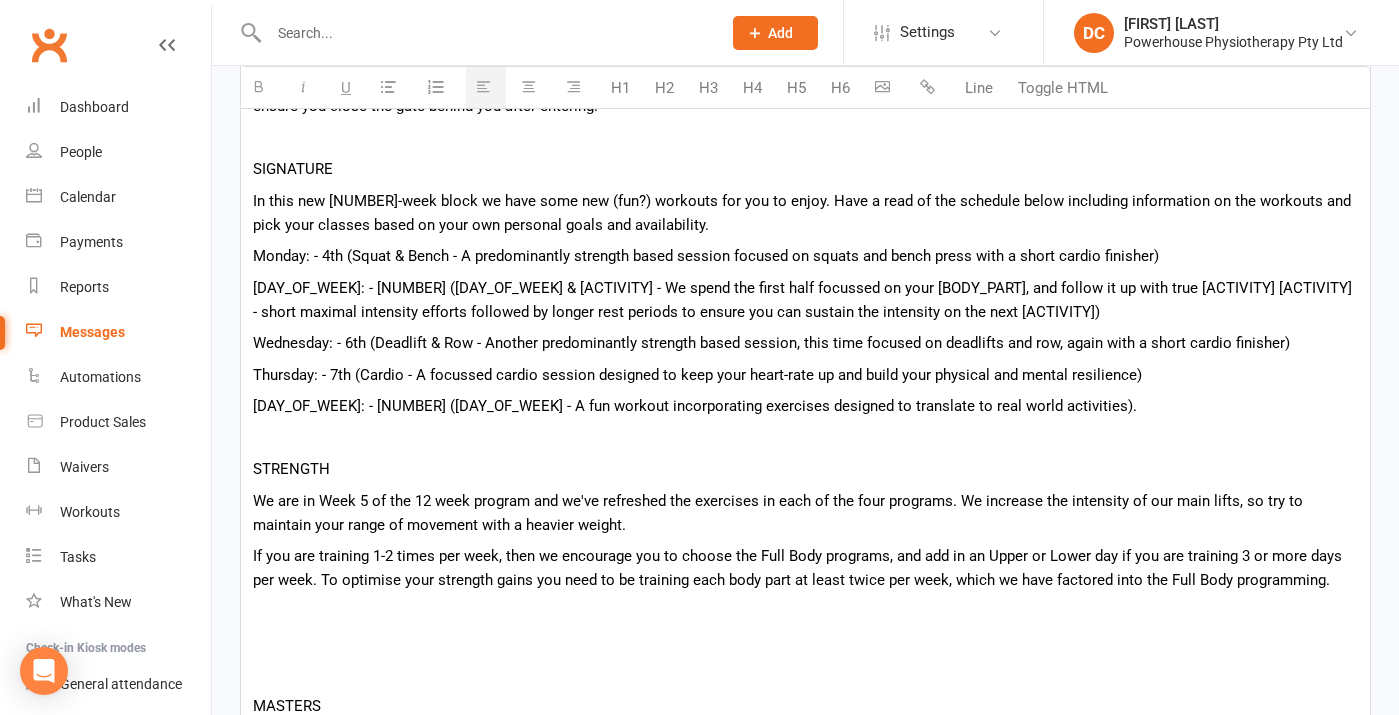 click on "We are in Week 5 of the 12 week program and we've refreshed the exercises in each of the four programs. We increase the intensity of our main lifts, so try to maintain your range of movement with a heavier weight." at bounding box center [805, 513] 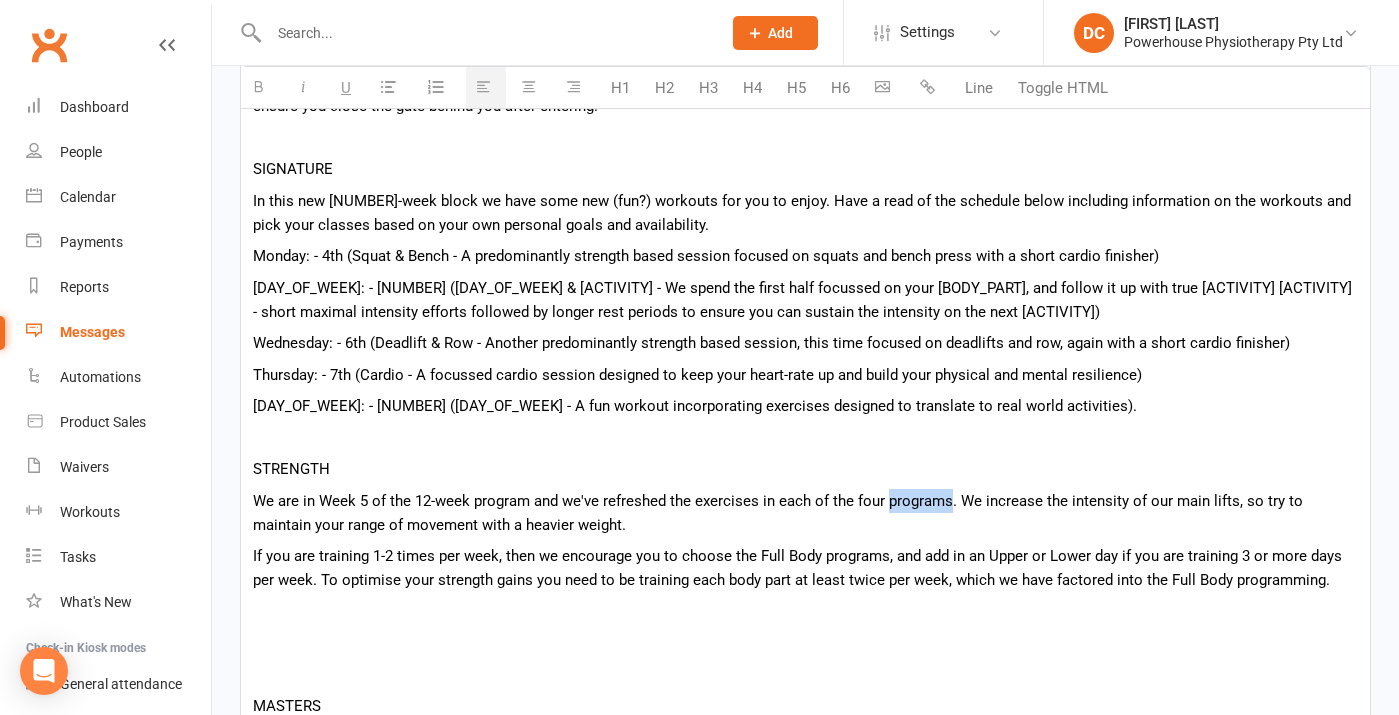 drag, startPoint x: 885, startPoint y: 500, endPoint x: 949, endPoint y: 497, distance: 64.070274 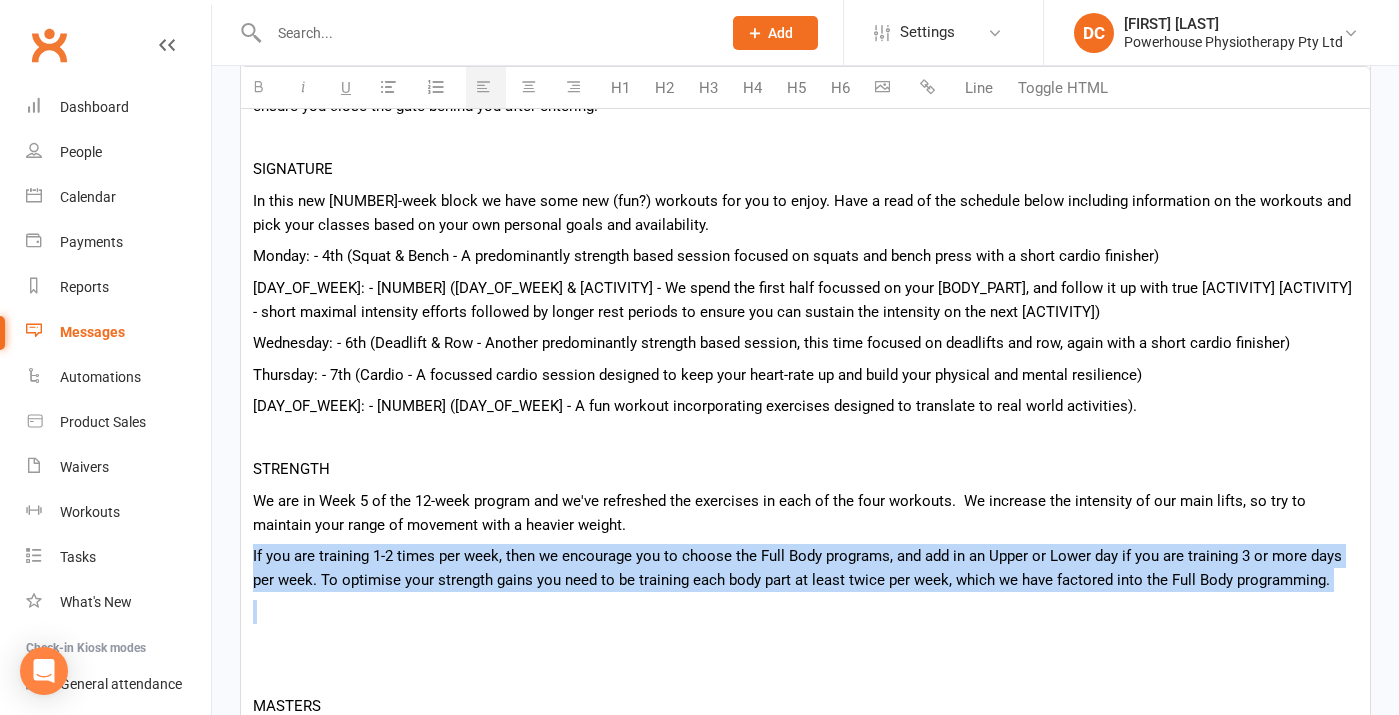 drag, startPoint x: 253, startPoint y: 558, endPoint x: 361, endPoint y: 599, distance: 115.52056 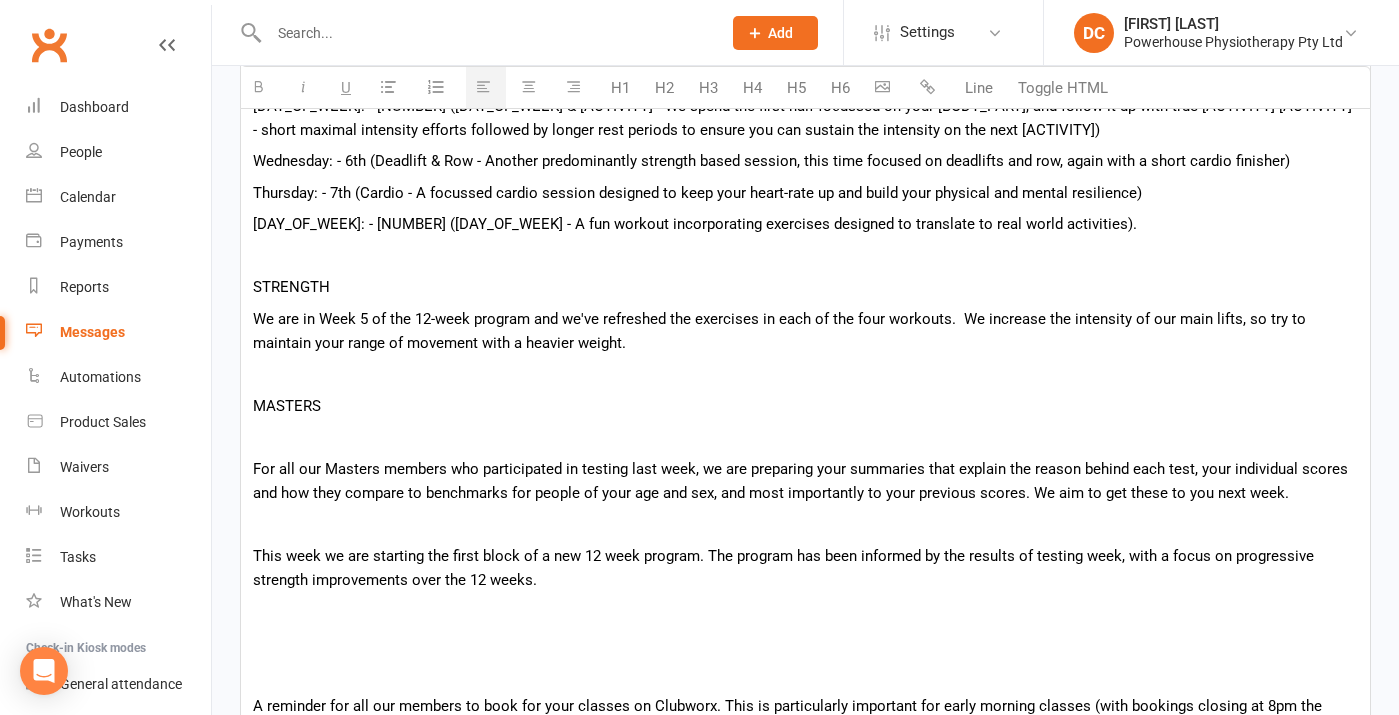 scroll, scrollTop: 932, scrollLeft: 0, axis: vertical 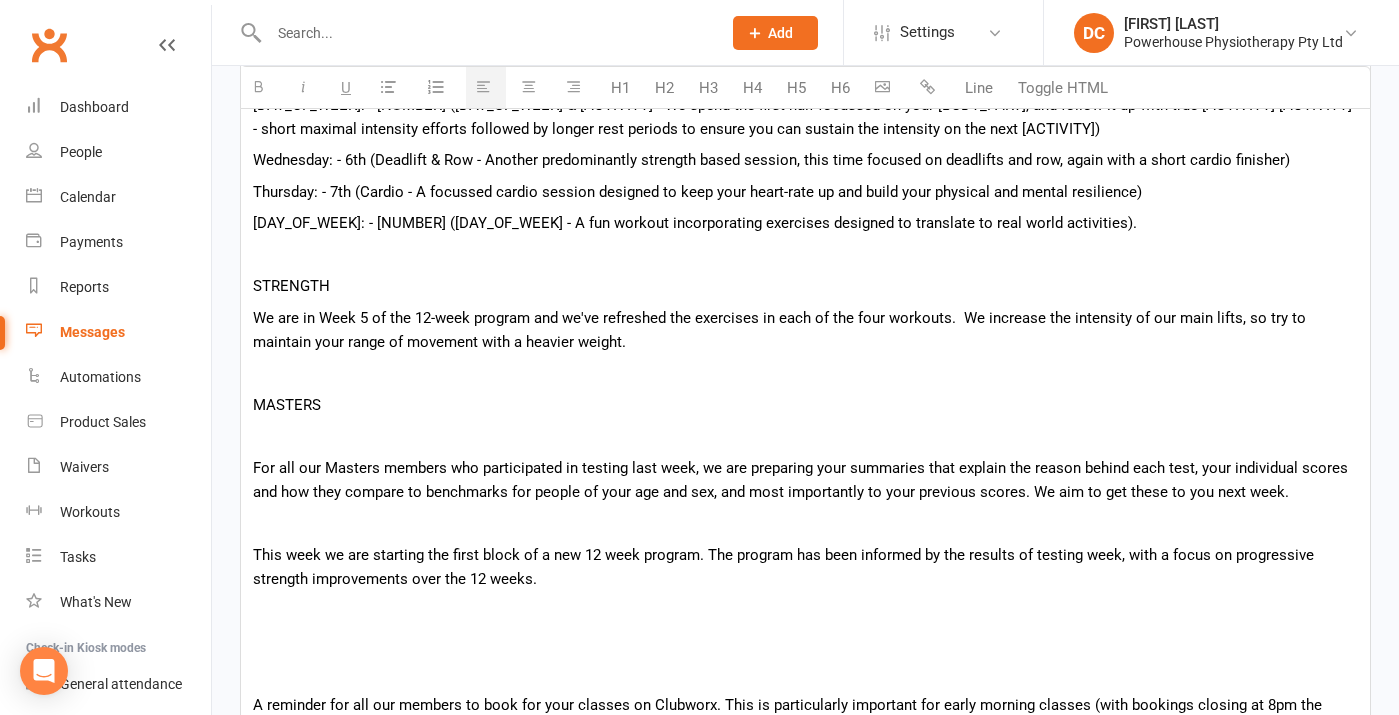 click on "Hey {contact-first-name} , **IMPORTANT ** NEW ENTRY CODE - PRE 9AM The Hockey Centre has upgraded security and the main entrance gate will now be locked prior to 9am. For all our members attending the early morning class (or PT), you will need to enter the code 4844# into the key pad located on the wall to the left of the main entrance gate. This will unlock the gate temporarily. Please ensure you close the gate behind you after entering. SIGNATURE In this new 4-week block we have some new (fun?) workouts for you to enjoy. Have a read of the schedule below including information on the workouts and pick your classes based on your own personal goals and availability. Monday: - 4th (Squat & Bench - A predominantly strength based session focused on squats and bench press with a short cardio finisher) Wednesday: - 6th (Deadlift & Row - Another predominantly strength based session, this time focused on deadlifts and row, again with a short cardio finisher) STRENGTH MASTERS See you in the gym!" at bounding box center [805, 422] 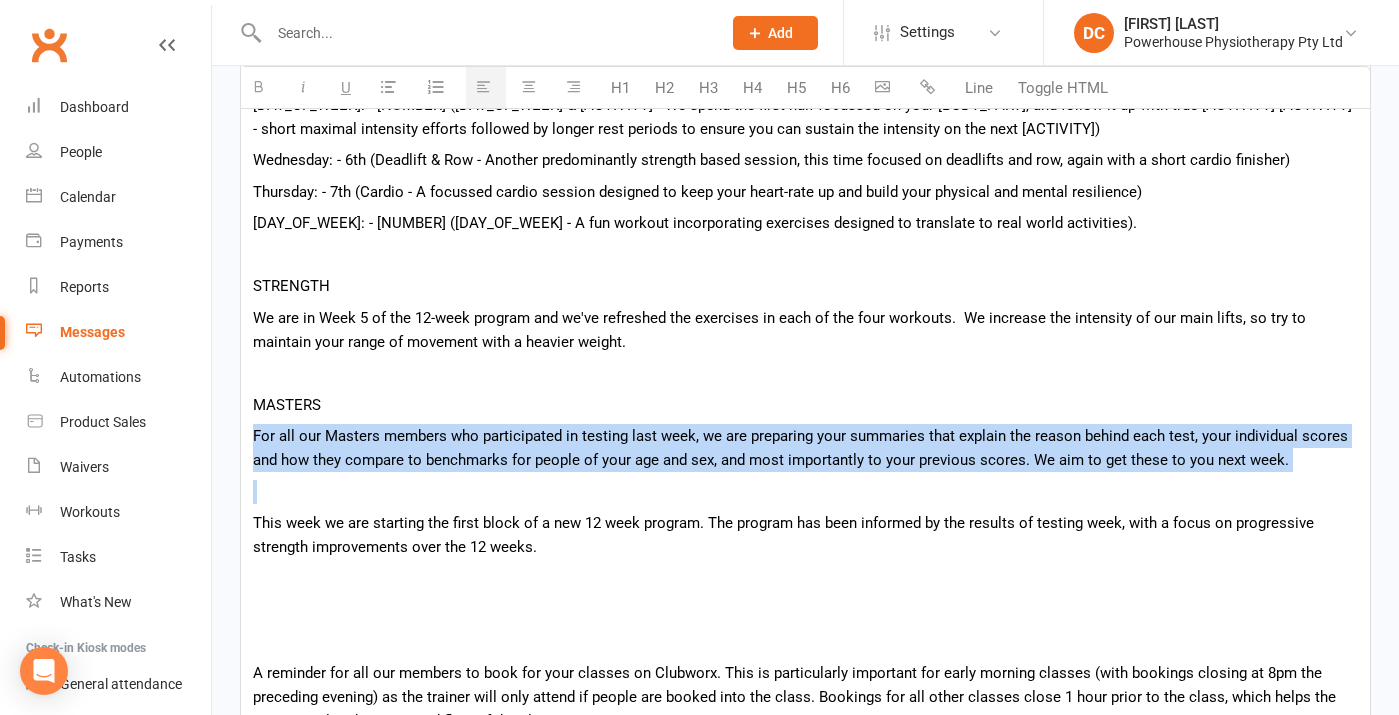 drag, startPoint x: 252, startPoint y: 440, endPoint x: 263, endPoint y: 501, distance: 61.983868 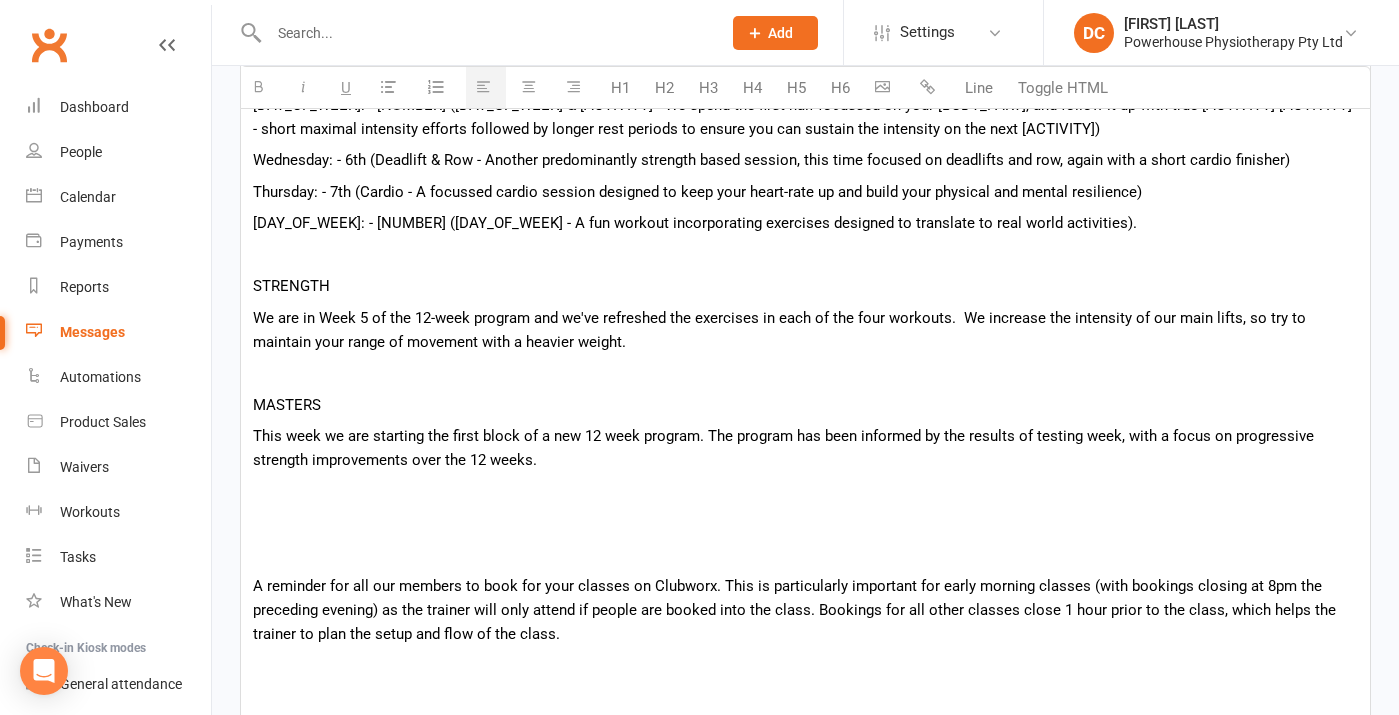 click on "This week we are starting the first block of a new 12 week program. The program has been informed by the results of testing week, with a focus on progressive strength improvements over the 12 weeks." at bounding box center (805, 448) 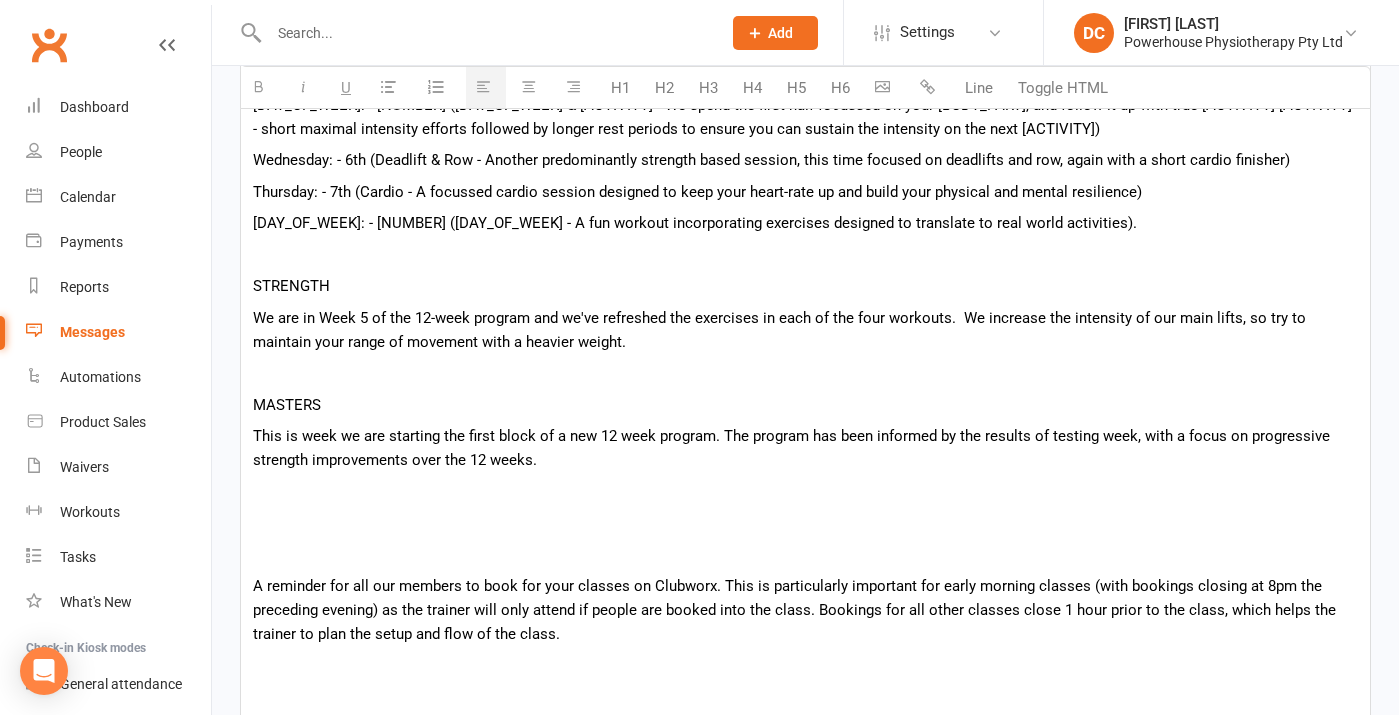 click on "This is week we are starting the first block of a new 12 week program. The program has been informed by the results of testing week, with a focus on progressive strength improvements over the 12 weeks." at bounding box center [805, 448] 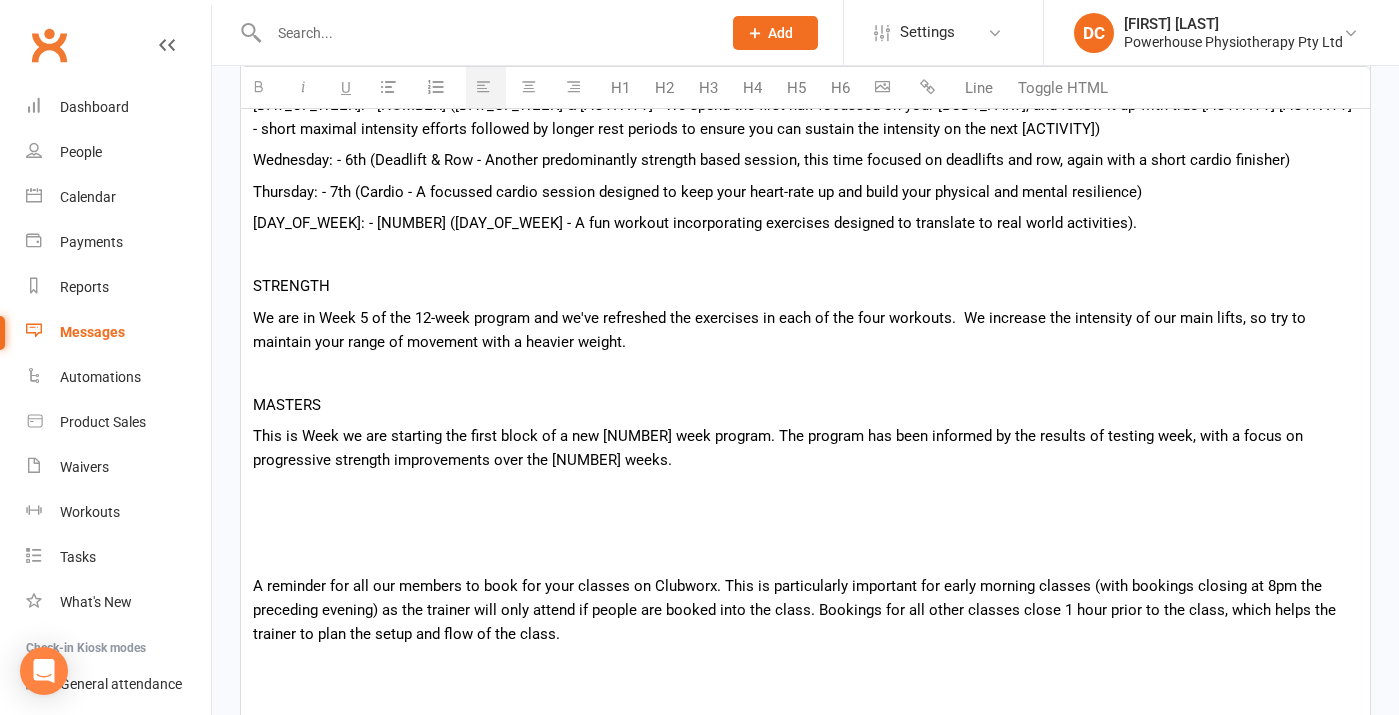click on "This is Week we are starting the first block of a new [NUMBER] week program. The program has been informed by the results of testing week, with a focus on progressive strength improvements over the [NUMBER] weeks." at bounding box center [805, 448] 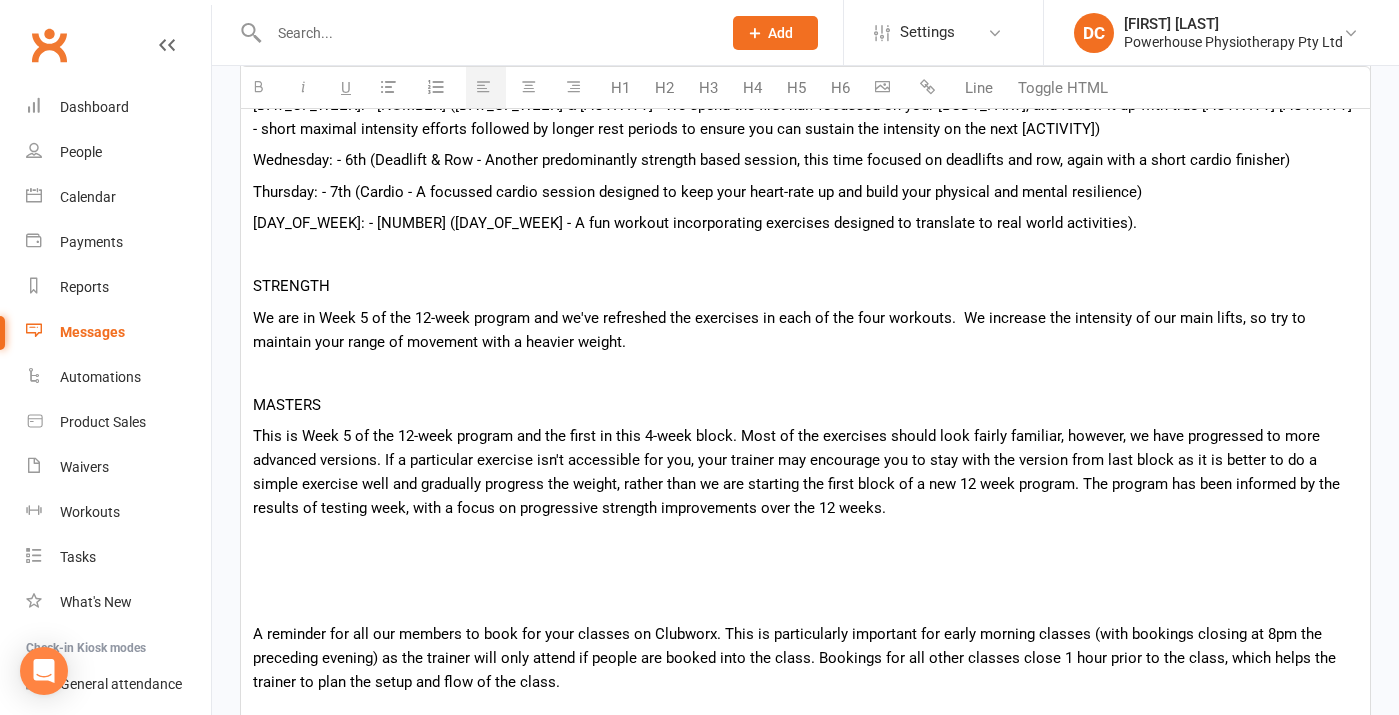 click on "This is Week 5 of the 12-week program and the first in this 4-week block. Most of the exercises should look fairly familiar, however, we have progressed to more advanced versions. If a particular exercise isn't accessible for you, your trainer may encourage you to stay with the version from last block as it is better to do a simple exercise well and gradually progress the weight, rather than we are starting the first block of a new 12 week program. The program has been informed by the results of testing week, with a focus on progressive strength improvements over the 12 weeks." at bounding box center [805, 472] 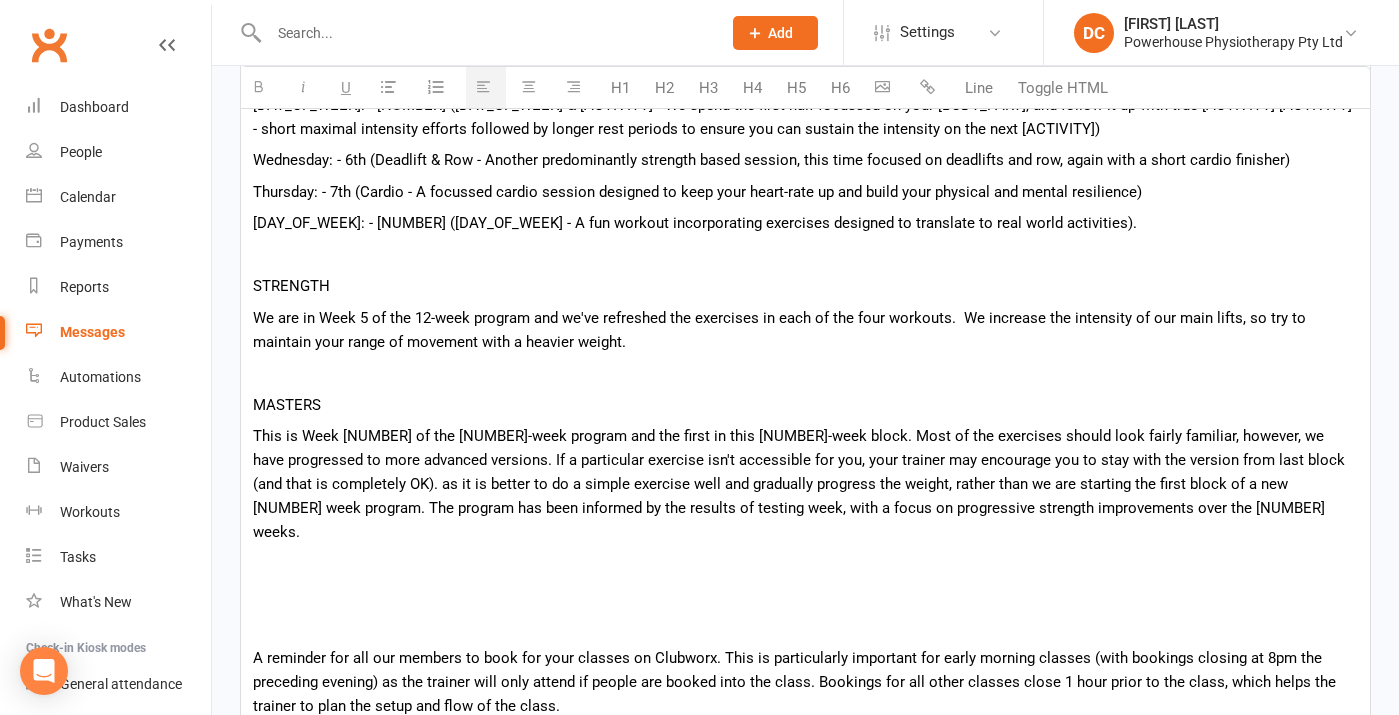click on "This is Week [NUMBER] of the [NUMBER]-week program and the first in this [NUMBER]-week block. Most of the exercises should look fairly familiar, however, we have progressed to more advanced versions. If a particular exercise isn't accessible for you, your trainer may encourage you to stay with the version from last block (and that is completely OK). as it is better to do a simple exercise well and gradually progress the weight, rather than we are starting the first block of a new [NUMBER] week program. The program has been informed by the results of testing week, with a focus on progressive strength improvements over the [NUMBER] weeks." at bounding box center (805, 484) 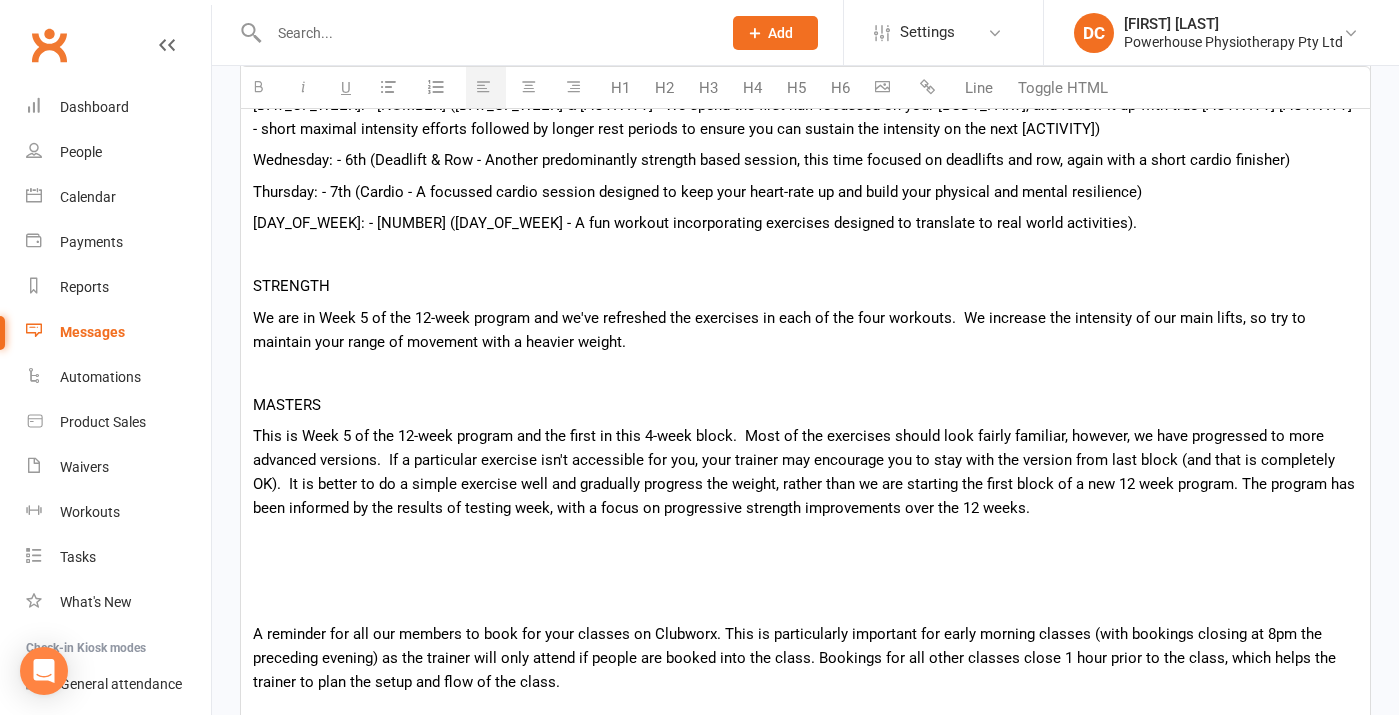 click on "This is Week 5 of the 12-week program and the first in this 4-week block.  Most of the exercises should look fairly familiar, however, we have progressed to more advanced versions.  If a particular exercise isn't accessible for you, your trainer may encourage you to stay with the version from last block (and that is completely OK).  It is better to do a simple exercise well and gradually progress the weight, rather than we are starting the first block of a new 12 week program. The program has been informed by the results of testing week, with a focus on progressive strength improvements over the 12 weeks." at bounding box center [805, 472] 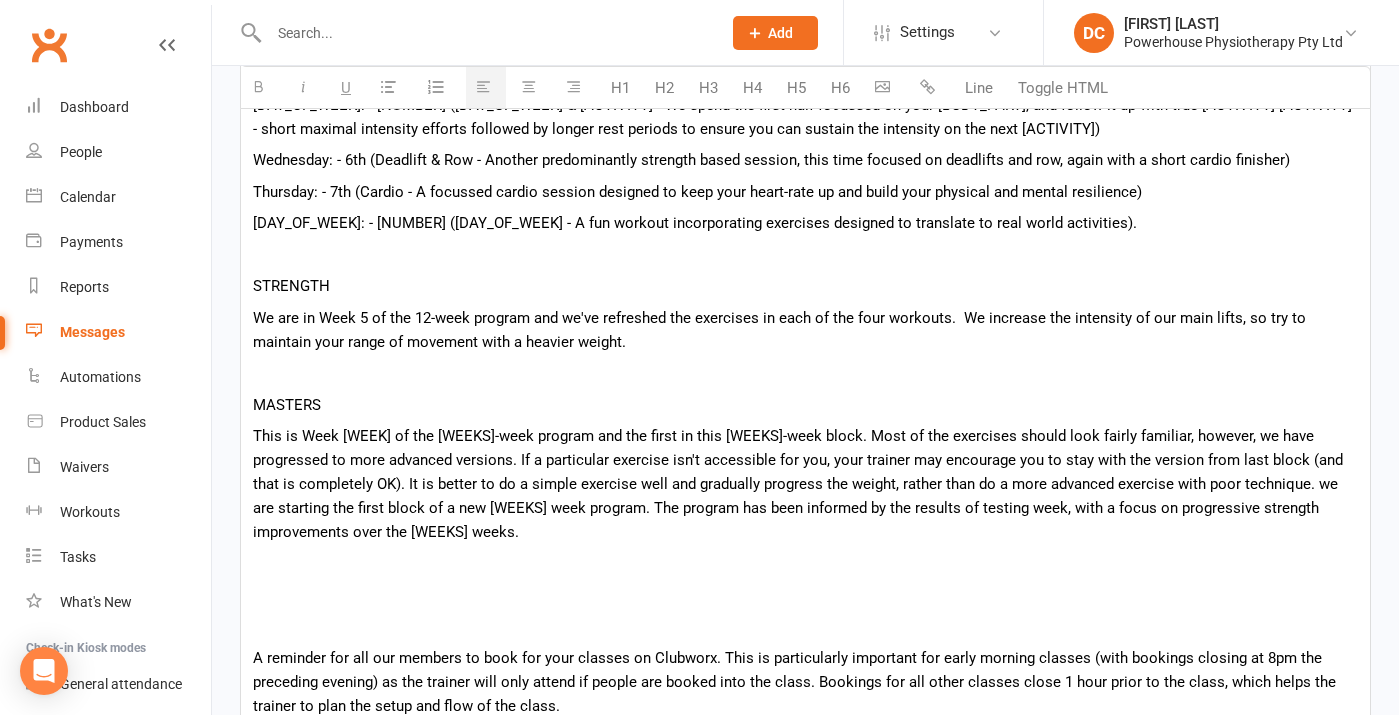 click on "This is Week [WEEK] of the [WEEKS]-week program and the first in this [WEEKS]-week block.  Most of the exercises should look fairly familiar, however, we have progressed to more advanced versions.  If a particular exercise isn't accessible for you, your trainer may encourage you to stay with the version from last block (and that is completely OK).  It is better to do a simple exercise well and gradually progress the weight, rather than do a more advanced exercise with poor technique.  we are starting the first block of a new [WEEKS] week program. The program has been informed by the results of testing week, with a focus on progressive strength improvements over the [WEEKS] weeks." at bounding box center (805, 484) 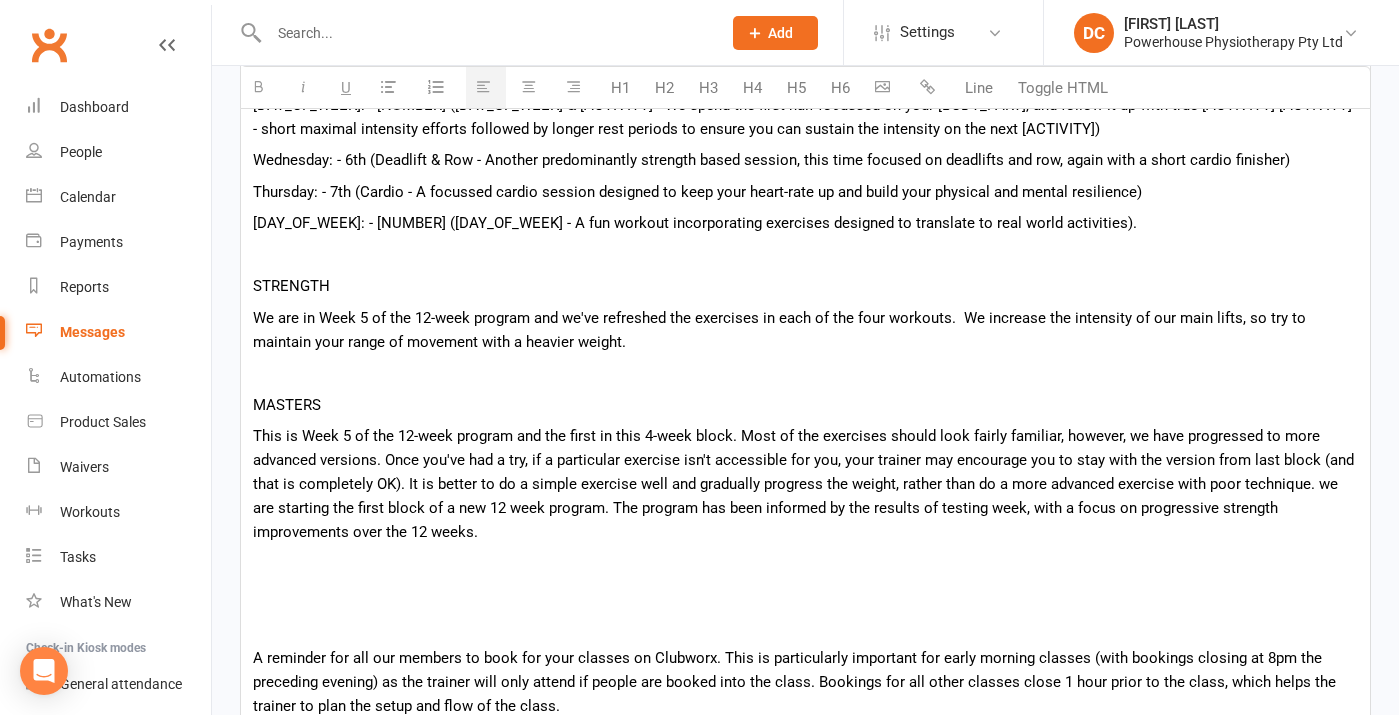 drag, startPoint x: 1320, startPoint y: 484, endPoint x: 1328, endPoint y: 522, distance: 38.832977 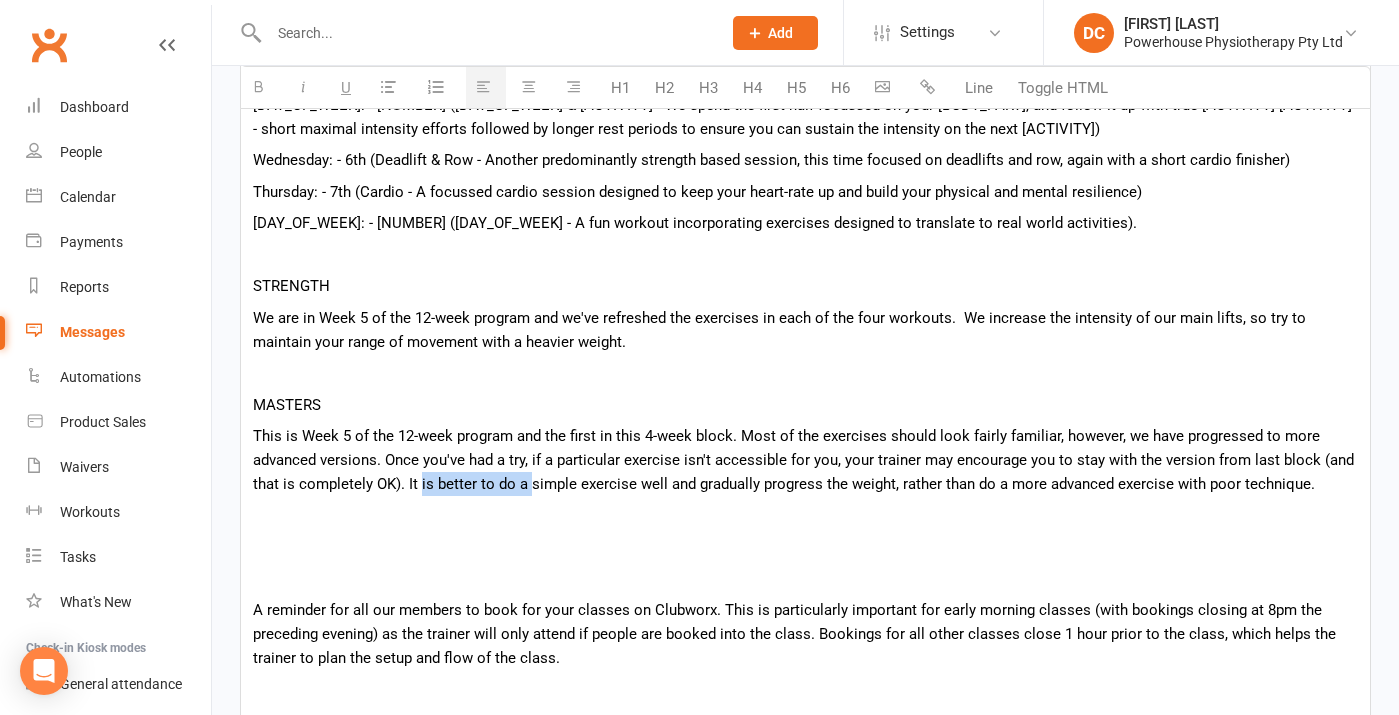 drag, startPoint x: 411, startPoint y: 485, endPoint x: 516, endPoint y: 484, distance: 105.00476 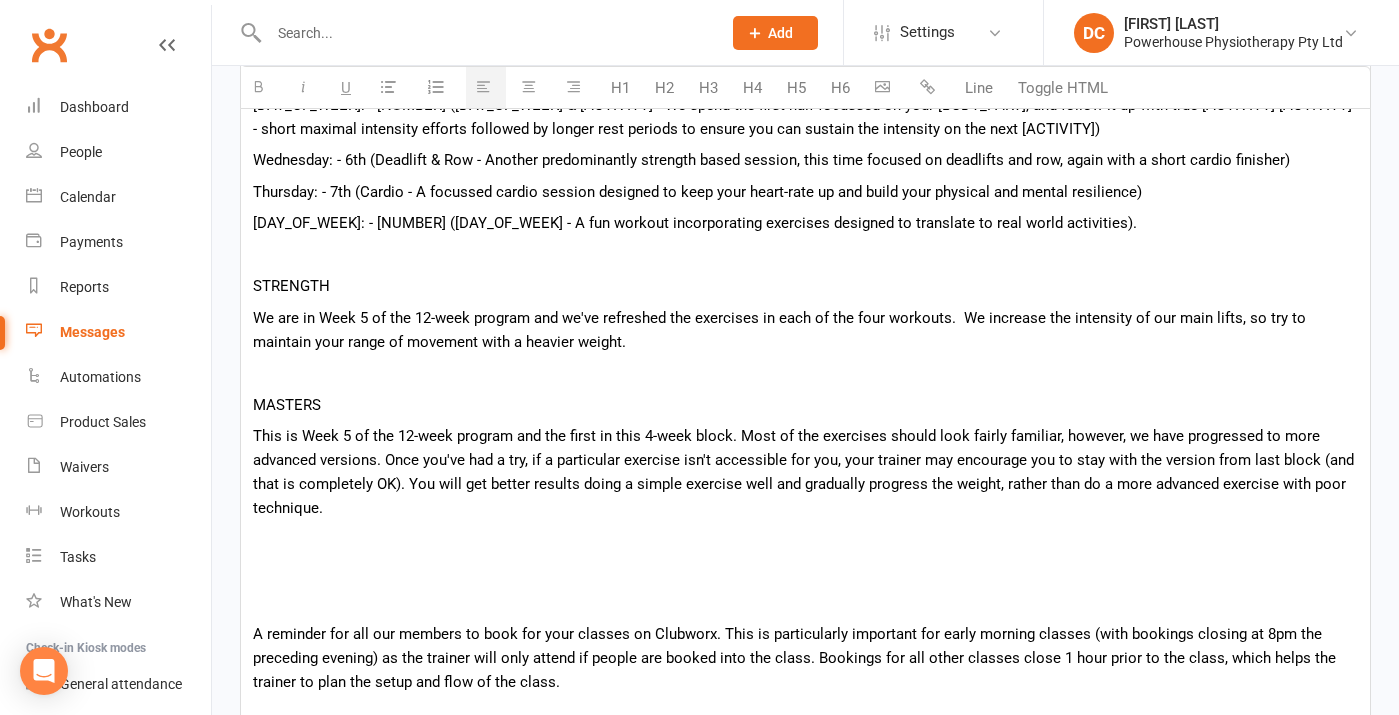 click on "This is Week 5 of the 12-week program and the first in this 4-week block. Most of the exercises should look fairly familiar, however, we have progressed to more advanced versions. Once you've had a try, if a particular exercise isn't accessible for you, your trainer may encourage you to stay with the version from last block (and that is completely OK). You will get better results doing a simple exercise well and gradually progress the weight, rather than do a more advanced exercise with poor technique." at bounding box center (805, 472) 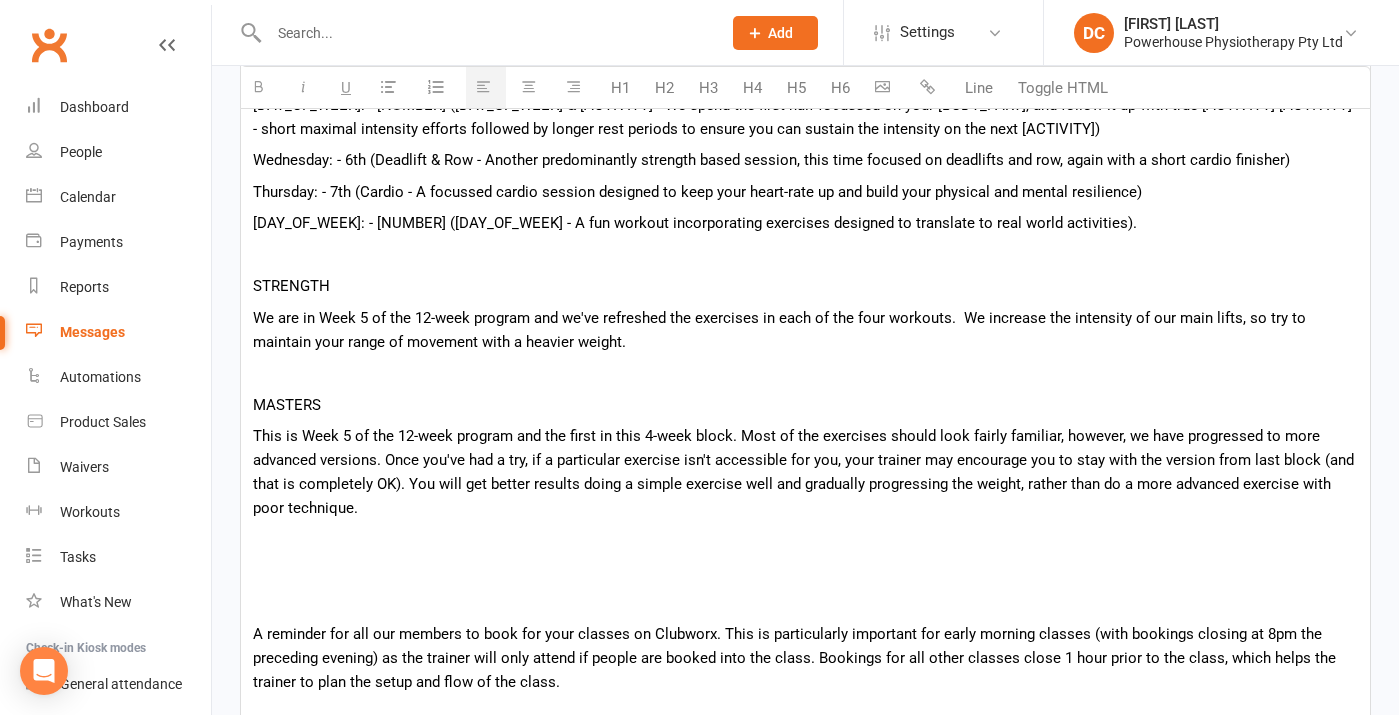 click on "This is Week 5 of the 12-week program and the first in this 4-week block. Most of the exercises should look fairly familiar, however, we have progressed to more advanced versions. Once you've had a try, if a particular exercise isn't accessible for you, your trainer may encourage you to stay with the version from last block (and that is completely OK). You will get better results doing a simple exercise well and gradually progressing the weight, rather than do a more advanced exercise with poor technique." at bounding box center (805, 472) 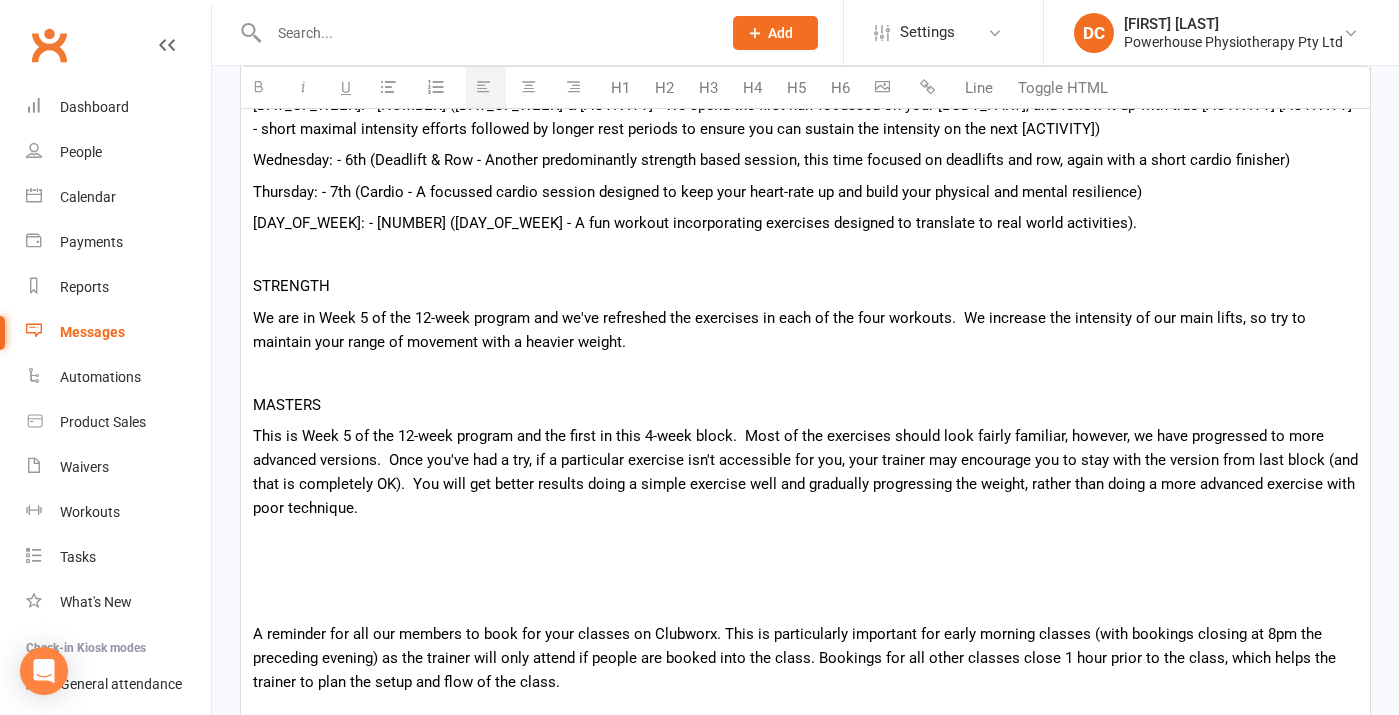 click on "This is Week 5 of the 12-week program and the first in this 4-week block.  Most of the exercises should look fairly familiar, however, we have progressed to more advanced versions.  Once you've had a try, if a particular exercise isn't accessible for you, your trainer may encourage you to stay with the version from last block (and that is completely OK).  You will get better results doing a simple exercise well and gradually progressing the weight, rather than doing a more advanced exercise with poor technique." at bounding box center (805, 472) 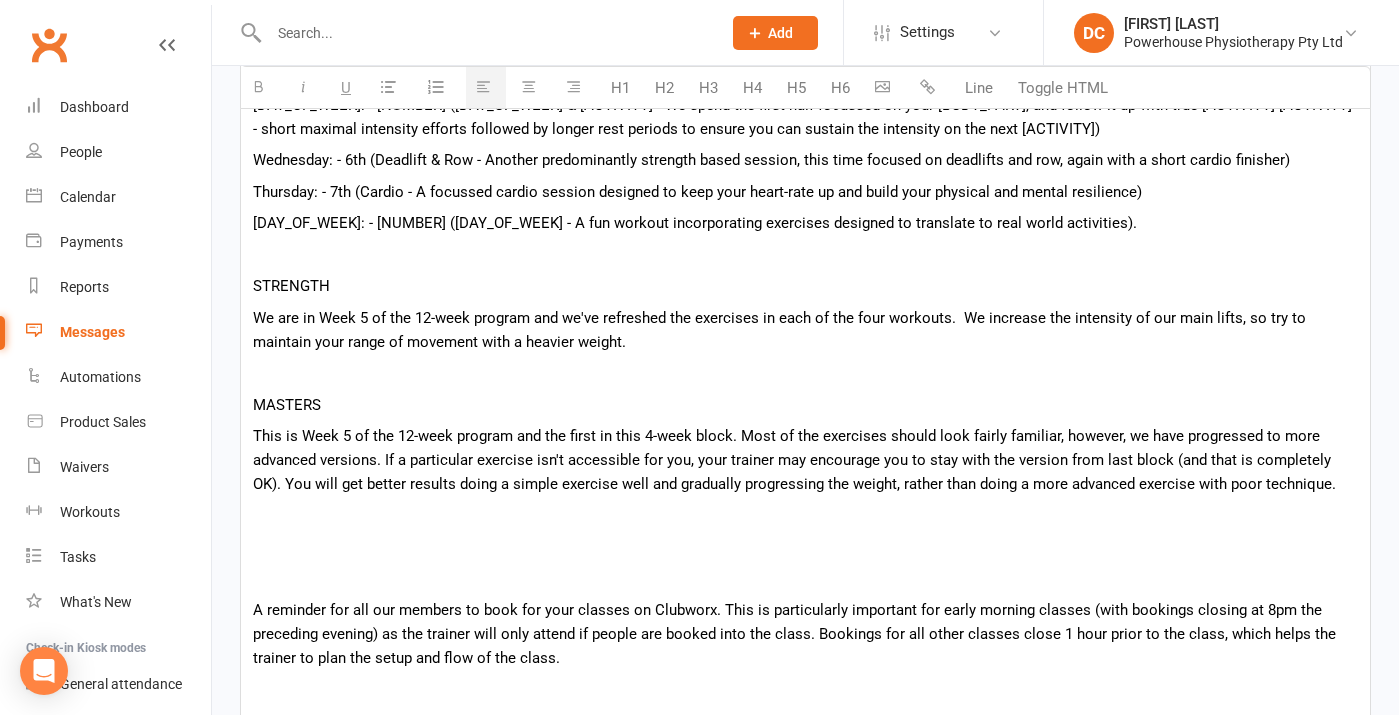 click on "Hey {contact-first-name} , **IMPORTANT ** NEW ENTRY CODE - PRE 9AM The Hockey Centre has upgraded security and the main entrance gate will now be locked prior to 9am. For all our members attending the early morning class (or PT), you will need to enter the code 4844# into the key pad located on the wall to the left of the main entrance gate. This will unlock the gate temporarily. Please ensure you close the gate behind you after entering. SIGNATURE In this new 4-week block we have some new (fun?) workouts for you to enjoy. Have a read of the schedule below including information on the workouts and pick your classes based on your own personal goals and availability. Monday: - 4th (Squat & Bench - A predominantly strength based session focused on squats and bench press with a short cardio finisher) Wednesday: - 6th (Deadlift & Row - Another predominantly strength based session, this time focused on deadlifts and row, again with a short cardio finisher) STRENGTH MASTERS See you in the gym!" at bounding box center (805, 375) 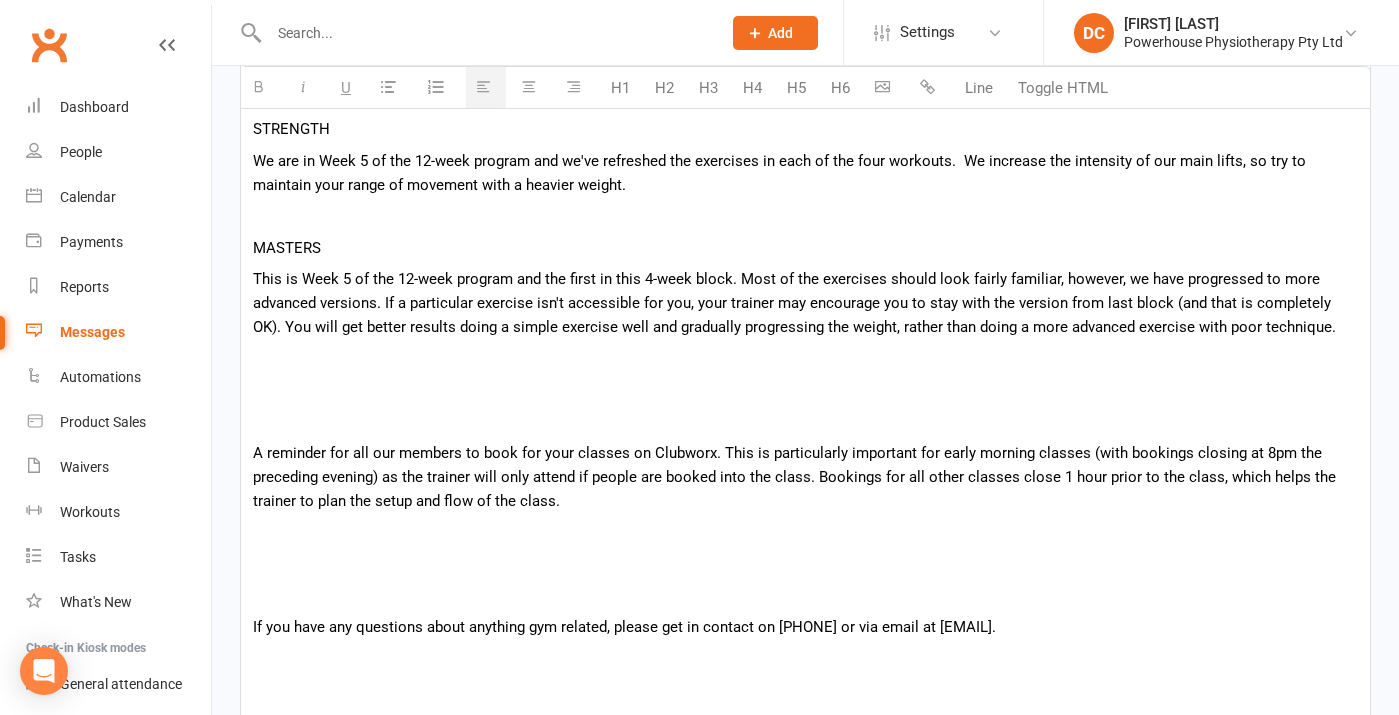 scroll, scrollTop: 1095, scrollLeft: 0, axis: vertical 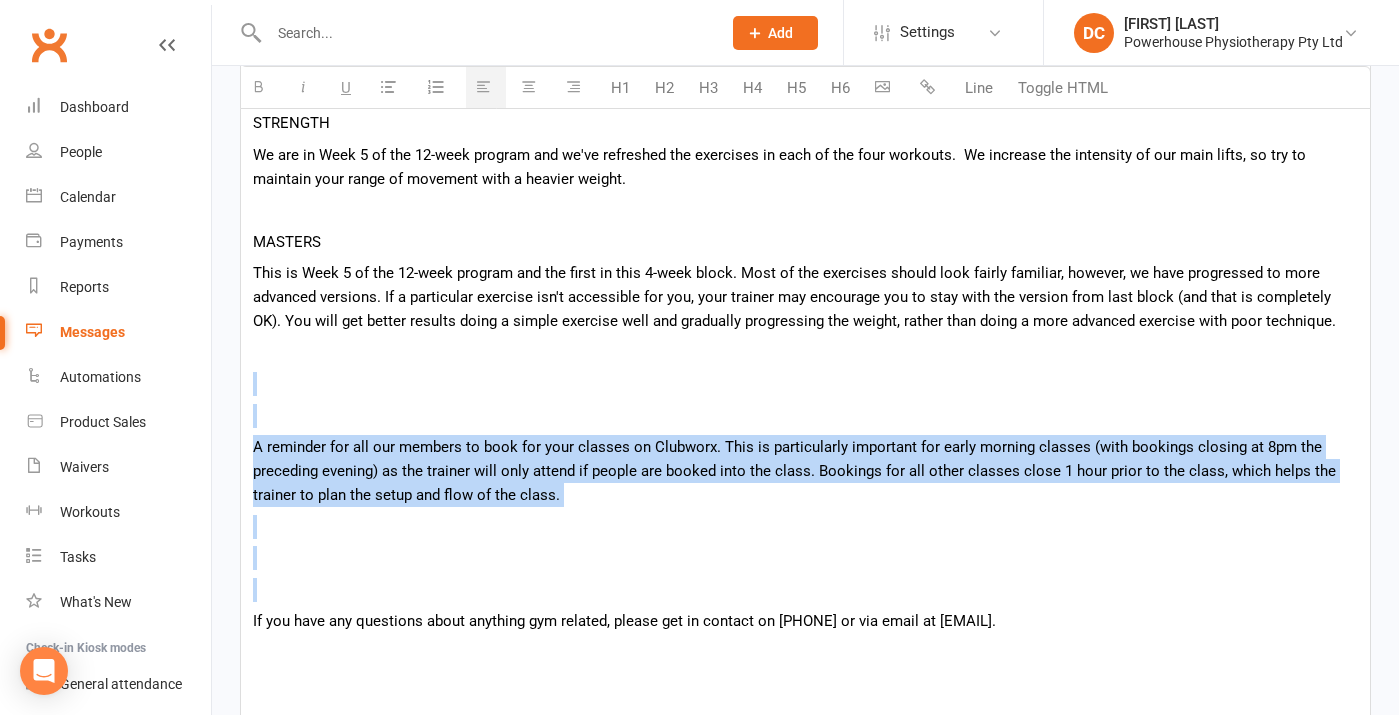 drag, startPoint x: 266, startPoint y: 407, endPoint x: 264, endPoint y: 605, distance: 198.0101 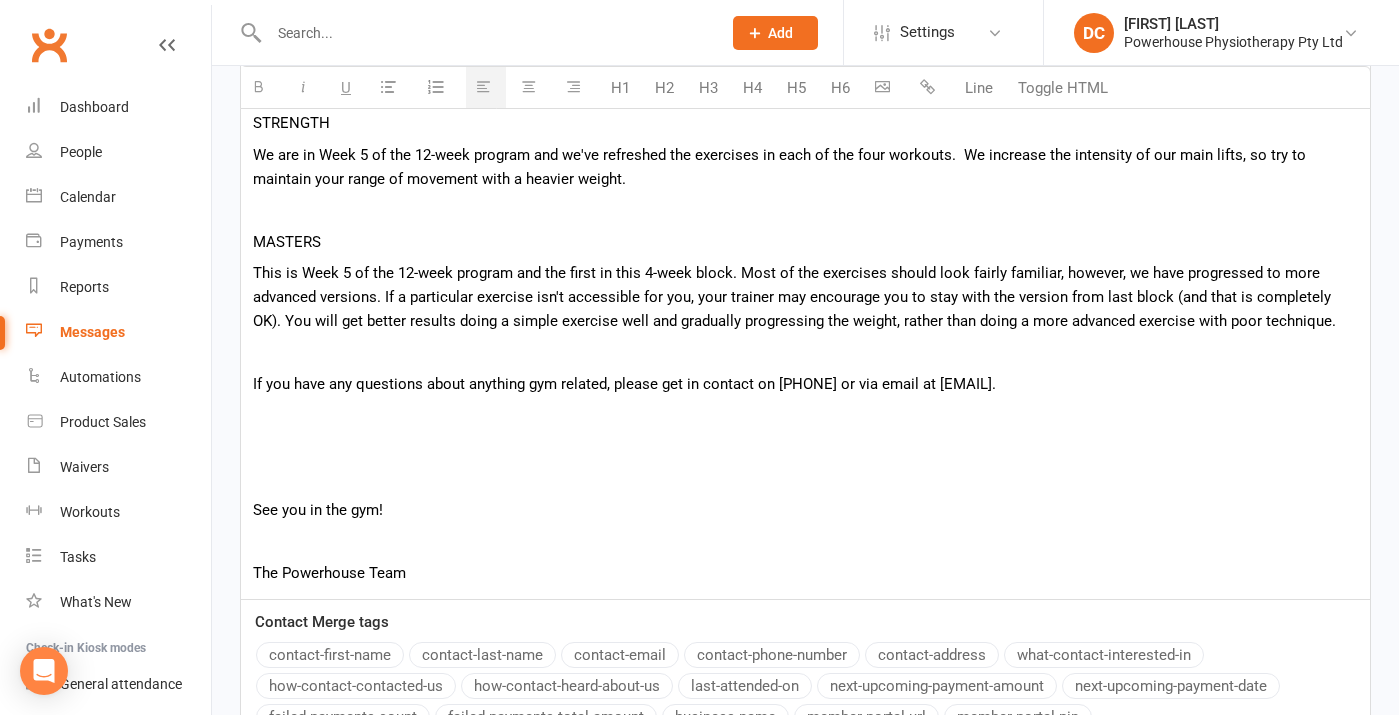 click at bounding box center (805, 479) 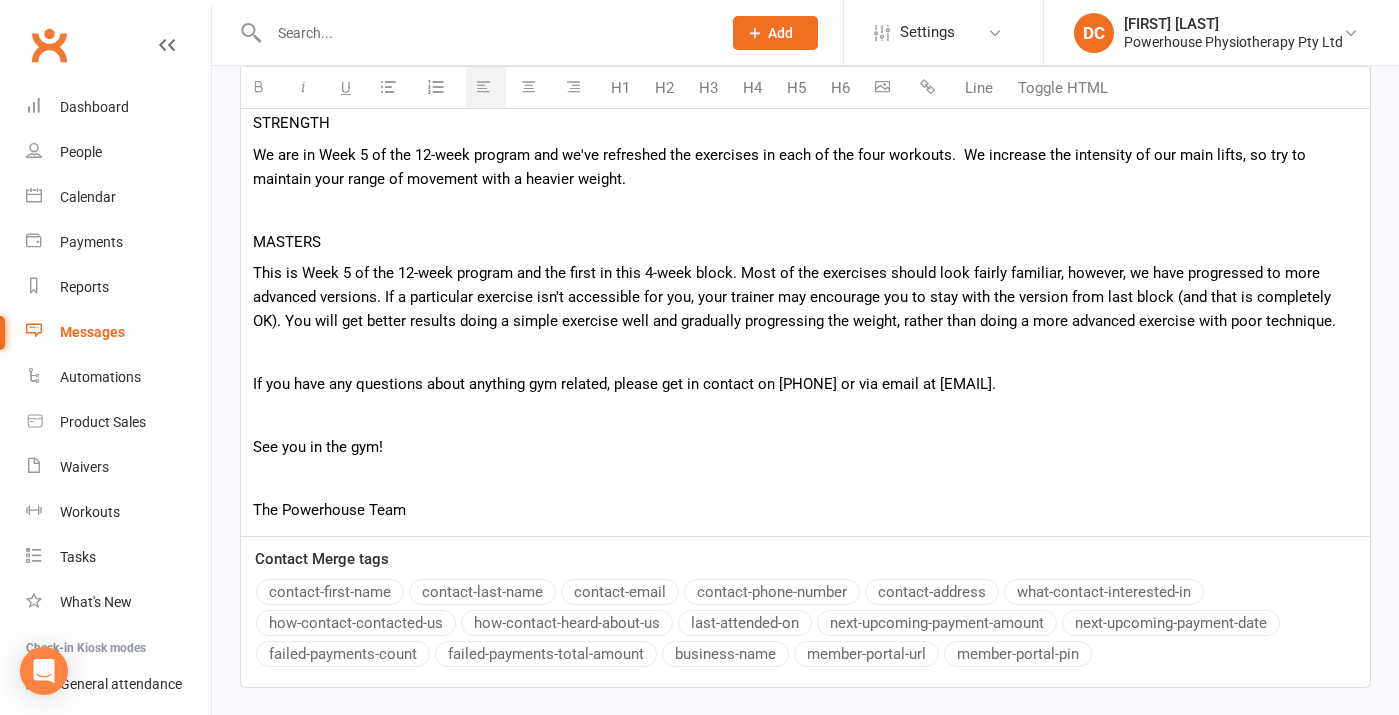 click at bounding box center [805, 479] 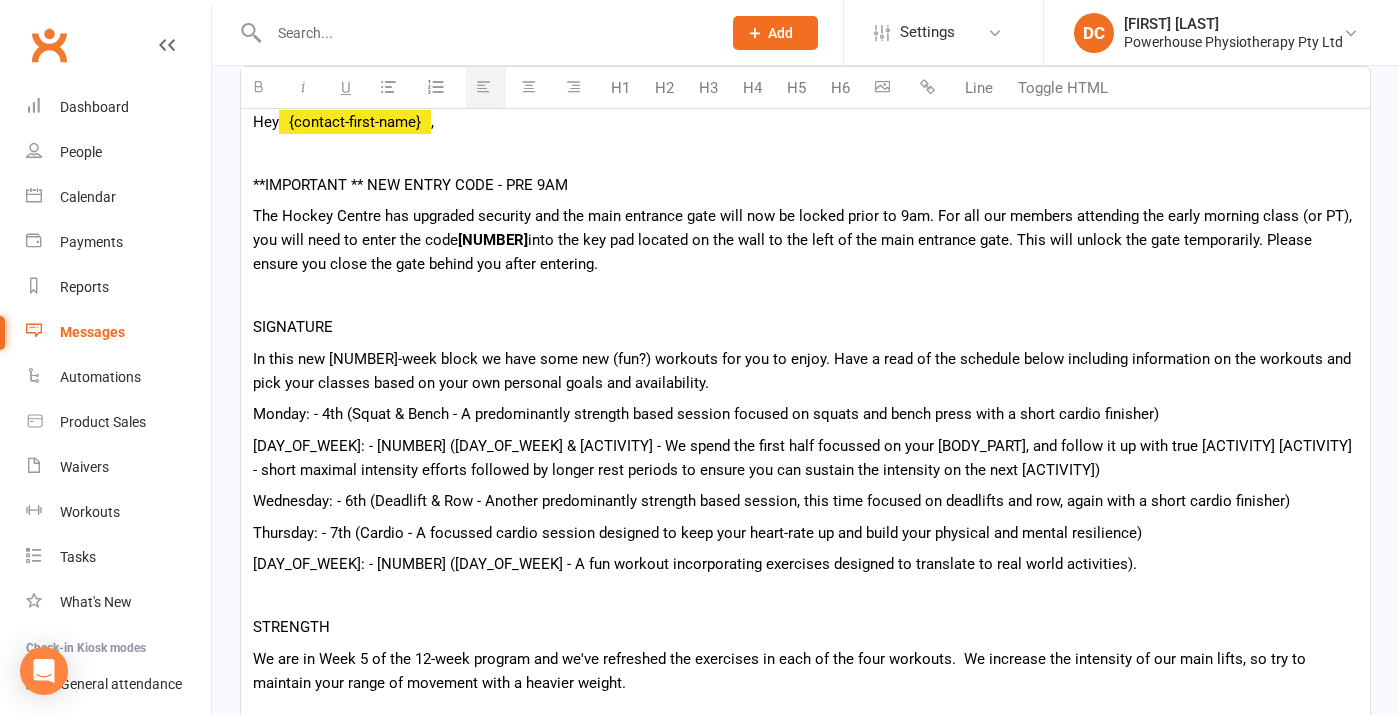 scroll, scrollTop: 593, scrollLeft: 0, axis: vertical 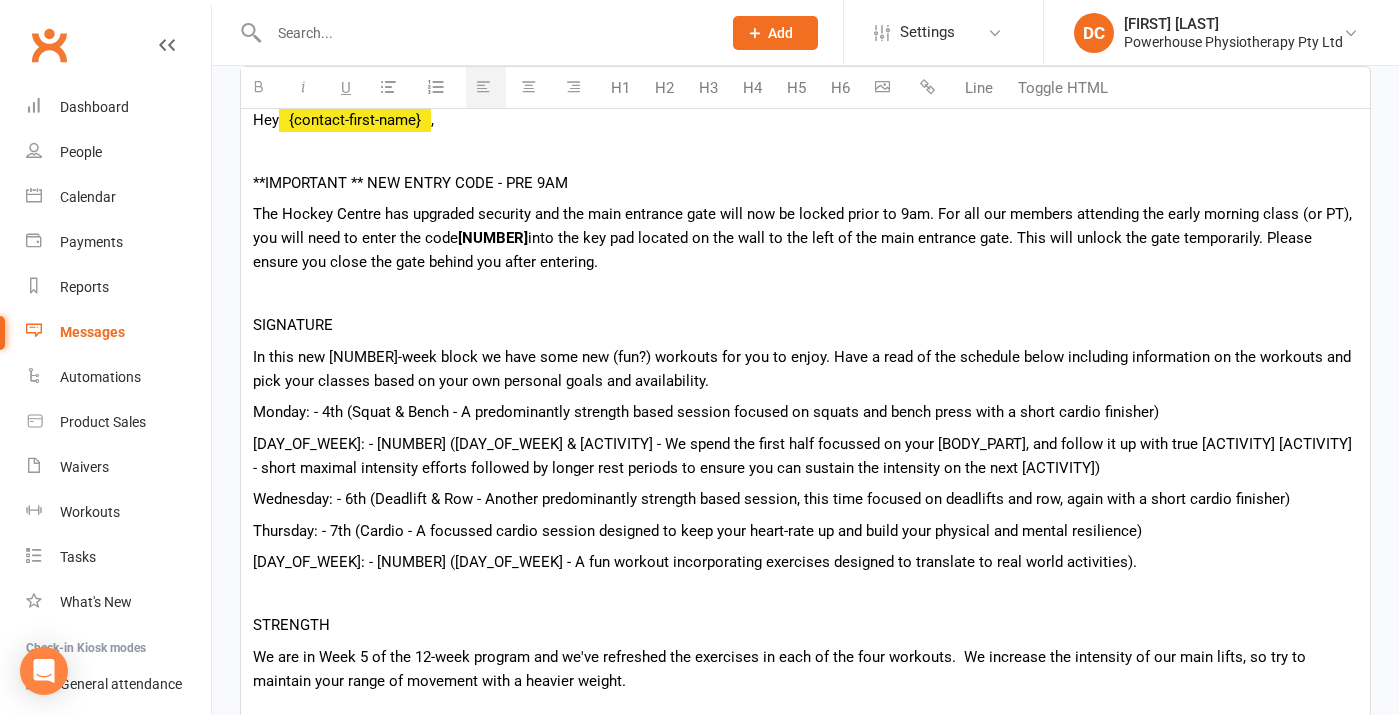 click on "[DAY_OF_WEEK]: - [NUMBER] ([DAY_OF_WEEK] - A fun workout incorporating exercises designed to translate to real world activities)." at bounding box center [805, 562] 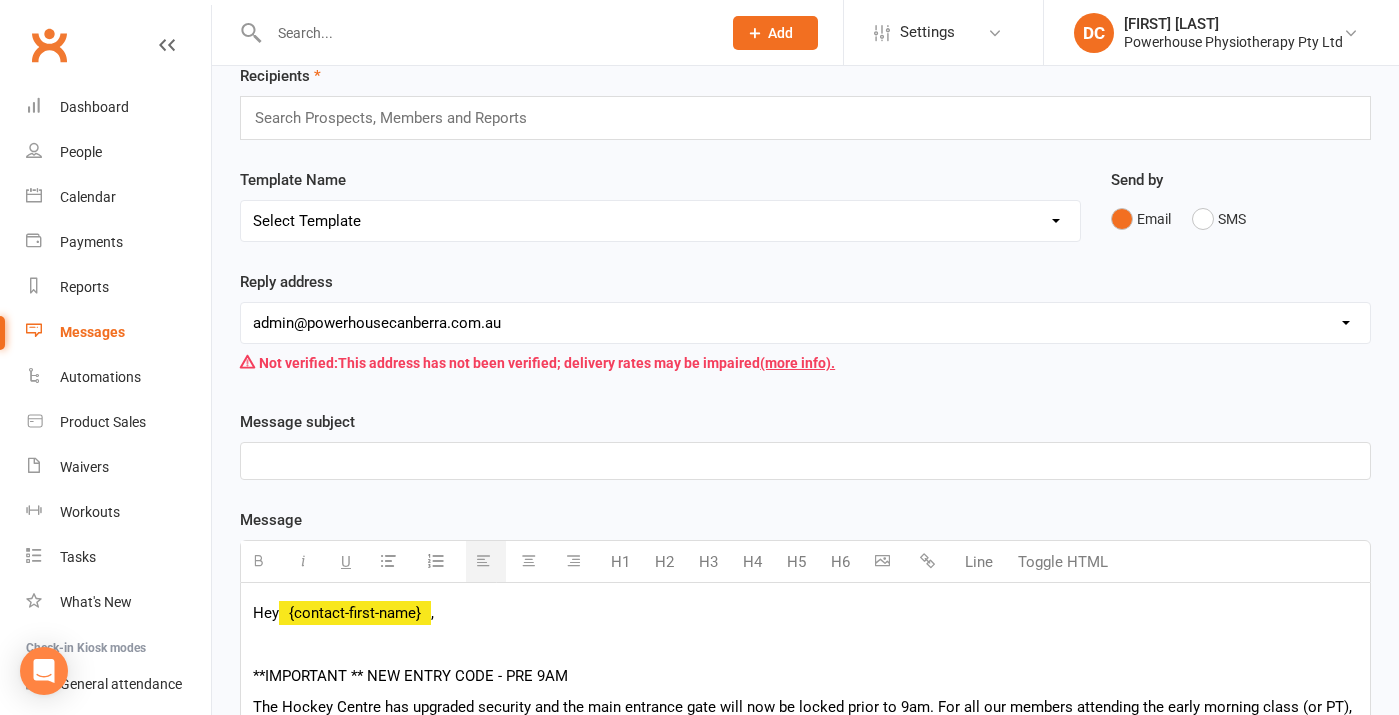 scroll, scrollTop: 90, scrollLeft: 0, axis: vertical 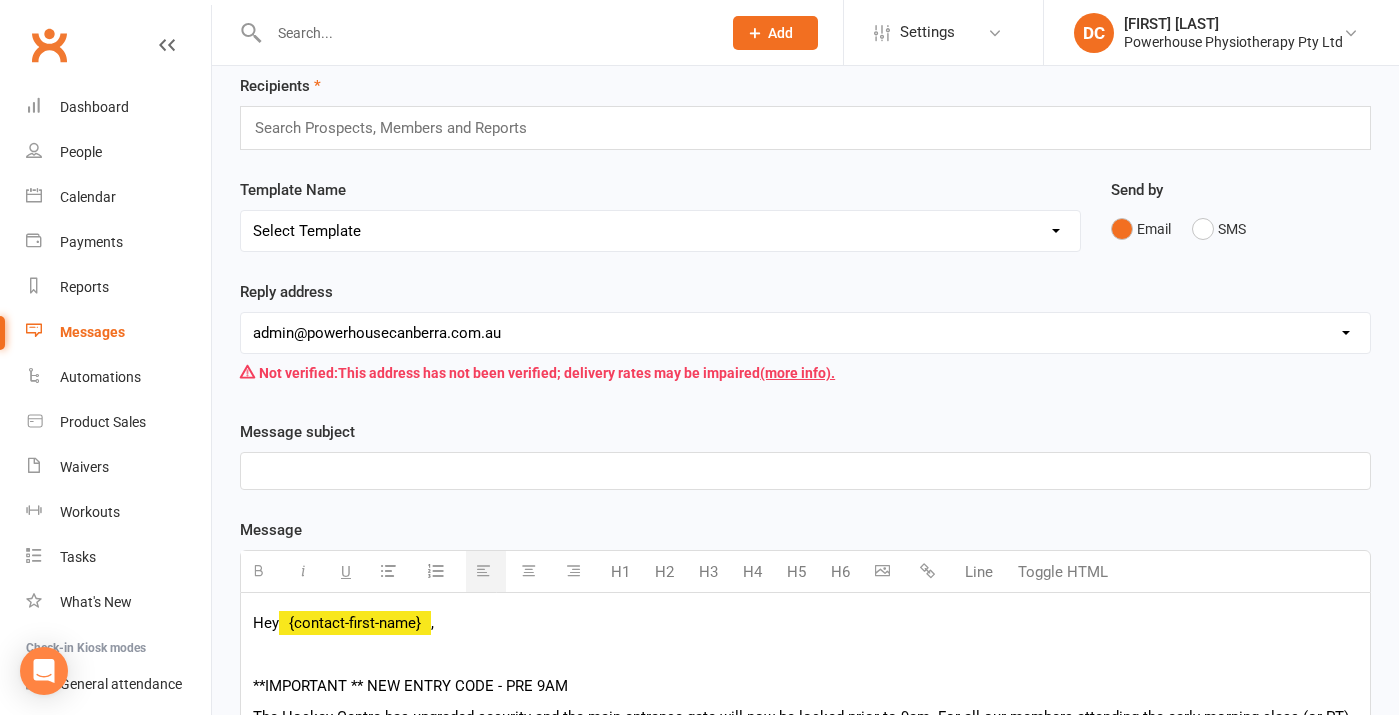 click at bounding box center (805, 471) 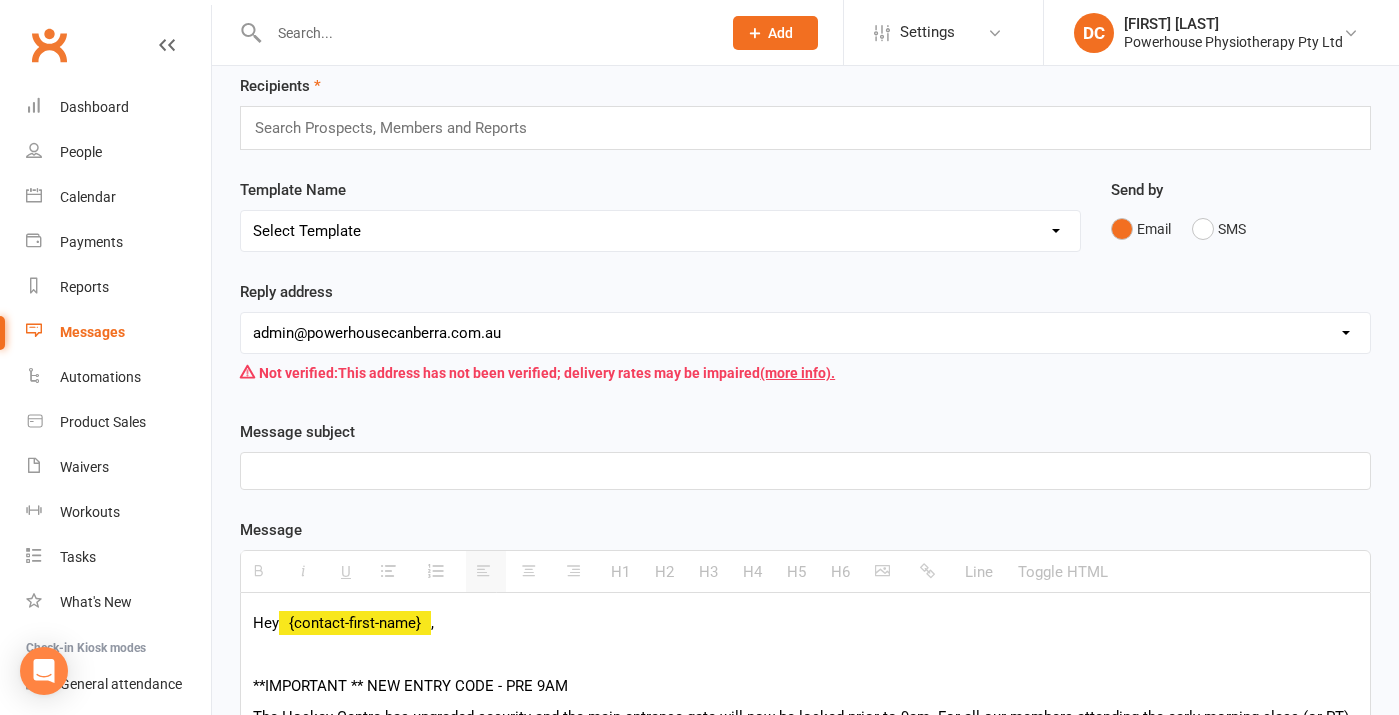 type 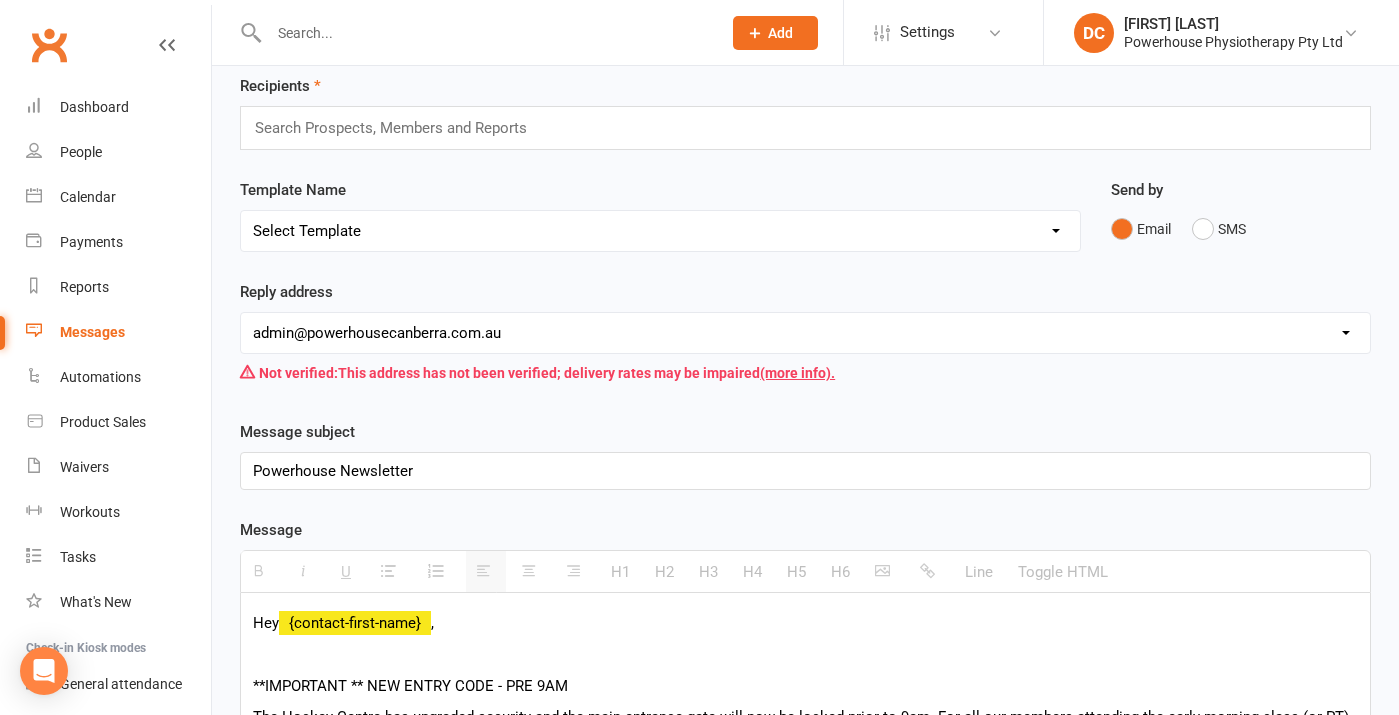 click at bounding box center (399, 128) 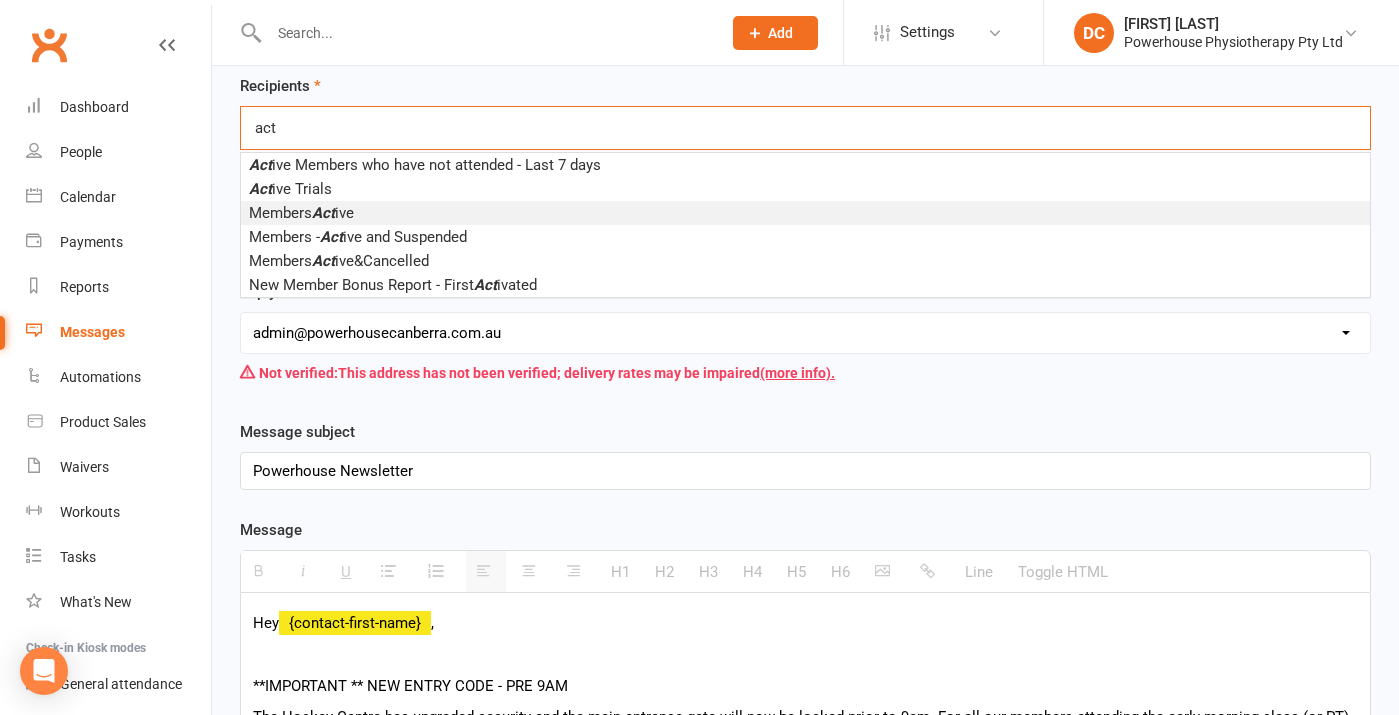 type on "act" 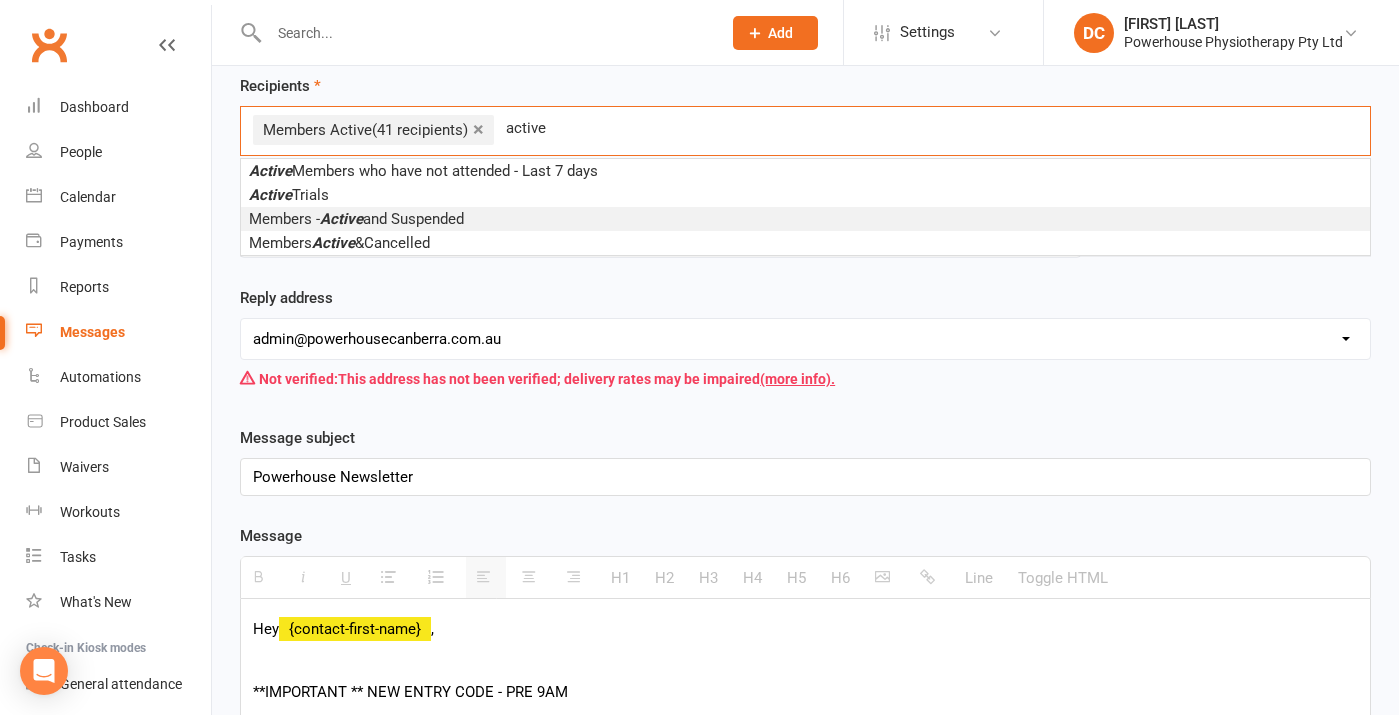 type on "active" 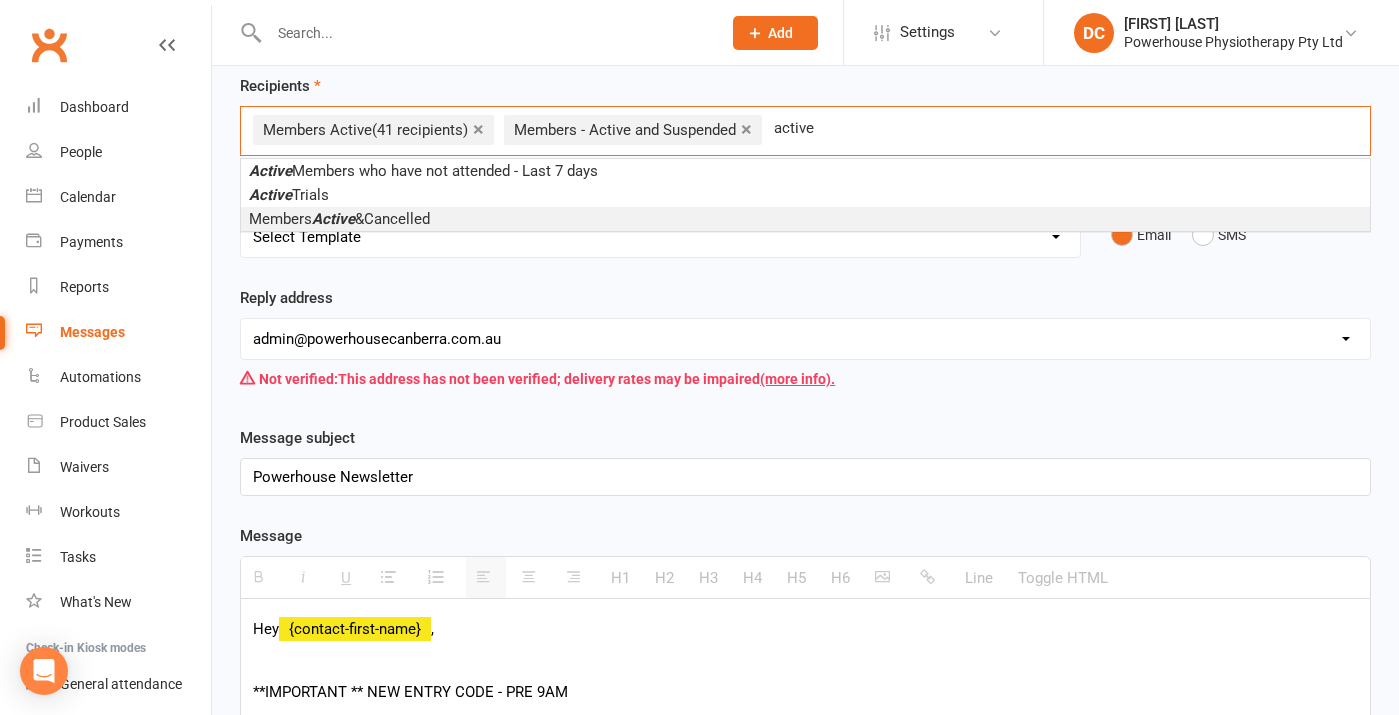 type on "active" 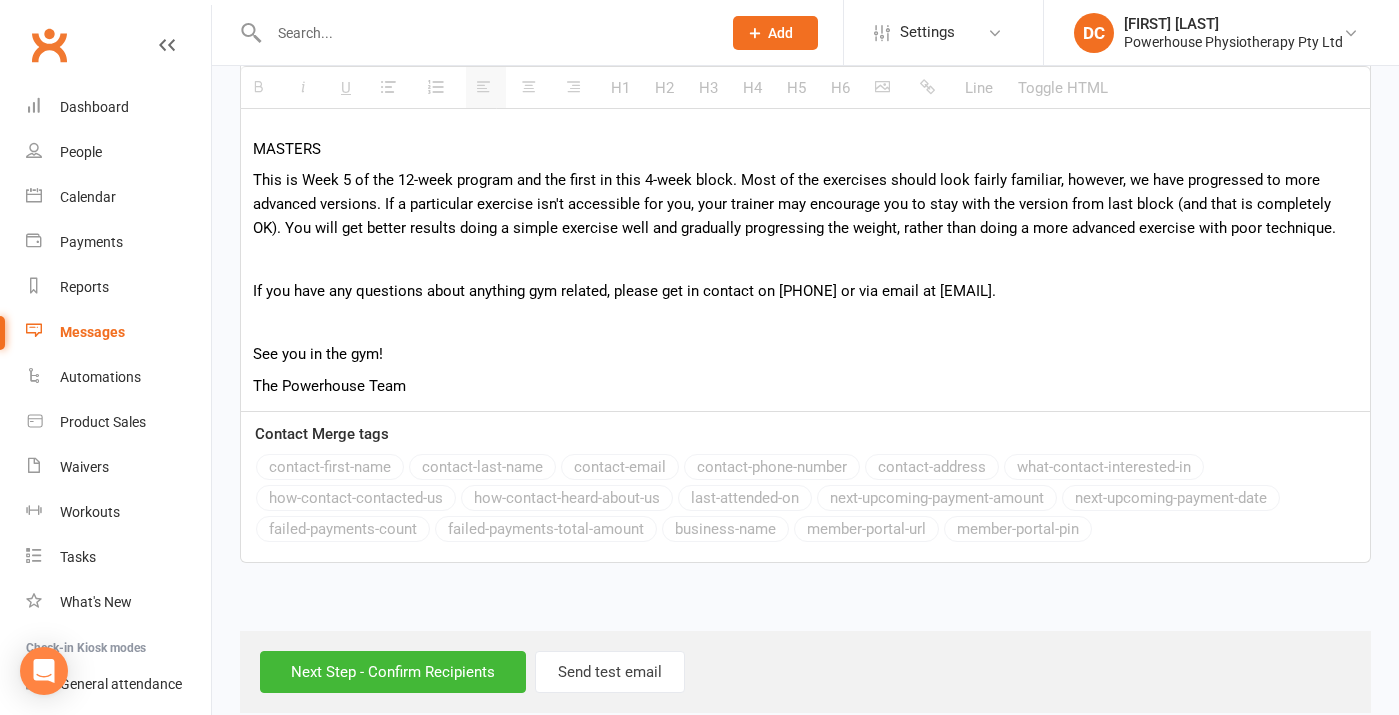 scroll, scrollTop: 1280, scrollLeft: 0, axis: vertical 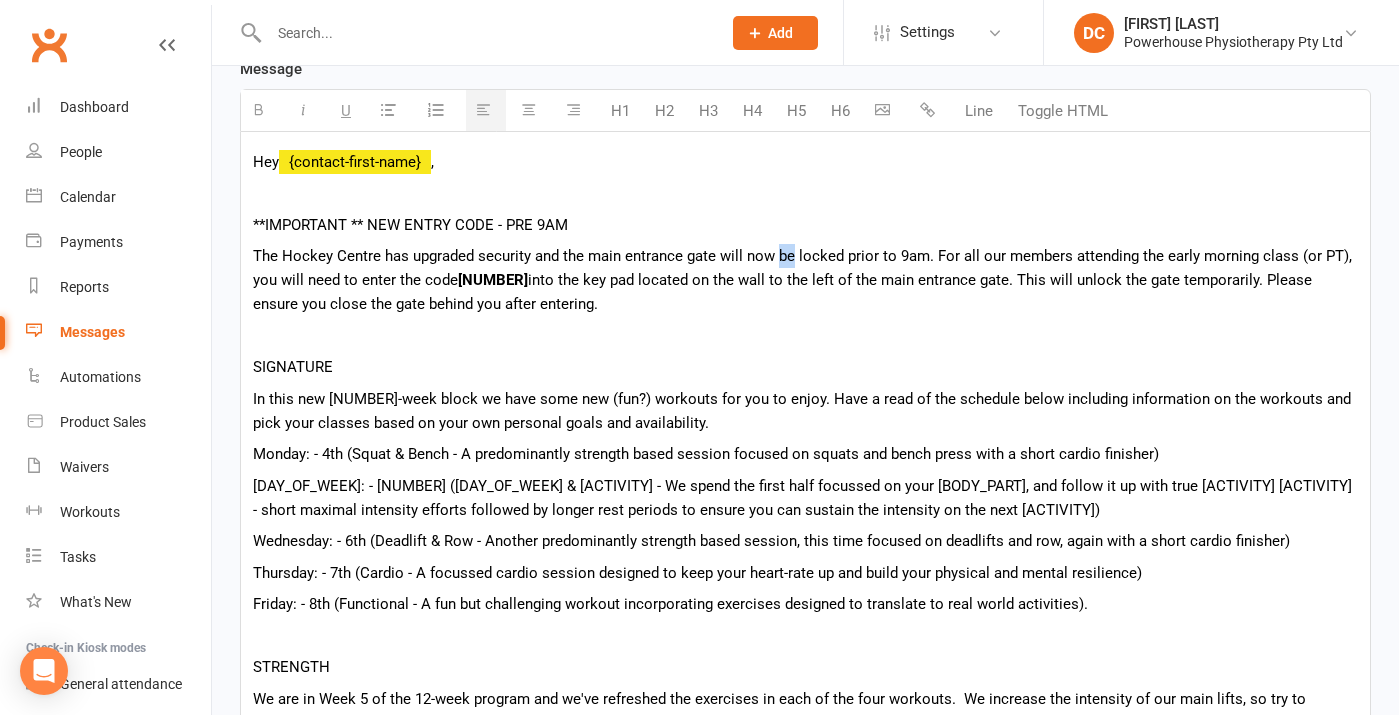 drag, startPoint x: 777, startPoint y: 259, endPoint x: 792, endPoint y: 260, distance: 15.033297 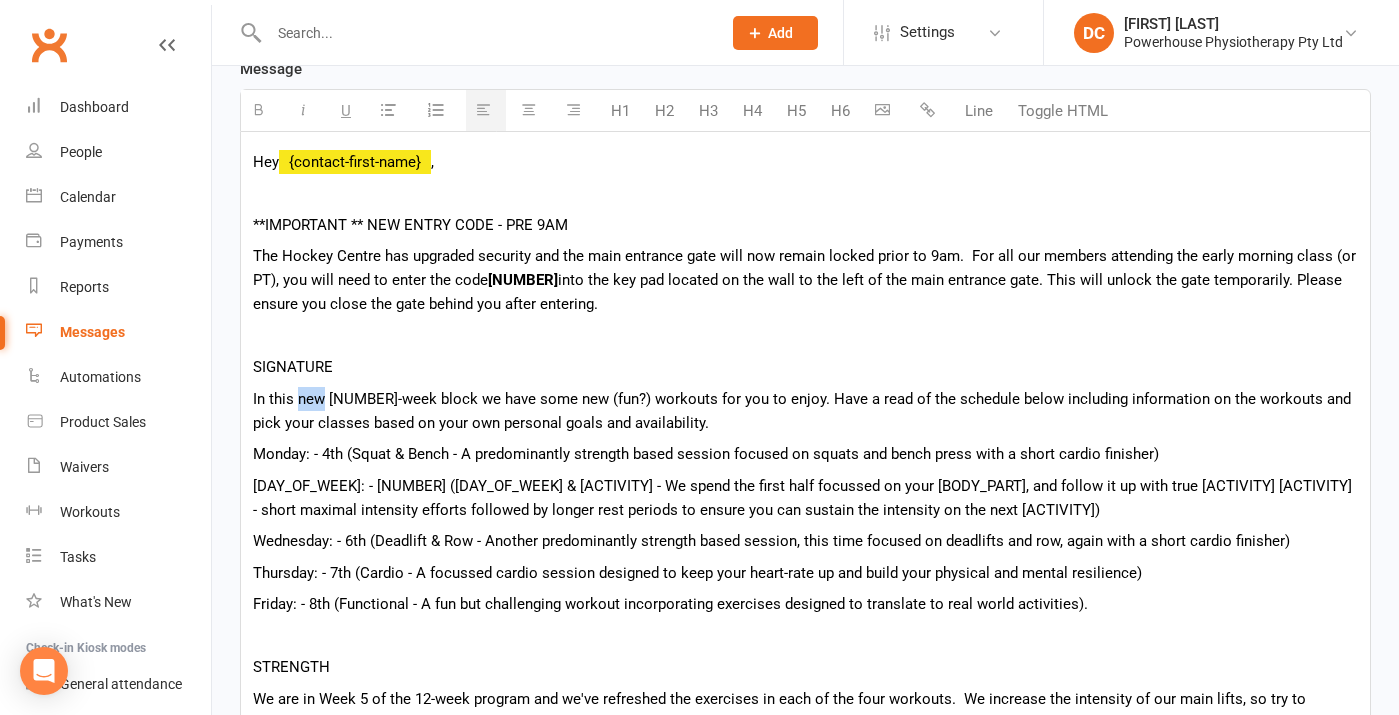 drag, startPoint x: 298, startPoint y: 402, endPoint x: 325, endPoint y: 398, distance: 27.294687 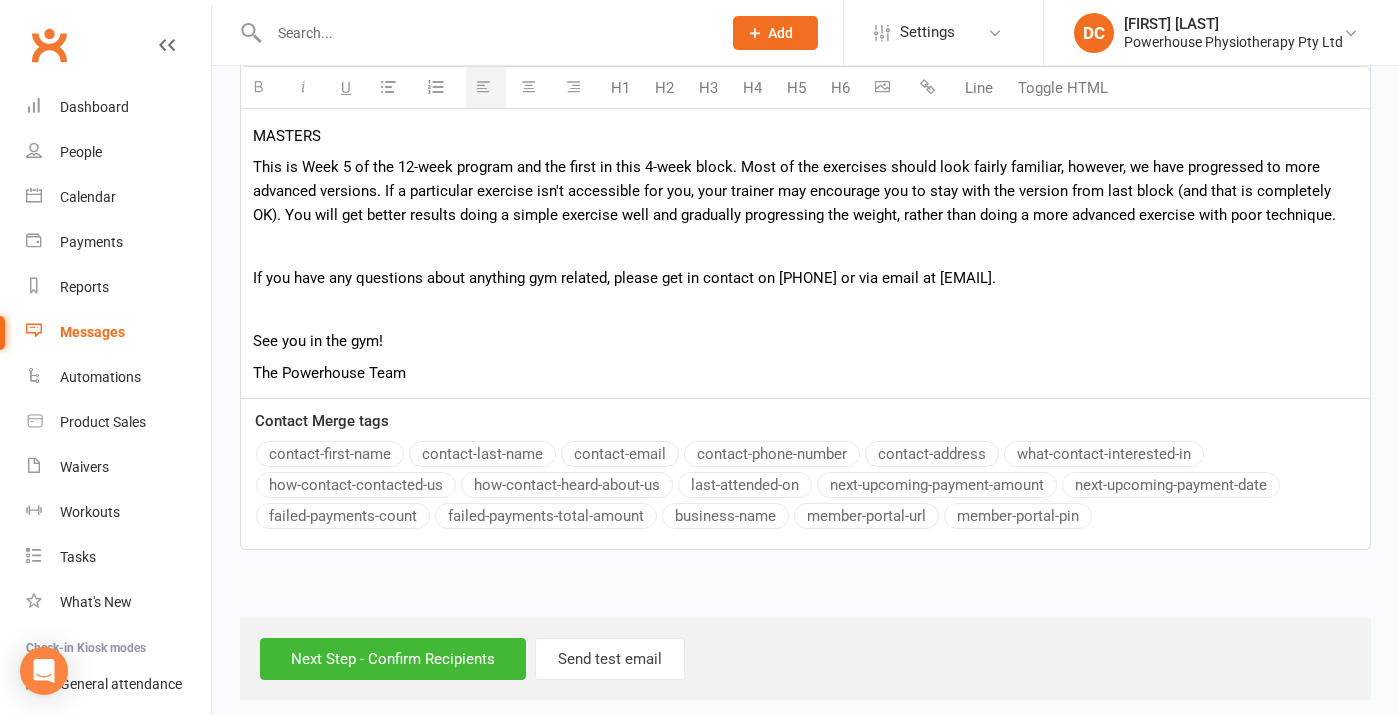 scroll, scrollTop: 1280, scrollLeft: 0, axis: vertical 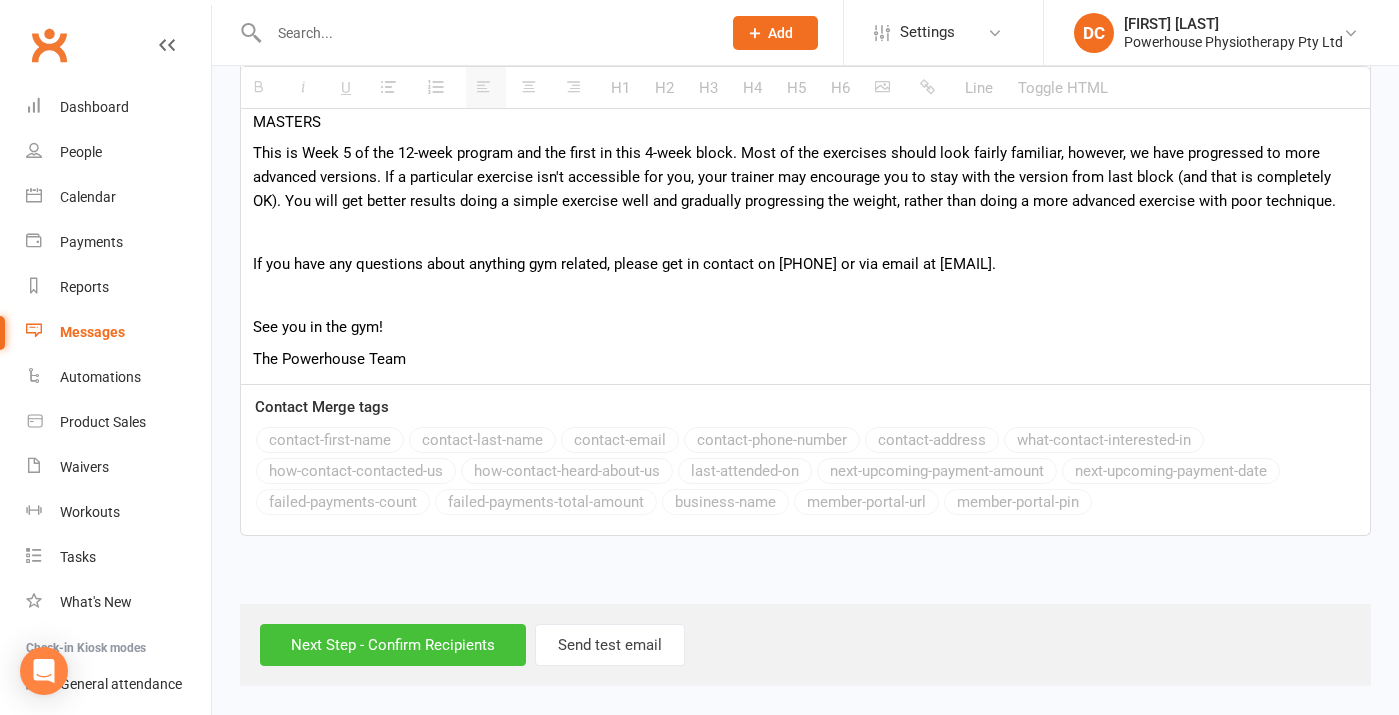 click on "Next Step - Confirm Recipients" at bounding box center [393, 645] 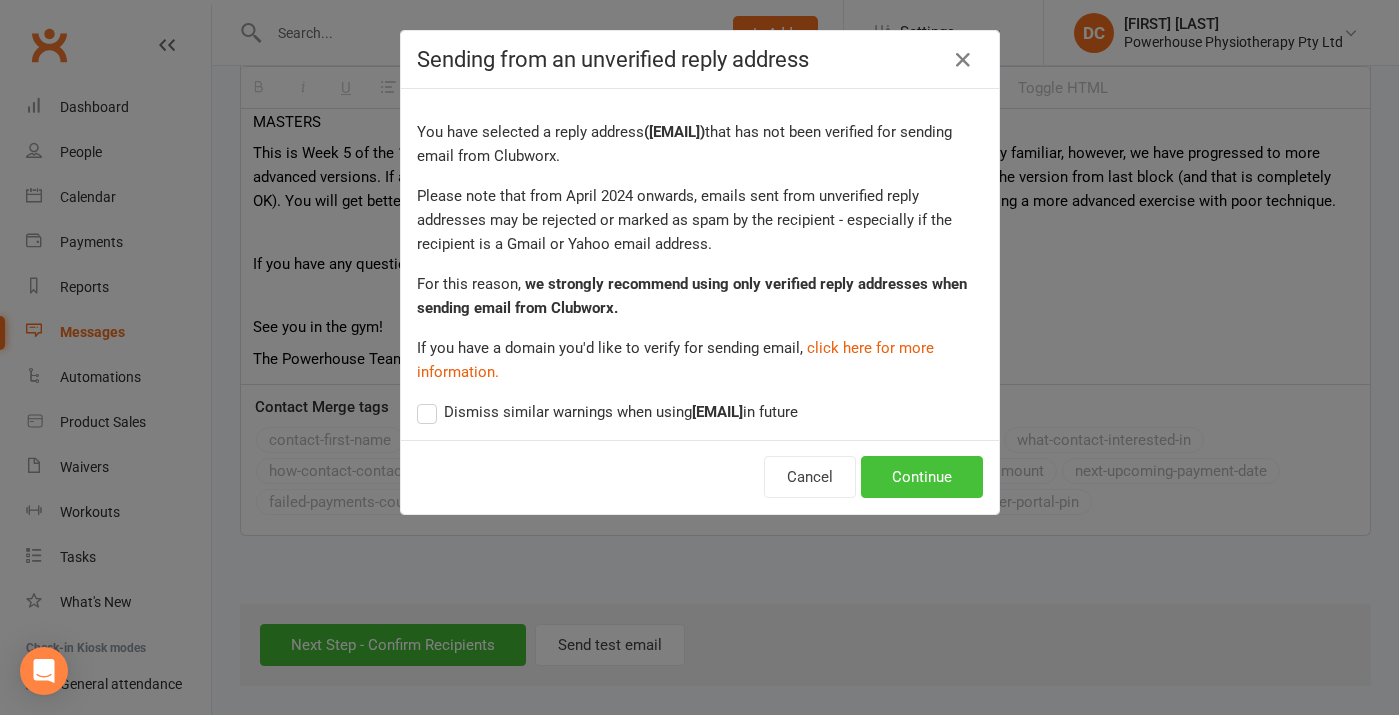 click on "Continue" at bounding box center (922, 477) 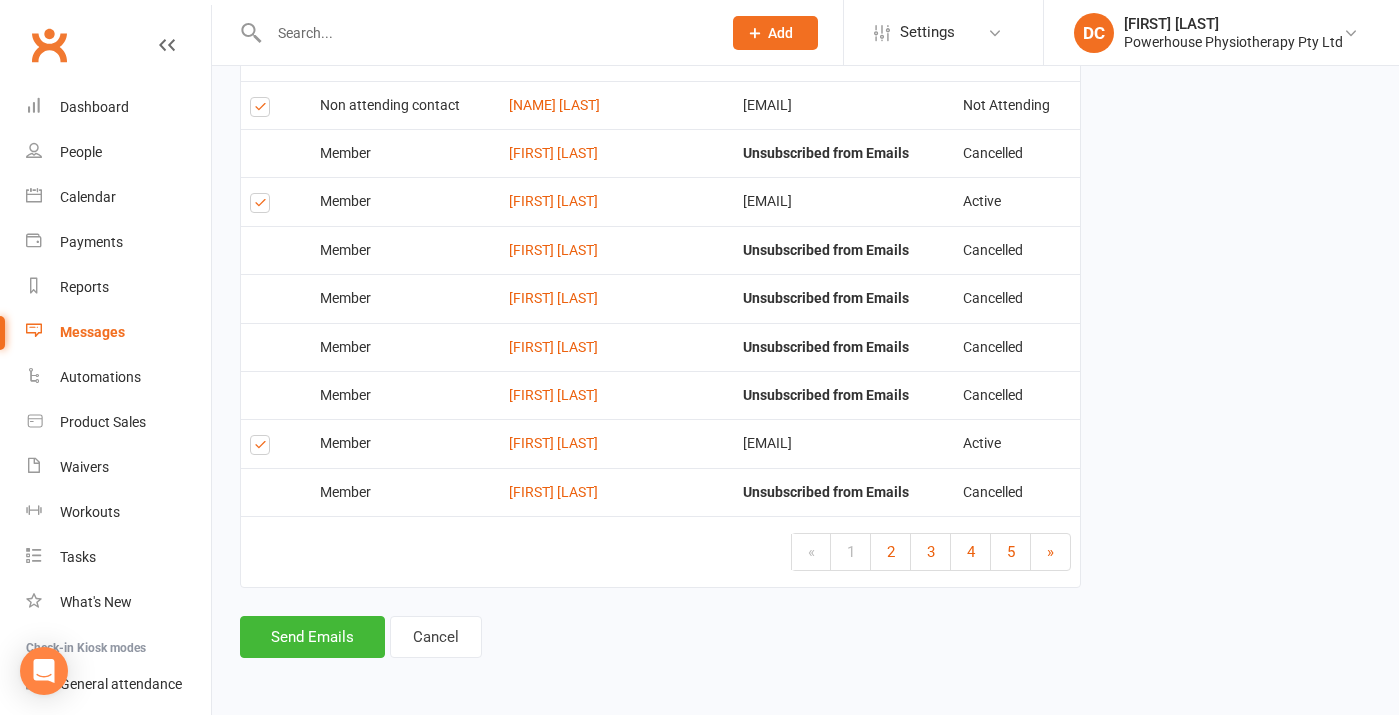 scroll, scrollTop: 3578, scrollLeft: 0, axis: vertical 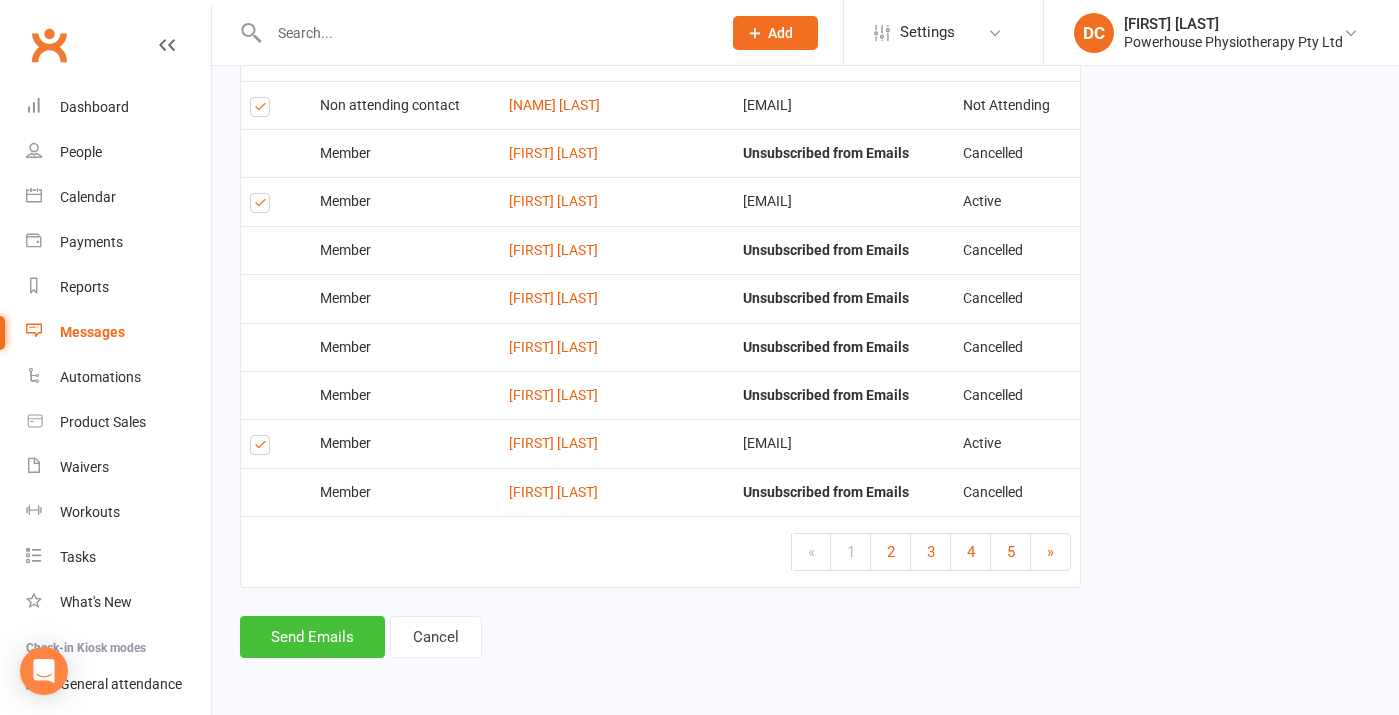 click on "Send Emails" at bounding box center (312, 637) 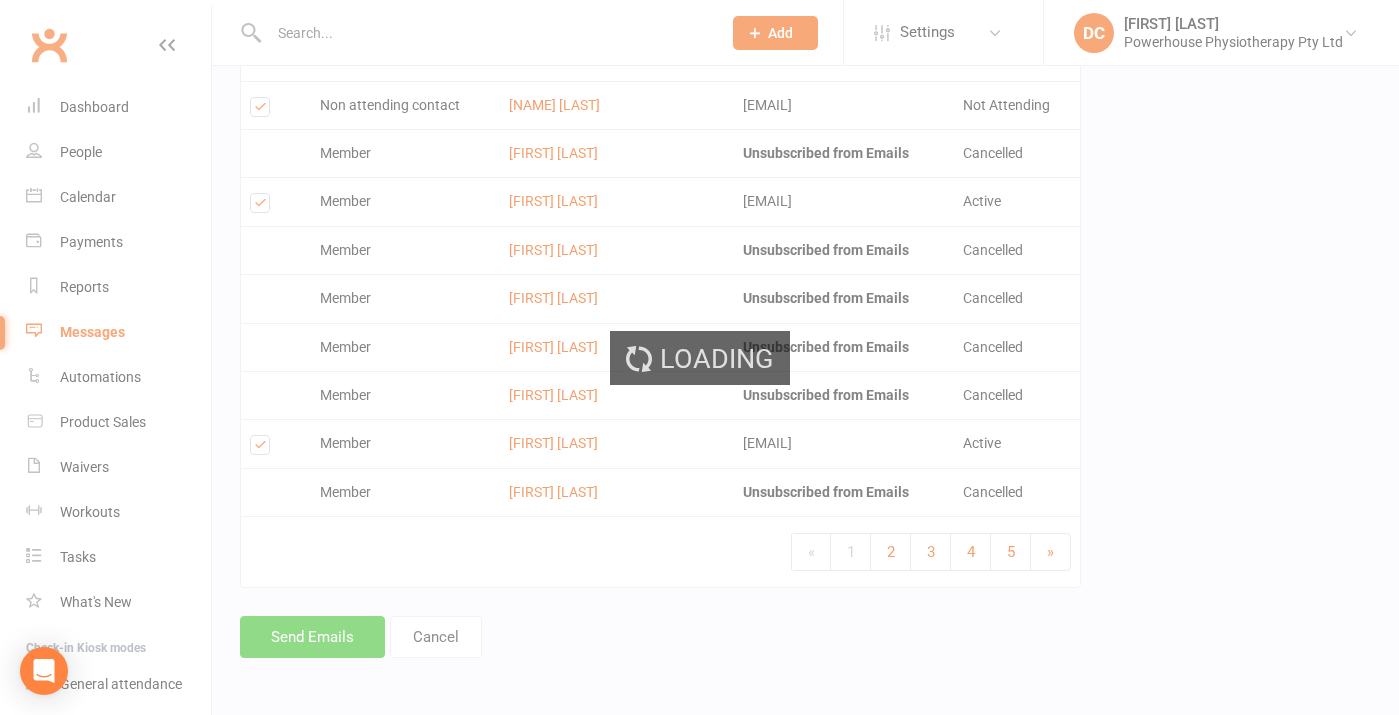 scroll, scrollTop: 3569, scrollLeft: 0, axis: vertical 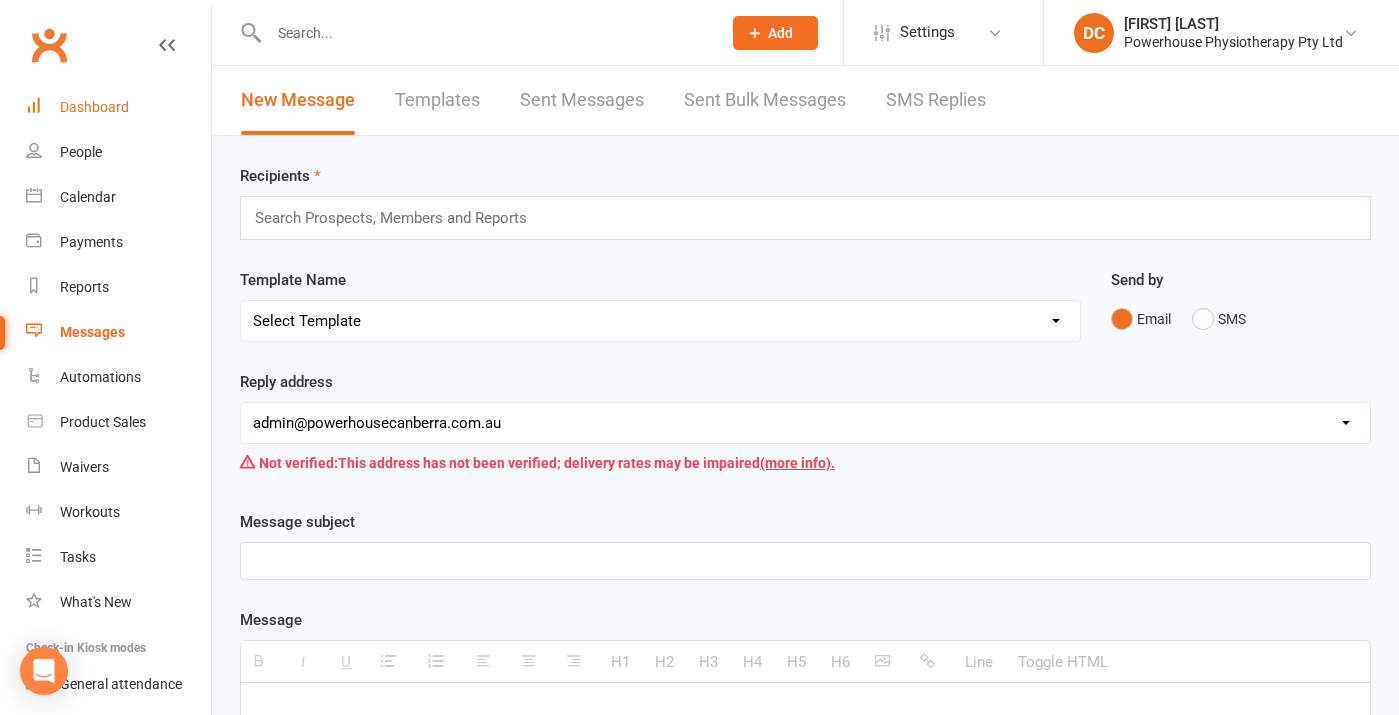 click on "Dashboard" at bounding box center [94, 107] 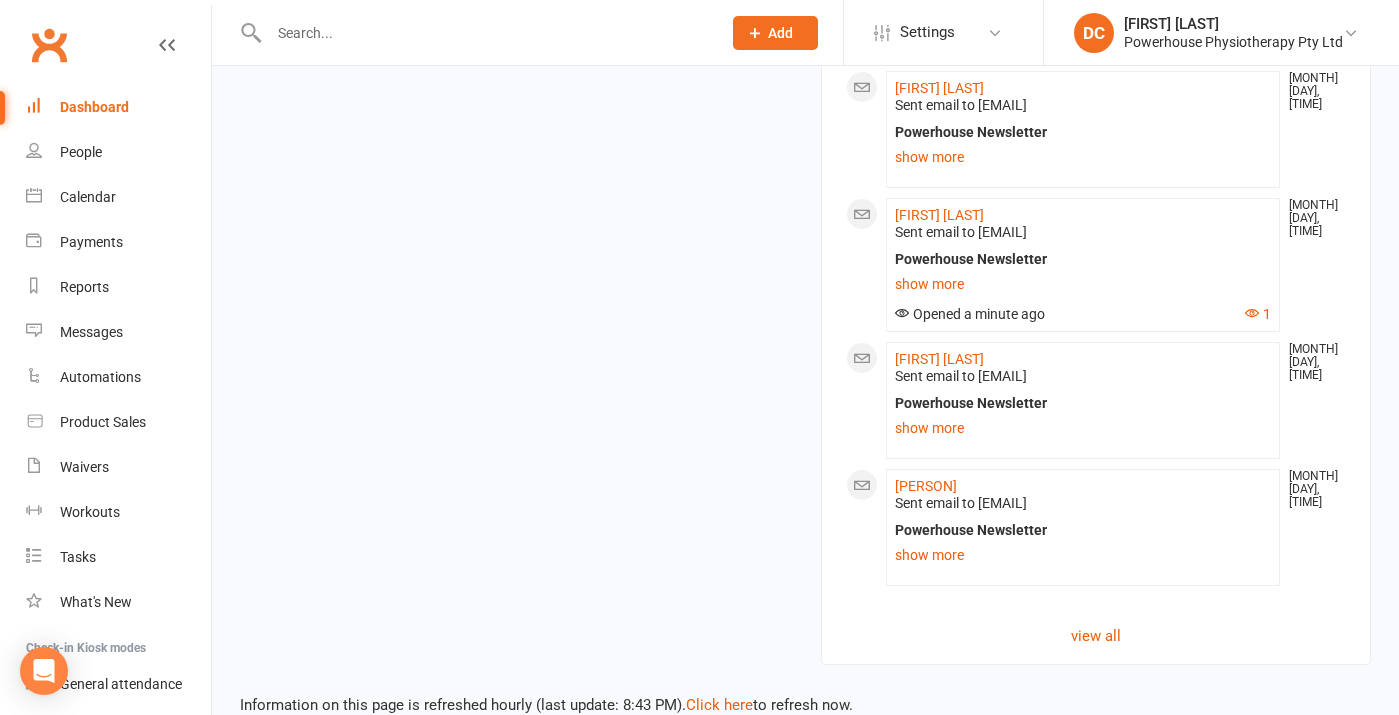 scroll, scrollTop: 2420, scrollLeft: 0, axis: vertical 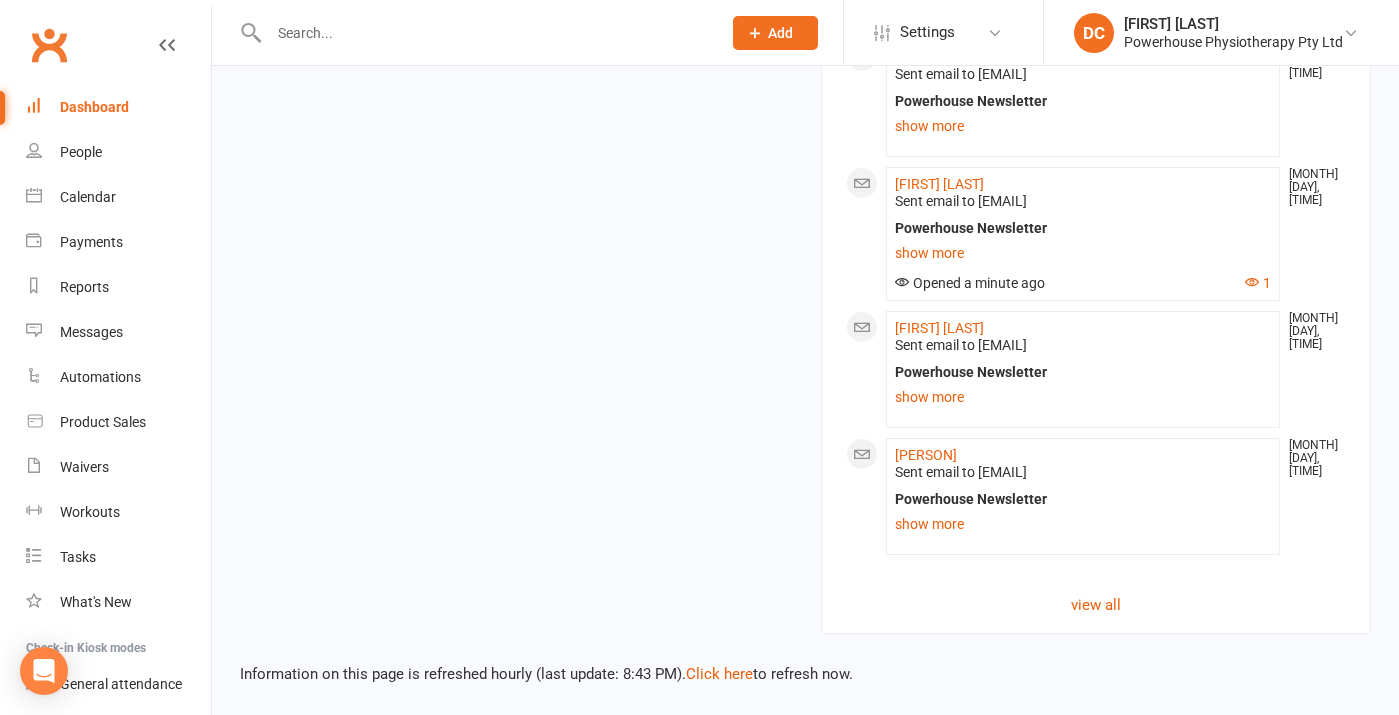 click on "Dashboard" at bounding box center [94, 107] 